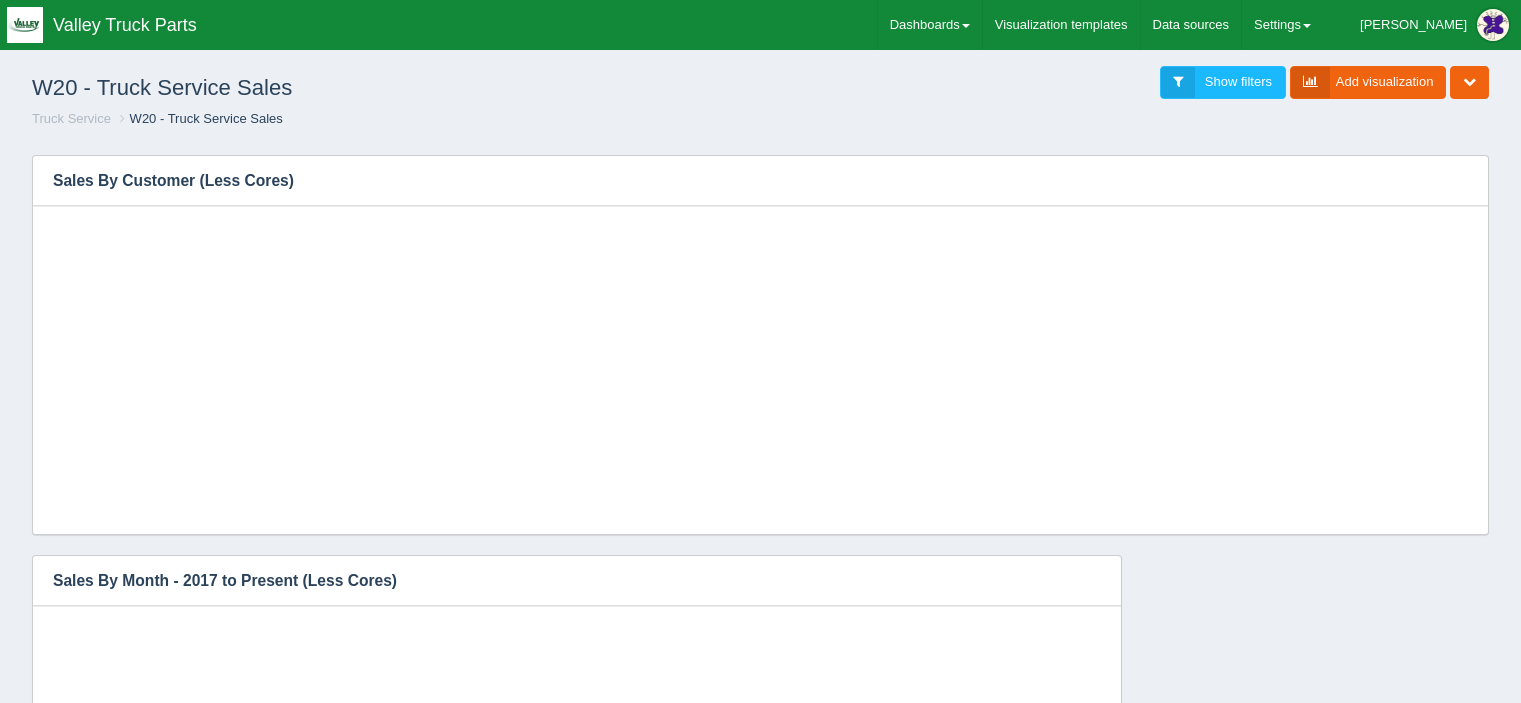 scroll, scrollTop: 664, scrollLeft: 0, axis: vertical 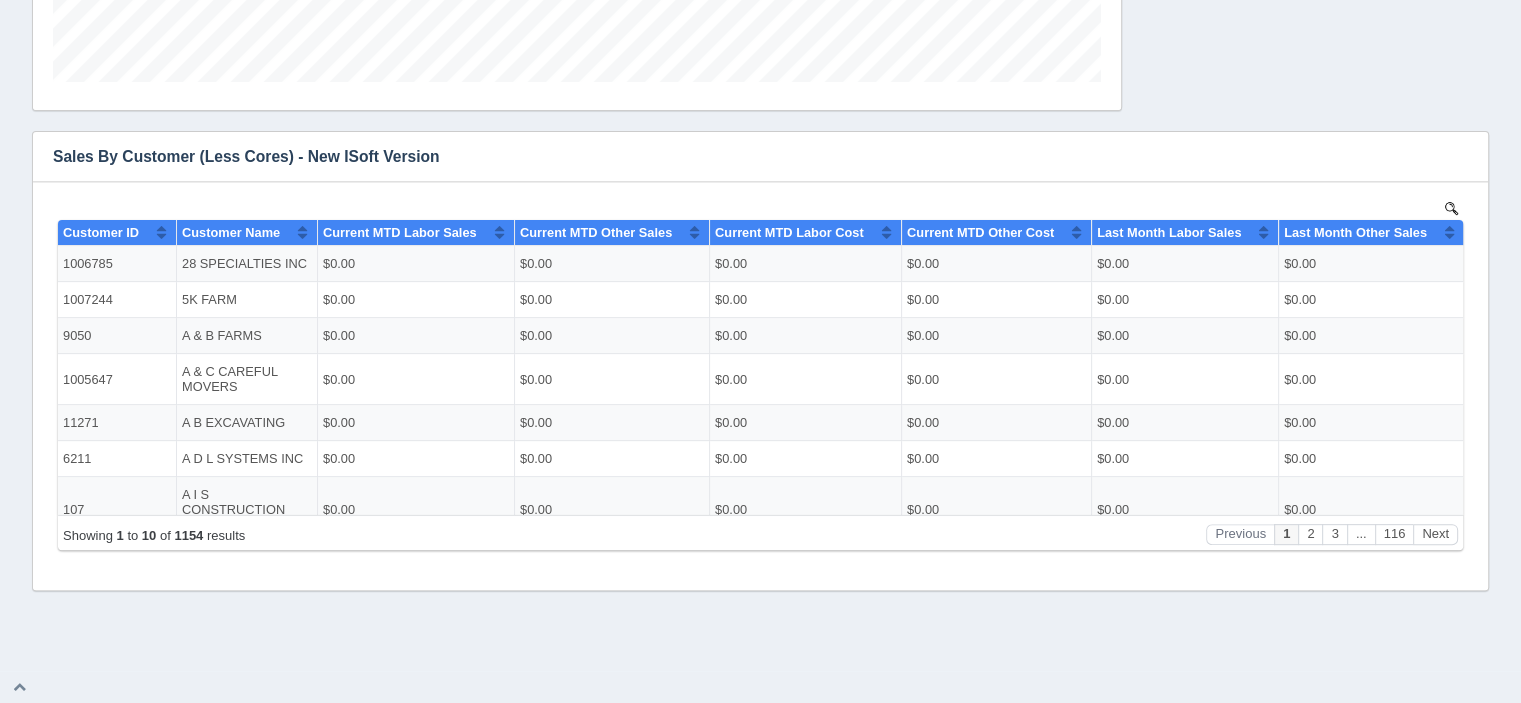 click on "Edit chart
Delete chart
Download CSV
View all results
Sales By Month - 2017 to Present (Less Cores)
No data found." at bounding box center [760, 41] 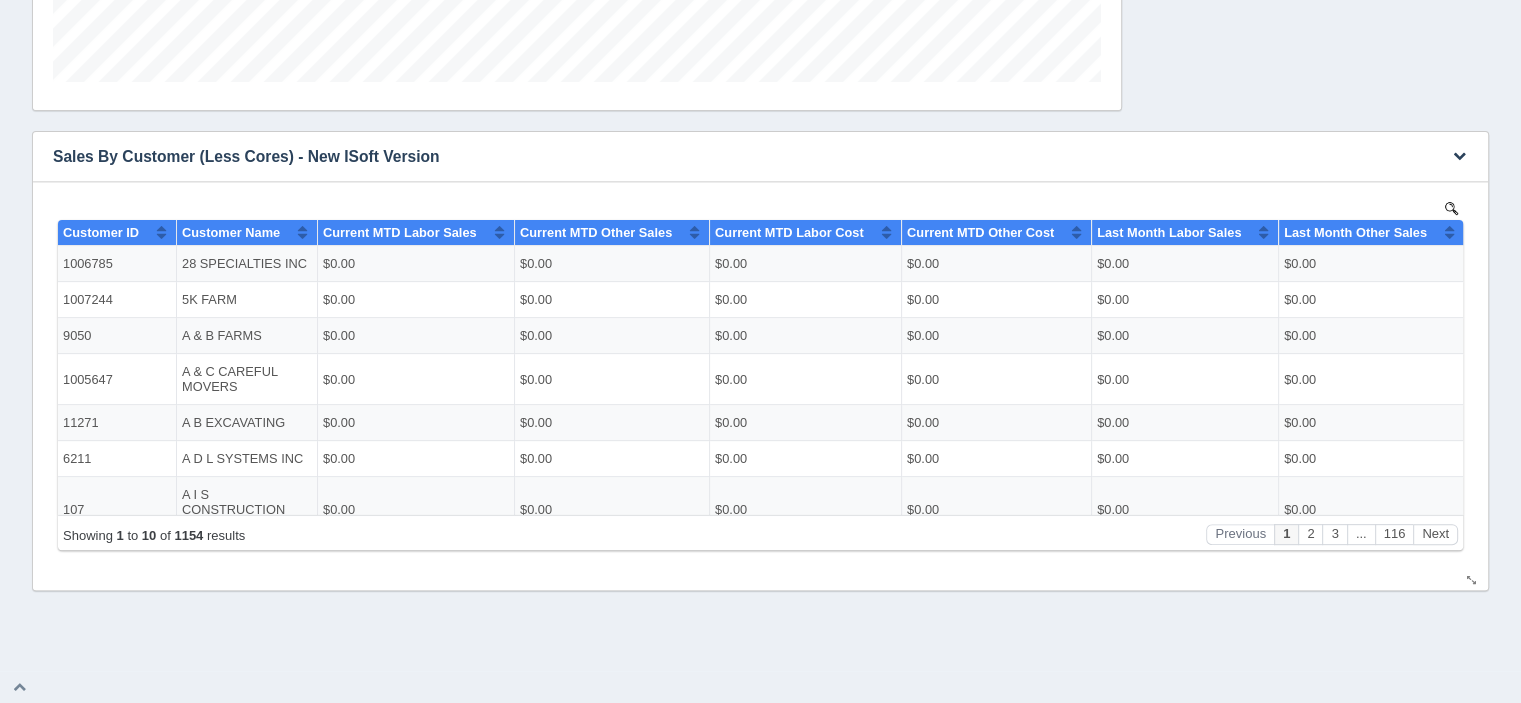 scroll, scrollTop: 0, scrollLeft: 0, axis: both 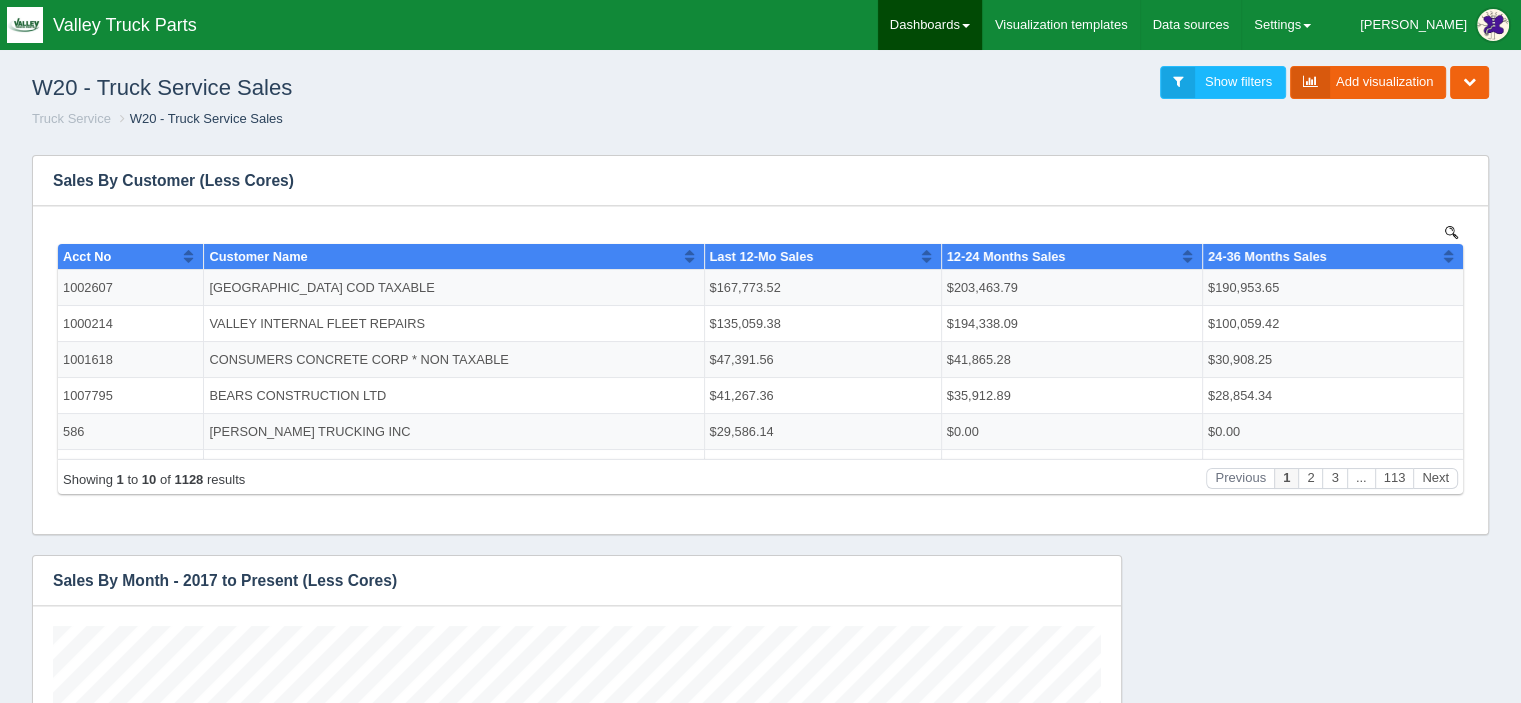 click on "Dashboards" at bounding box center [930, 25] 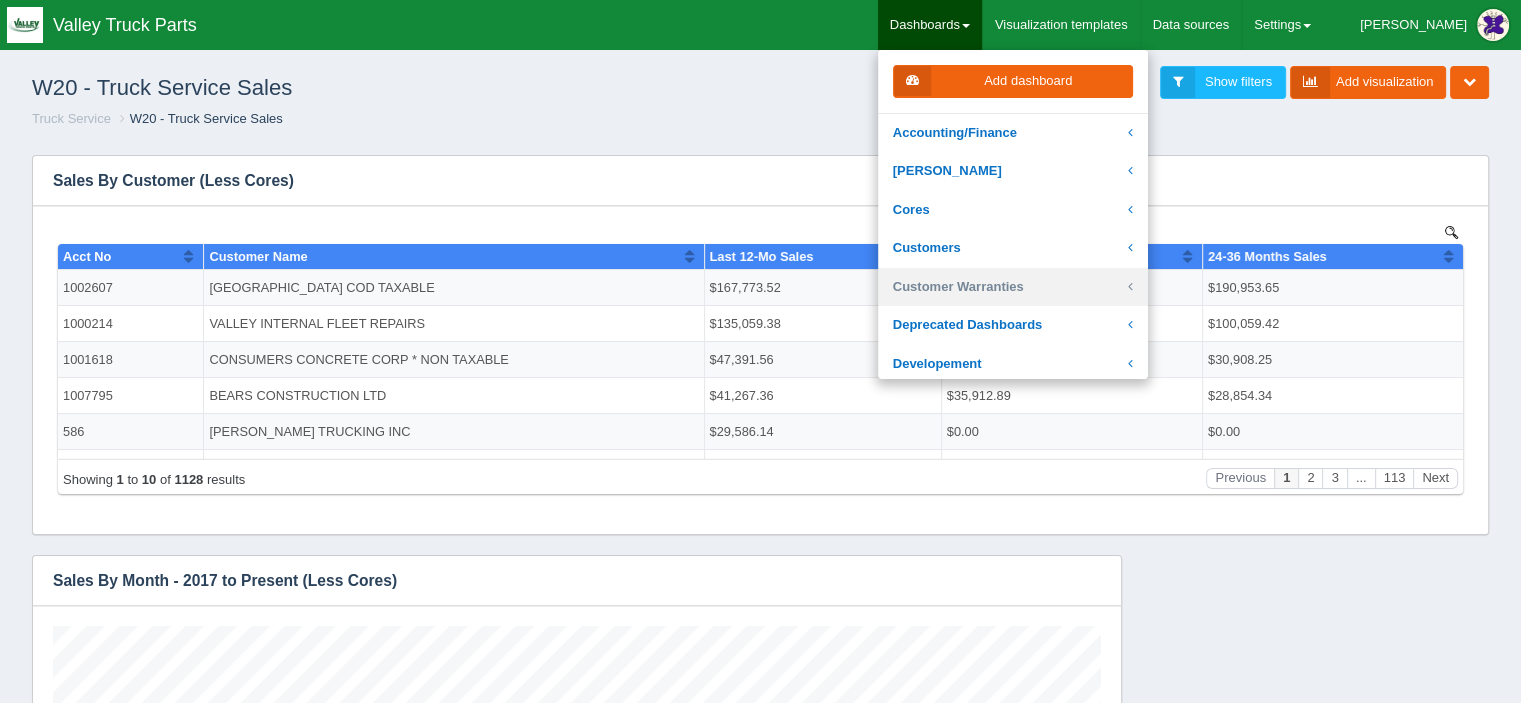 click on "Customer Warranties" at bounding box center (1013, 287) 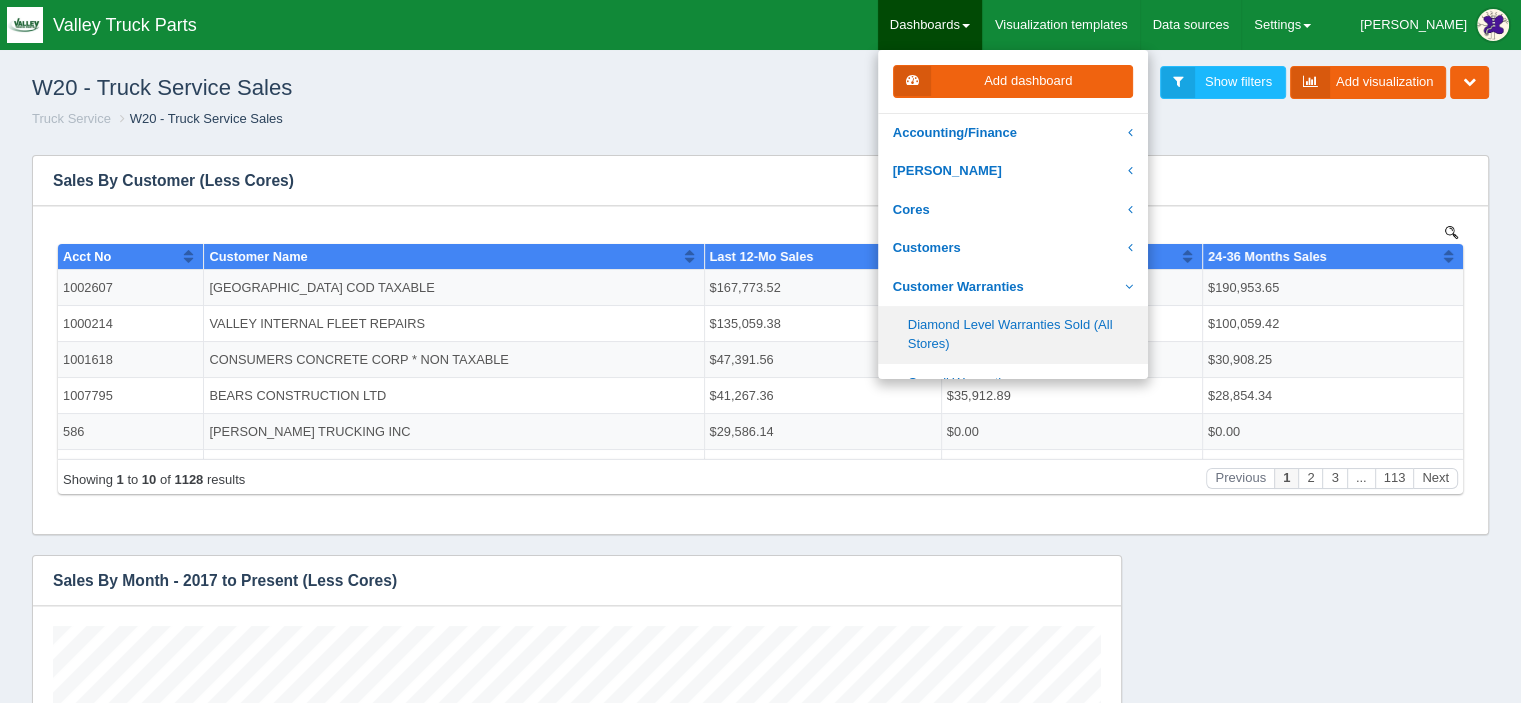 click on "Diamond Level Warranties Sold (All Stores)" at bounding box center (1013, 334) 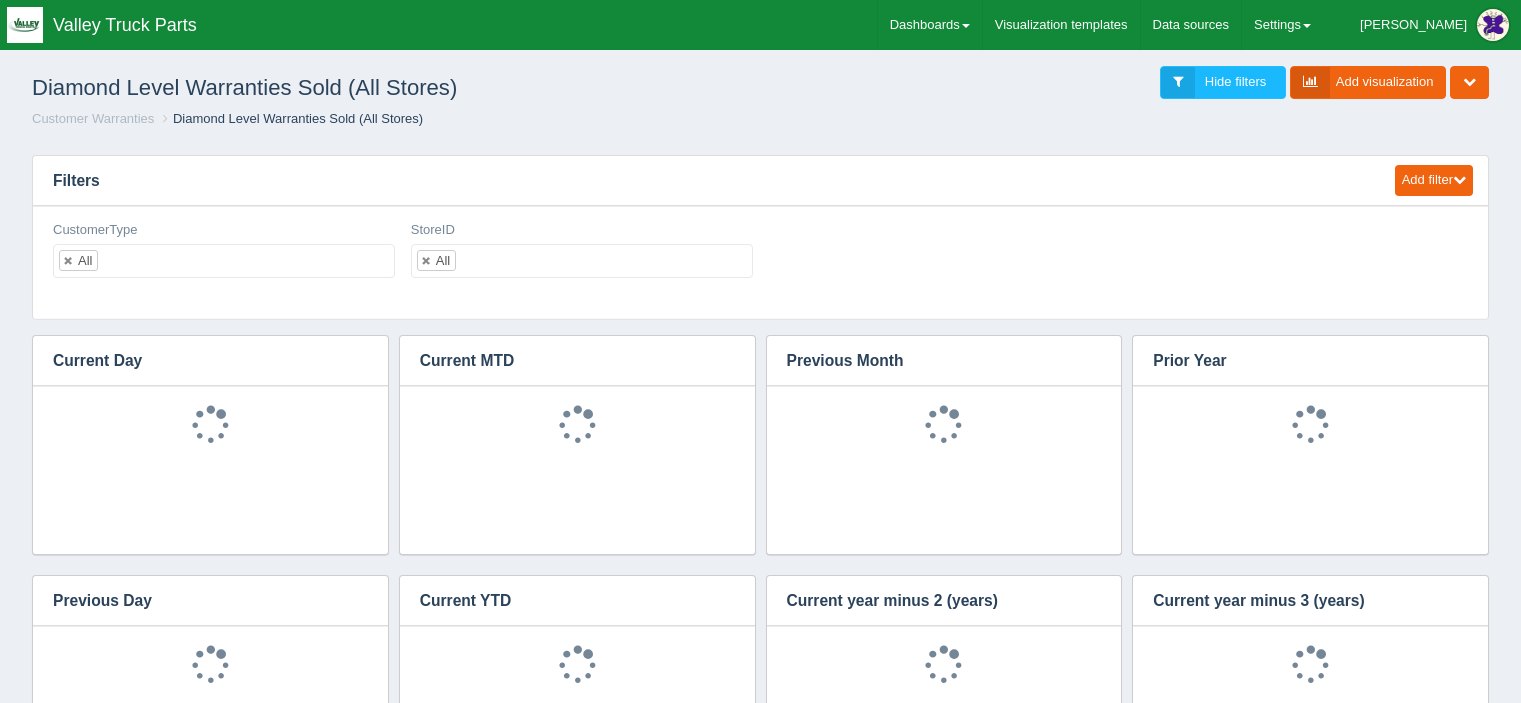 scroll, scrollTop: 0, scrollLeft: 0, axis: both 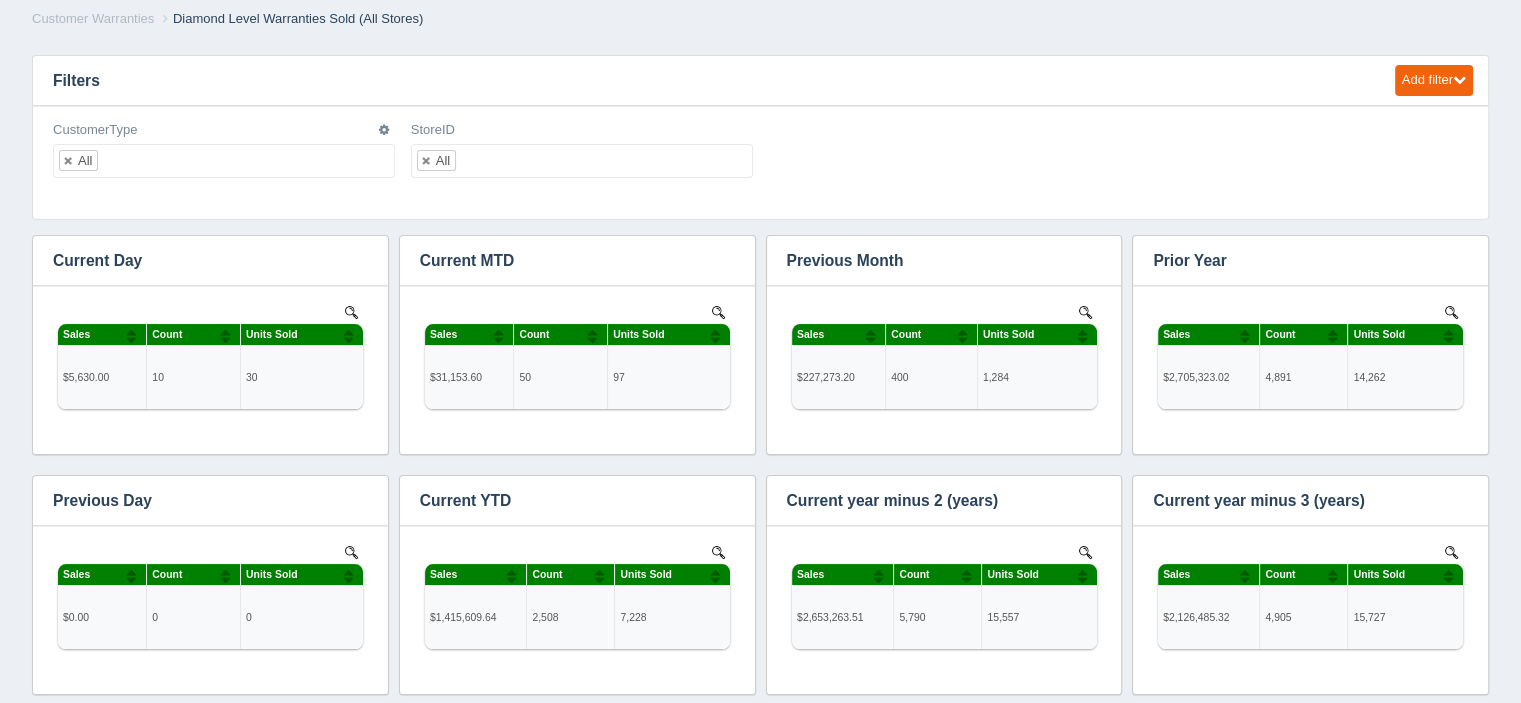 click on "All" at bounding box center (224, 161) 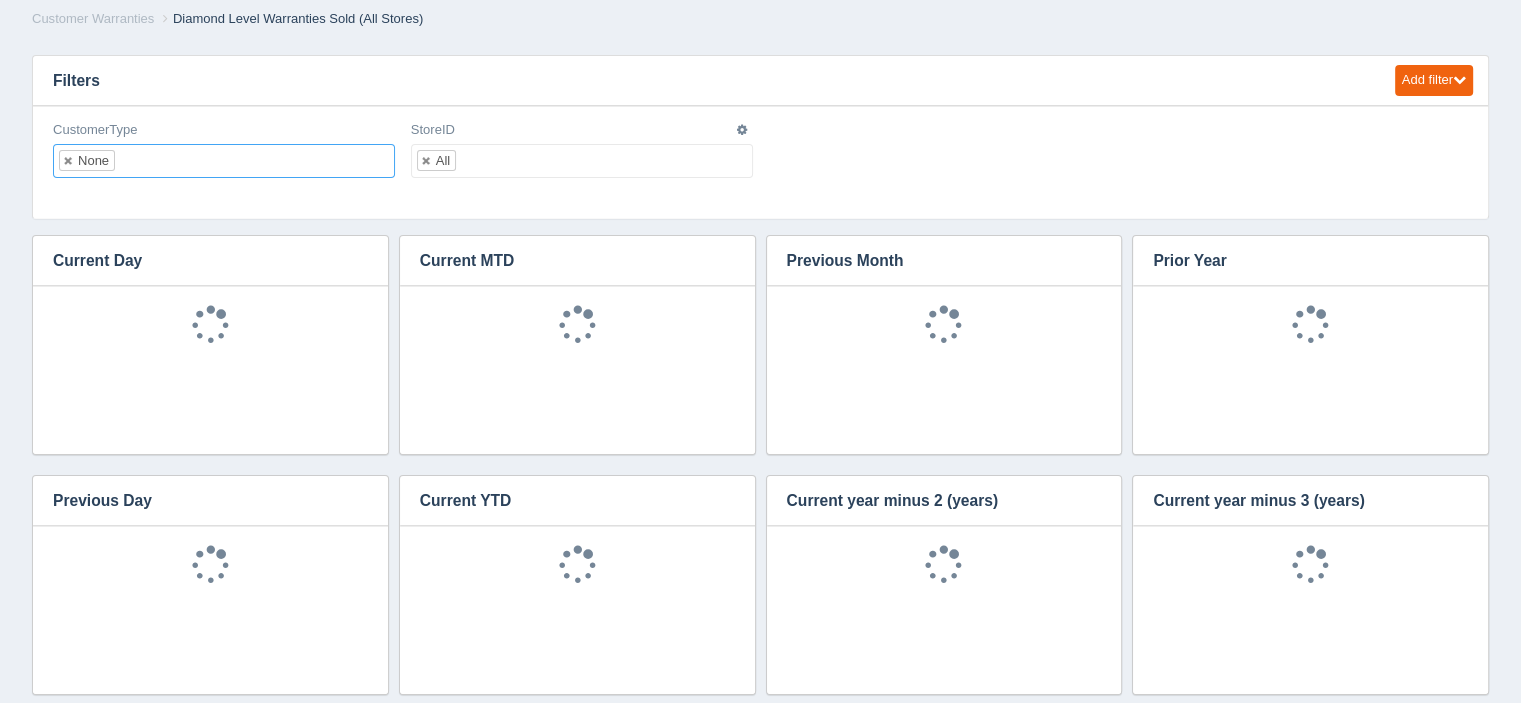 click on "All" at bounding box center [582, 161] 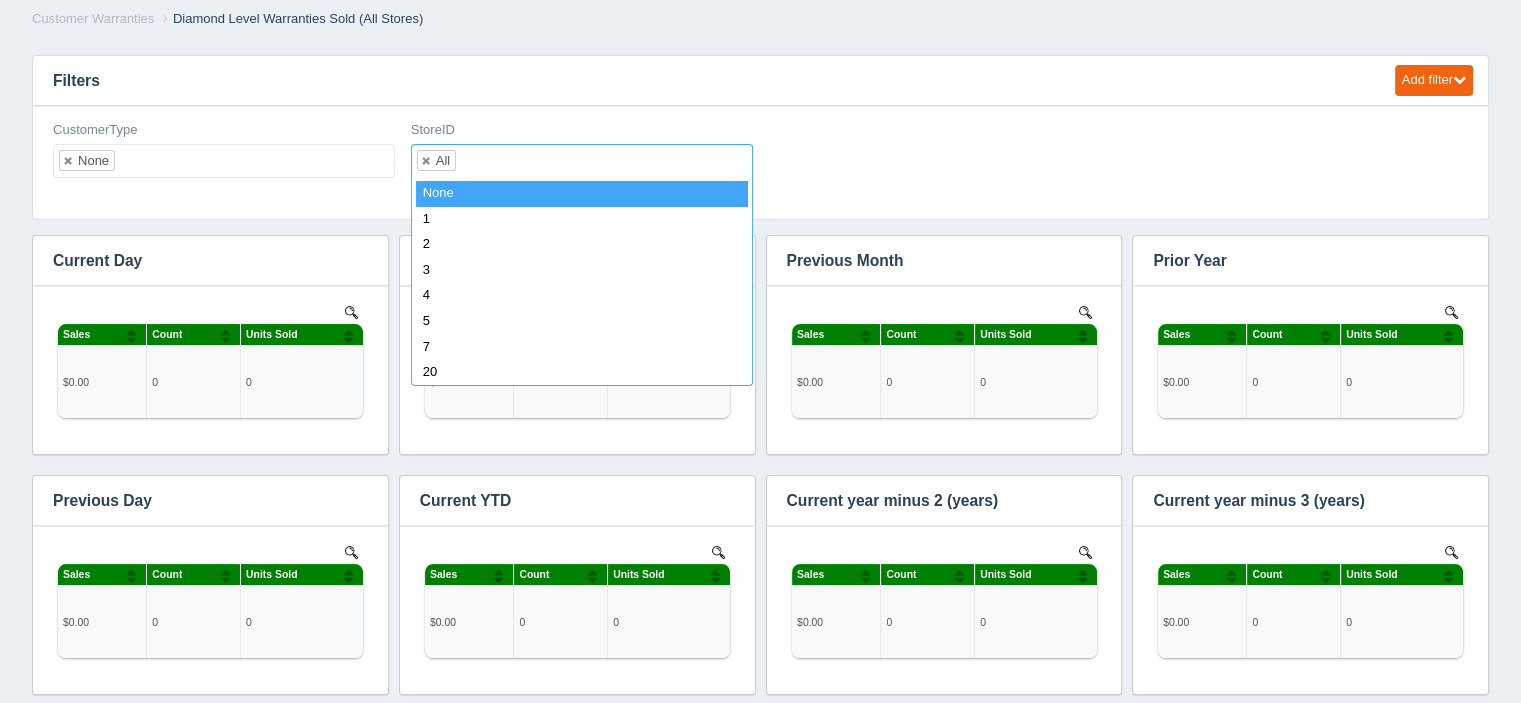 scroll, scrollTop: 0, scrollLeft: 0, axis: both 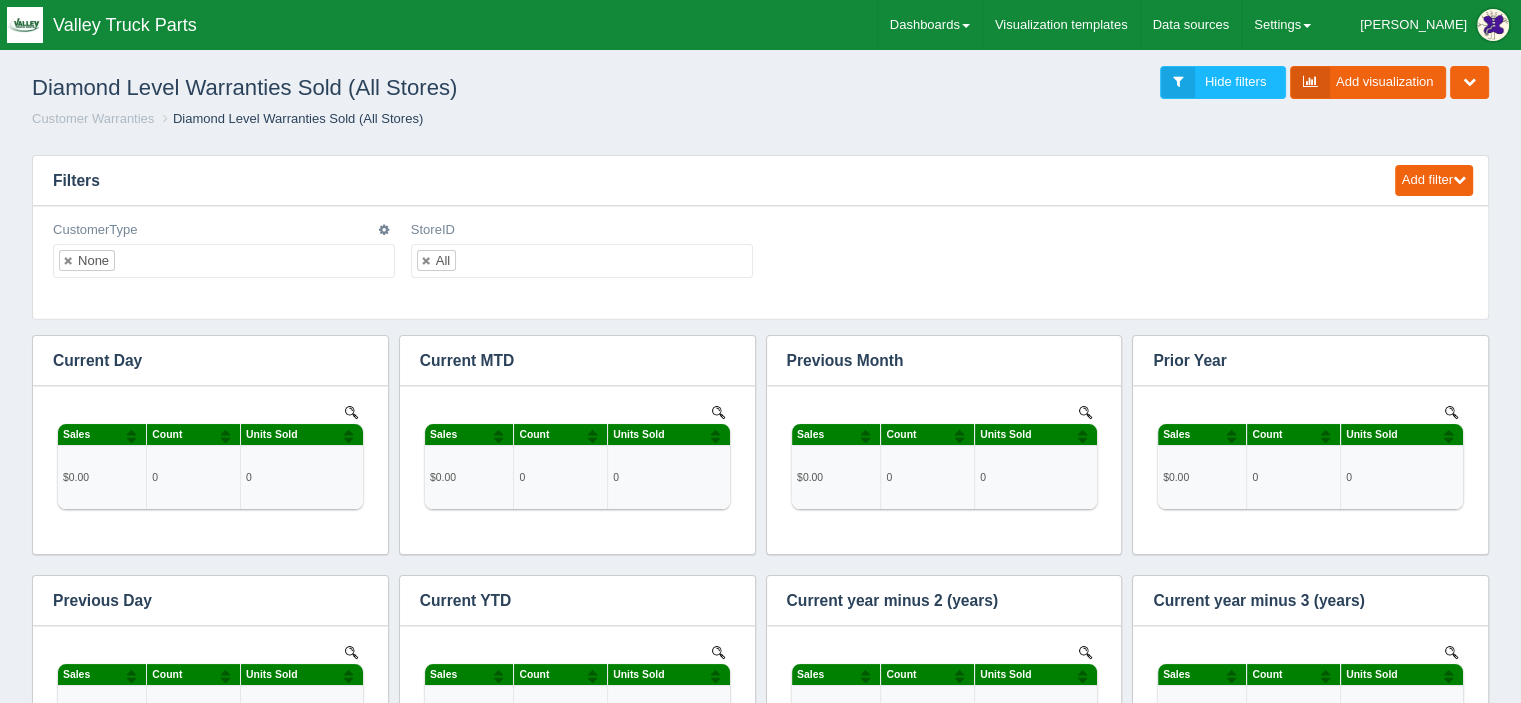 click on "None" at bounding box center [224, 261] 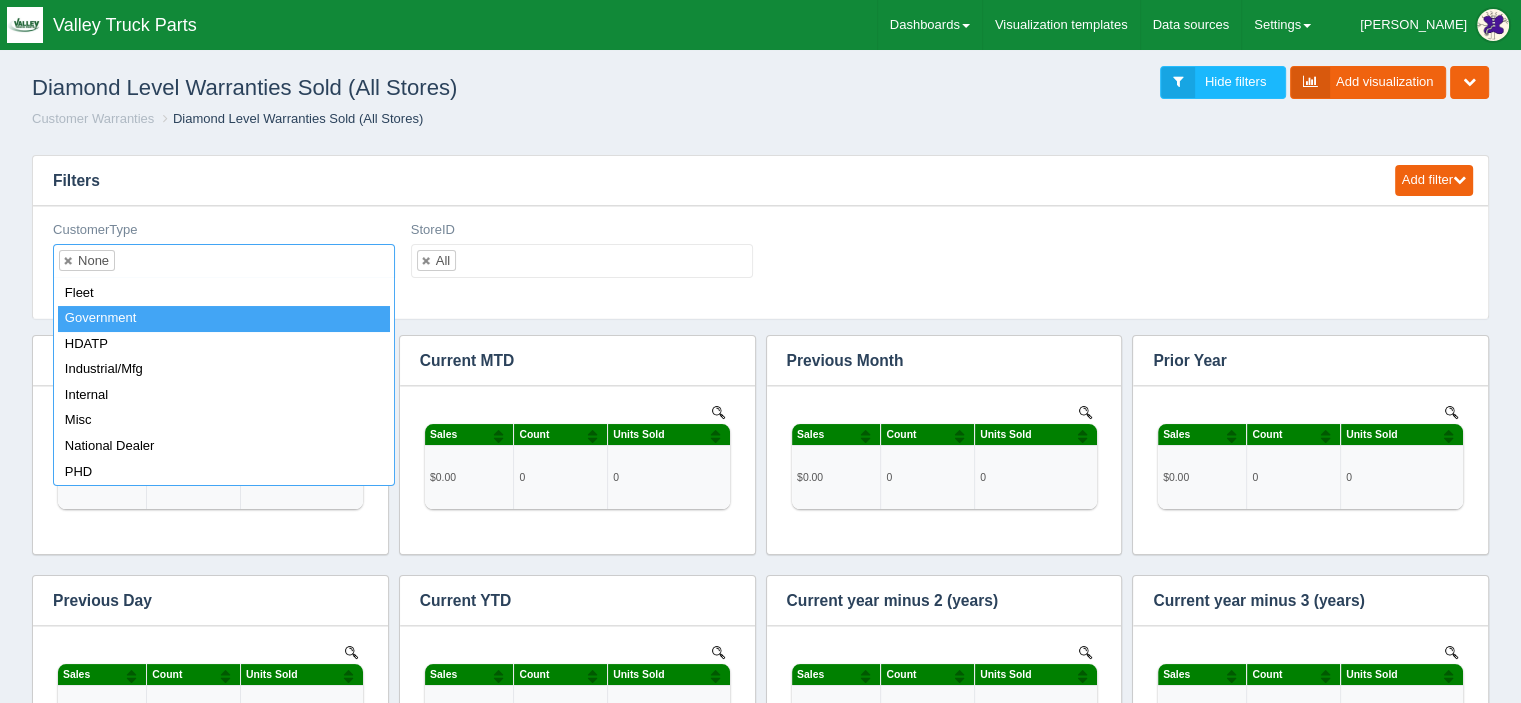 scroll, scrollTop: 200, scrollLeft: 0, axis: vertical 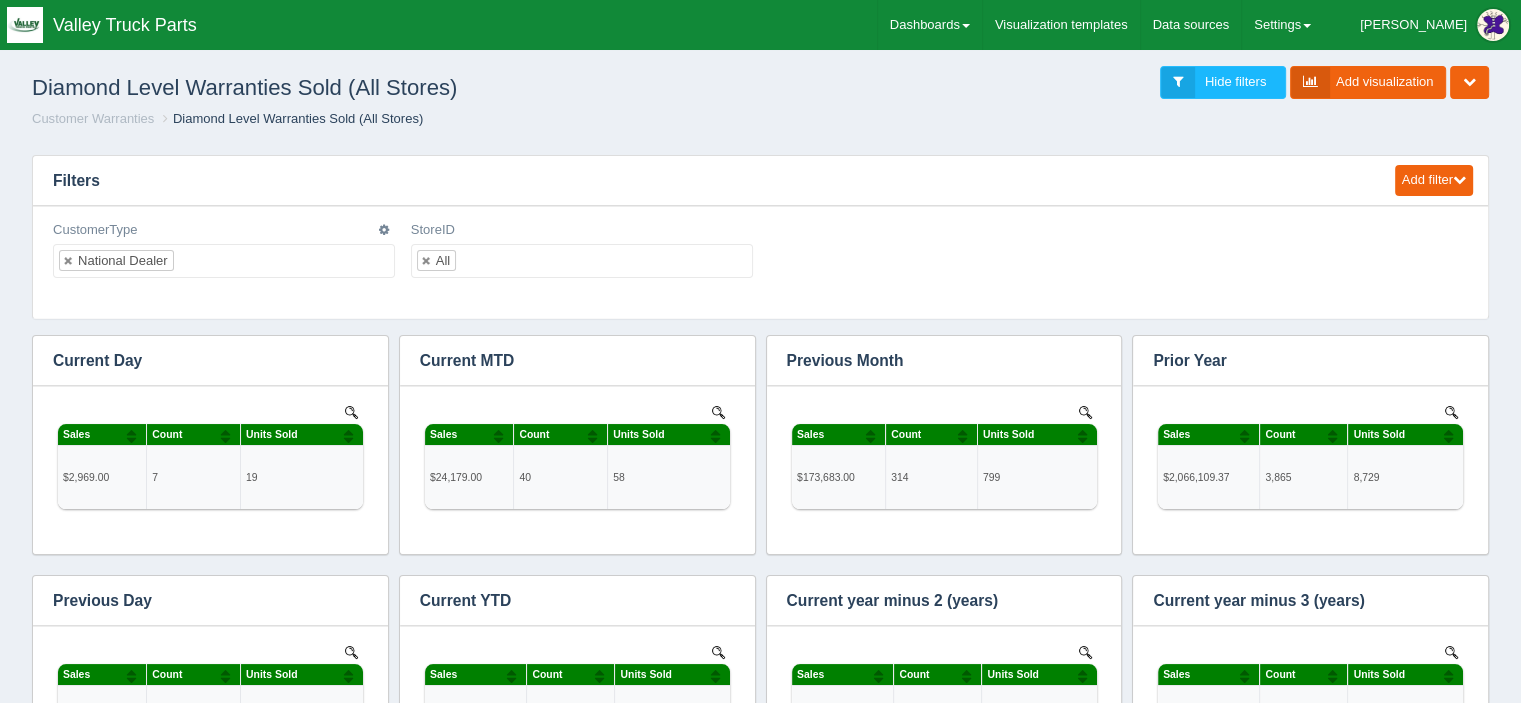 click at bounding box center (191, 261) 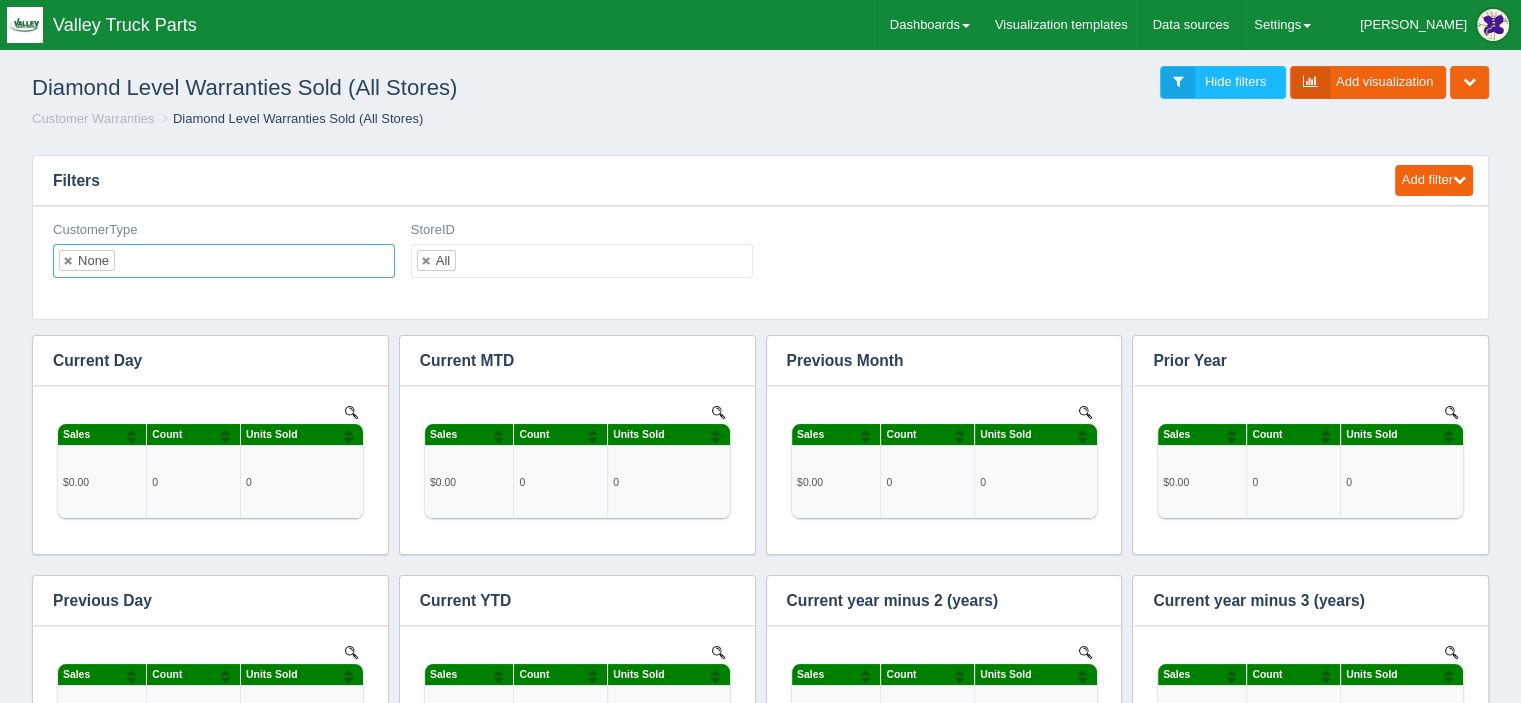 scroll, scrollTop: 0, scrollLeft: 0, axis: both 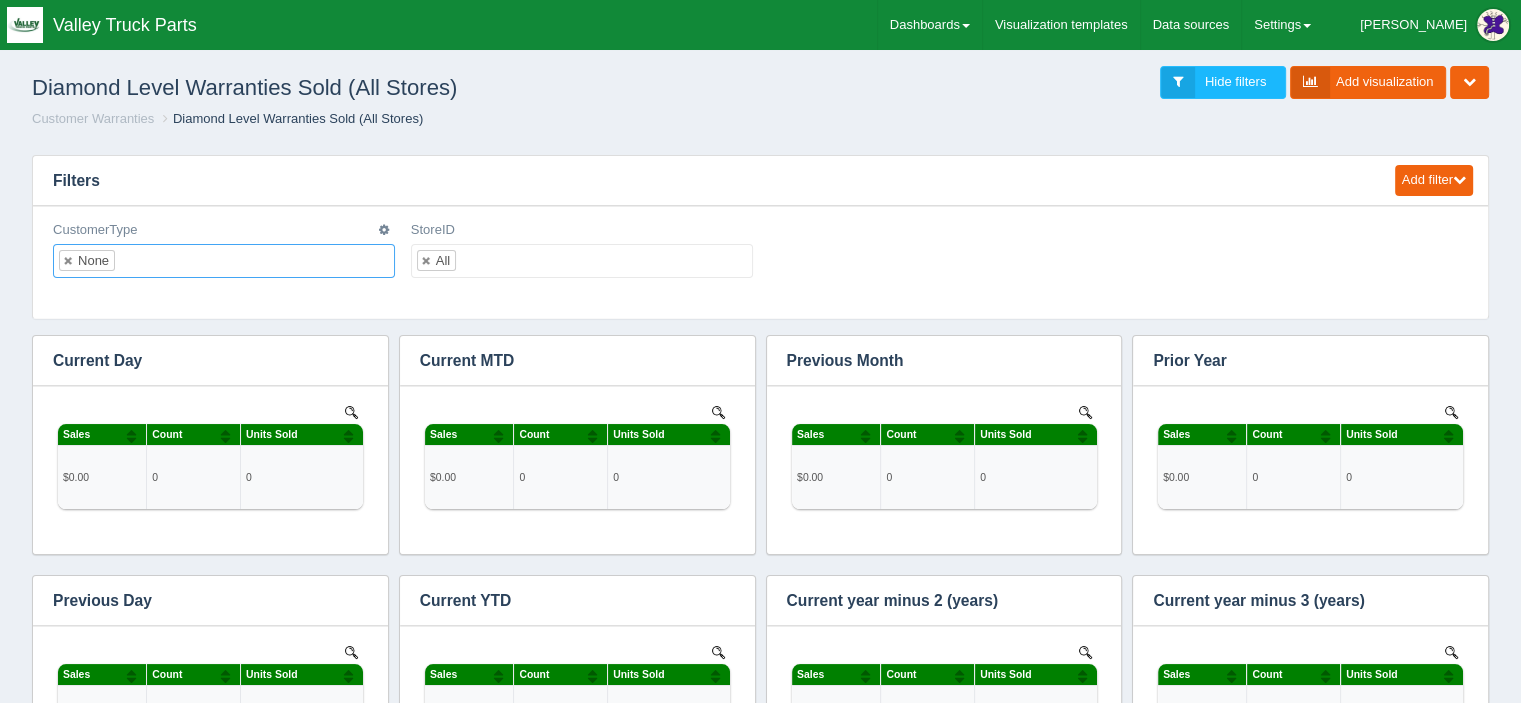 click at bounding box center [132, 261] 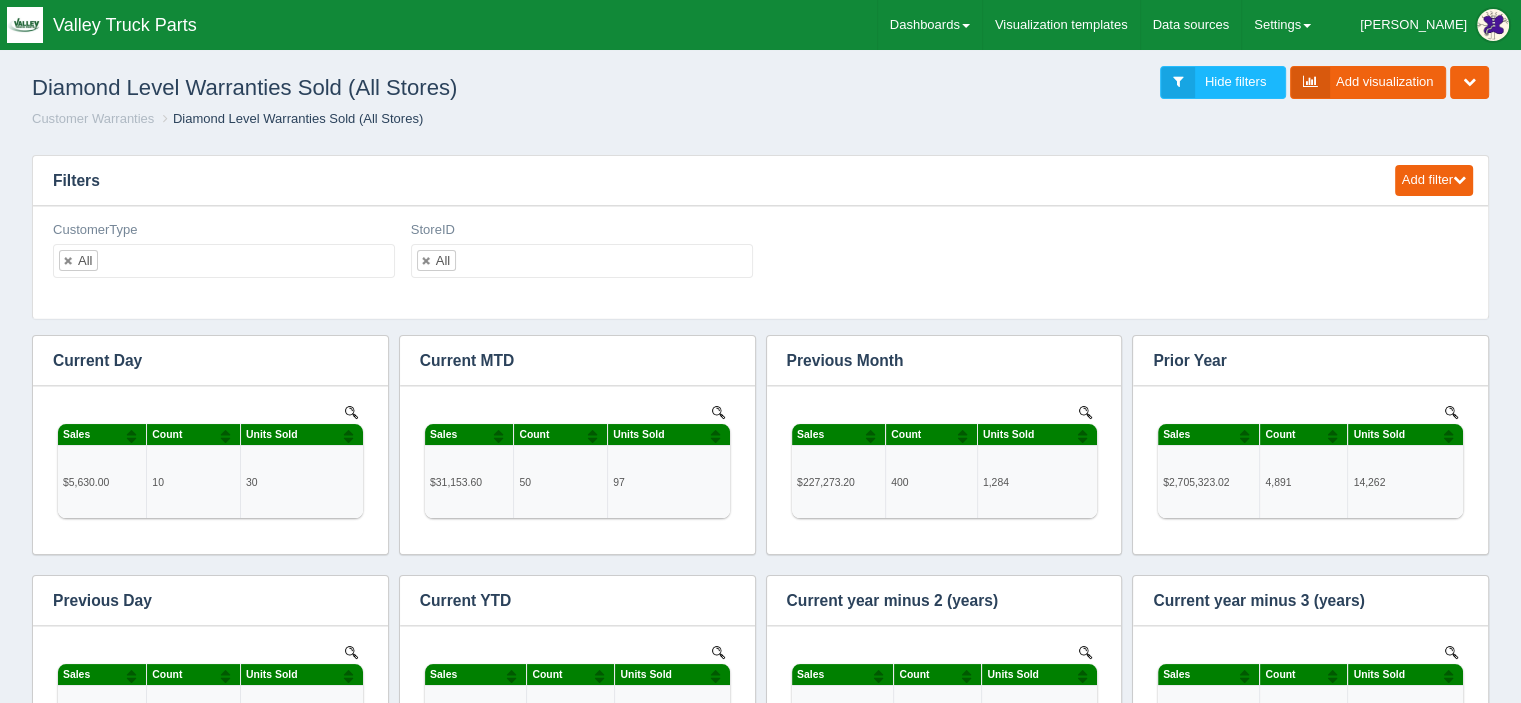 scroll, scrollTop: 0, scrollLeft: 0, axis: both 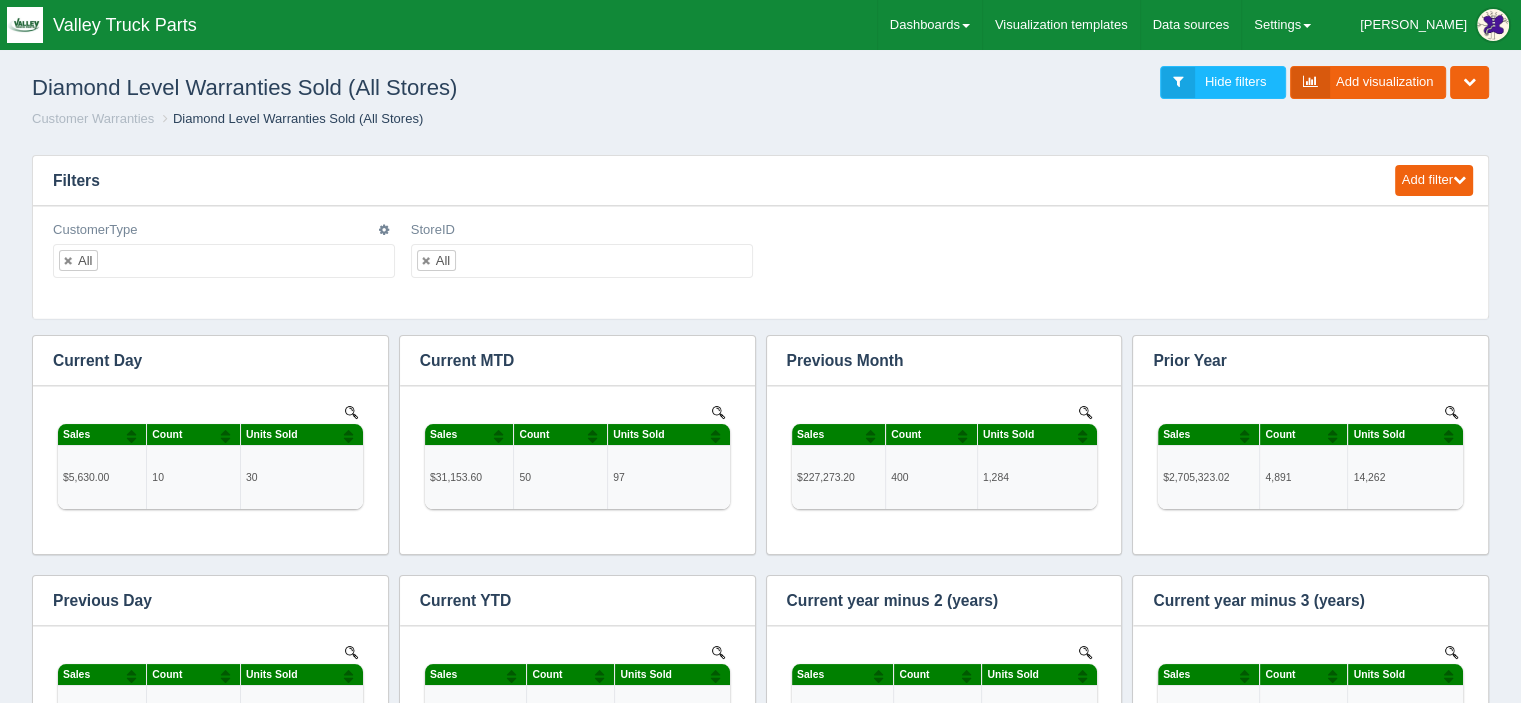 click on "All" at bounding box center (224, 261) 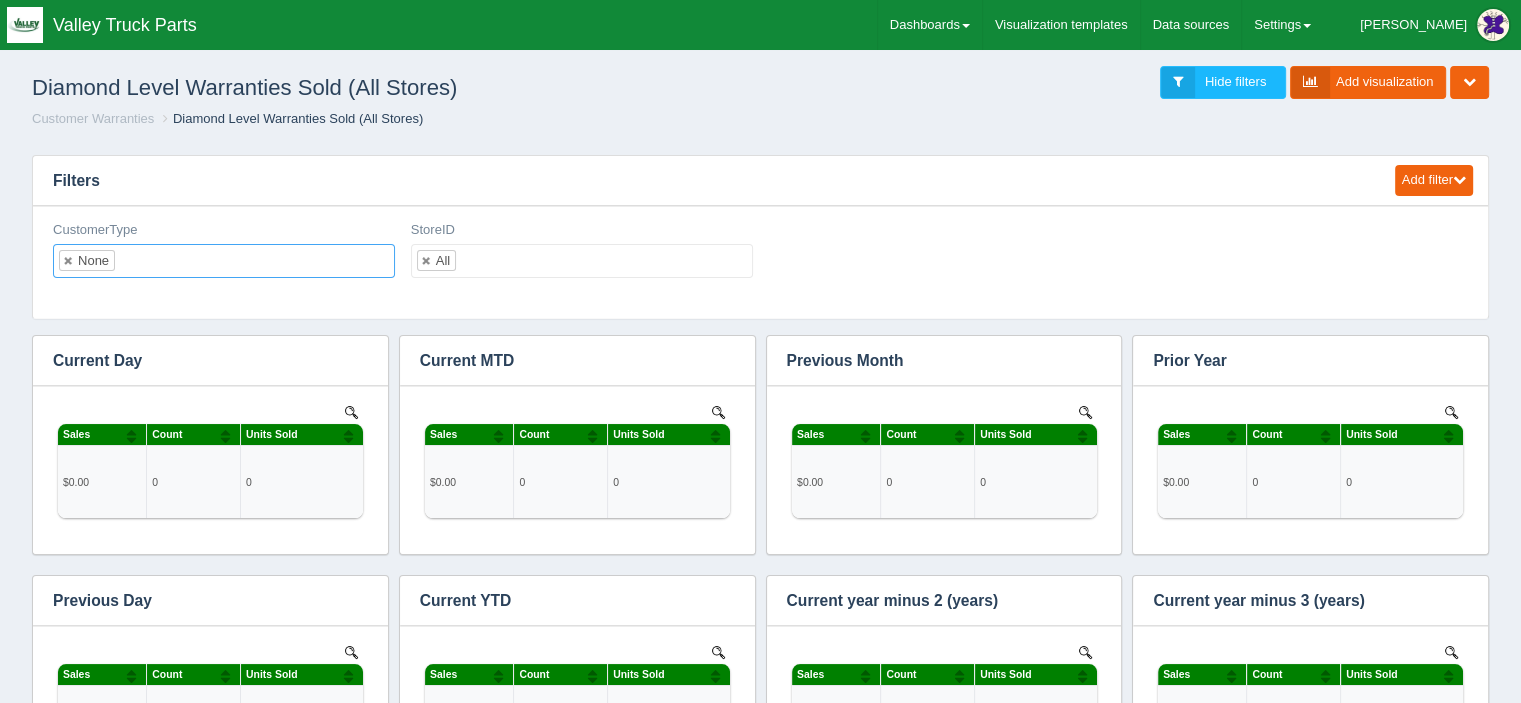 scroll, scrollTop: 0, scrollLeft: 0, axis: both 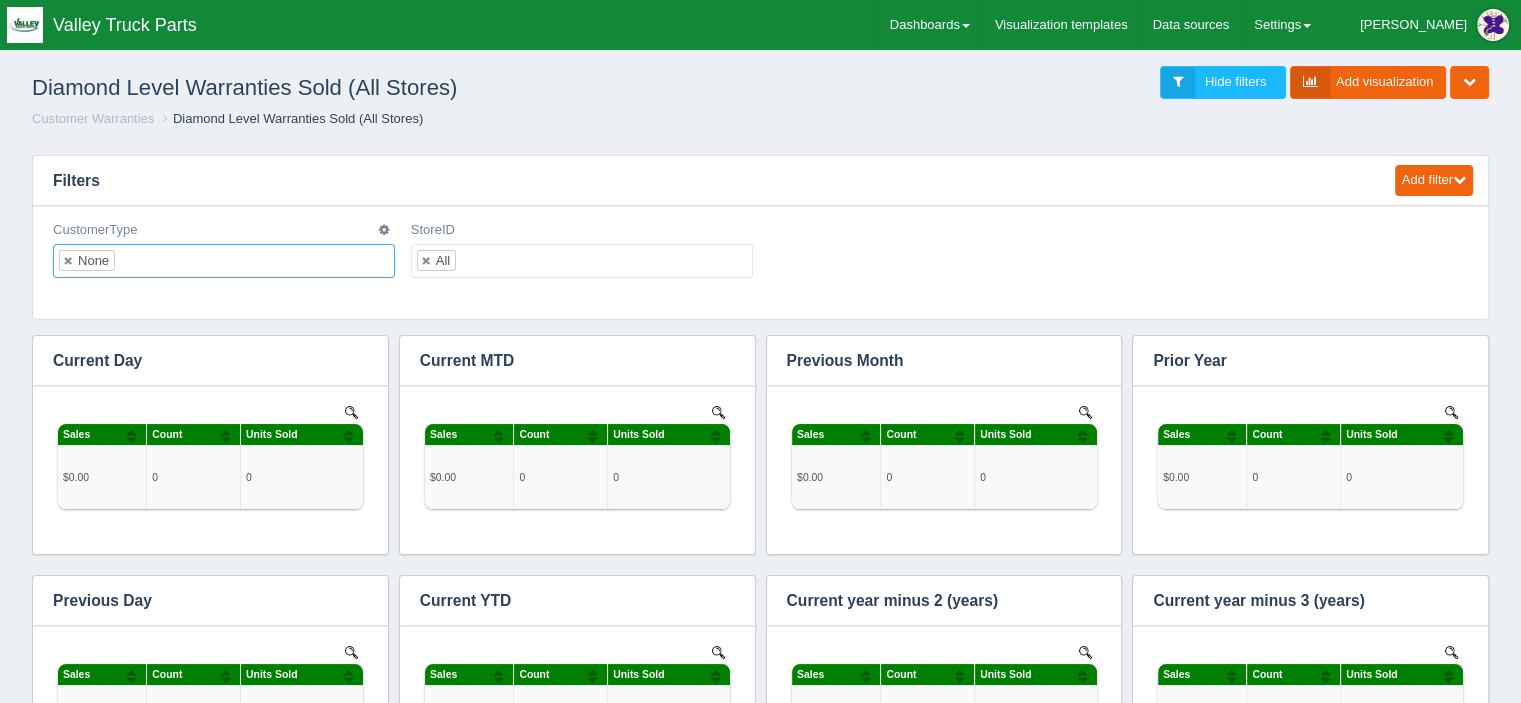 click at bounding box center (132, 261) 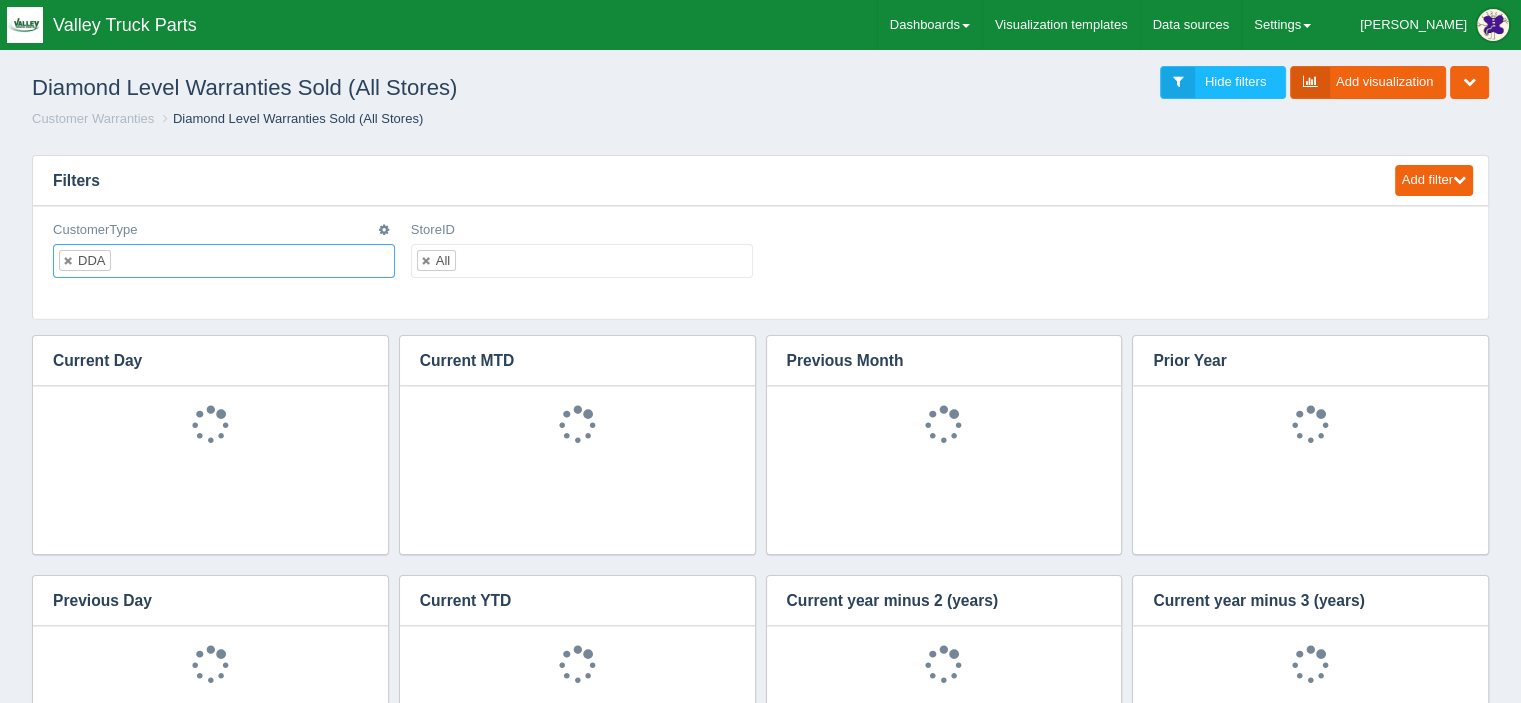 click at bounding box center [128, 261] 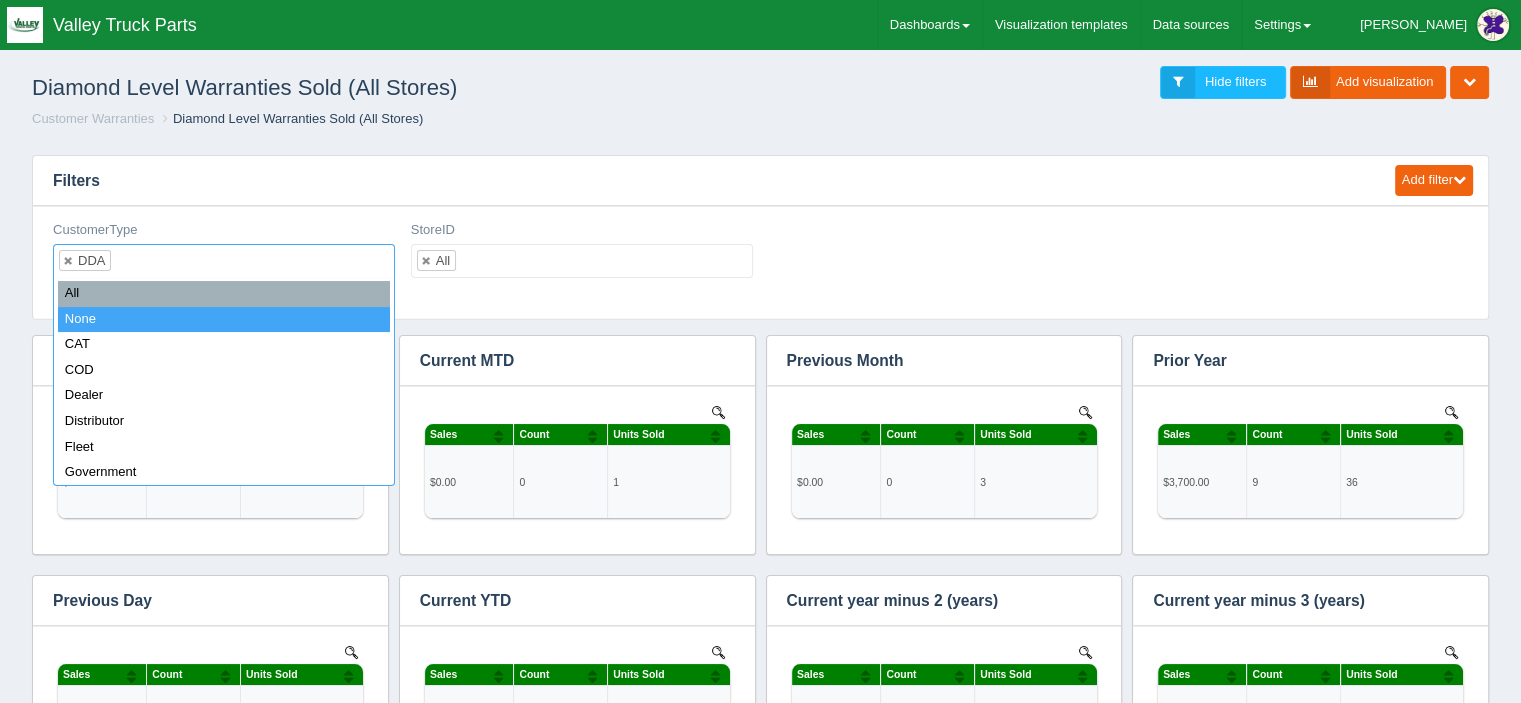 scroll, scrollTop: 0, scrollLeft: 0, axis: both 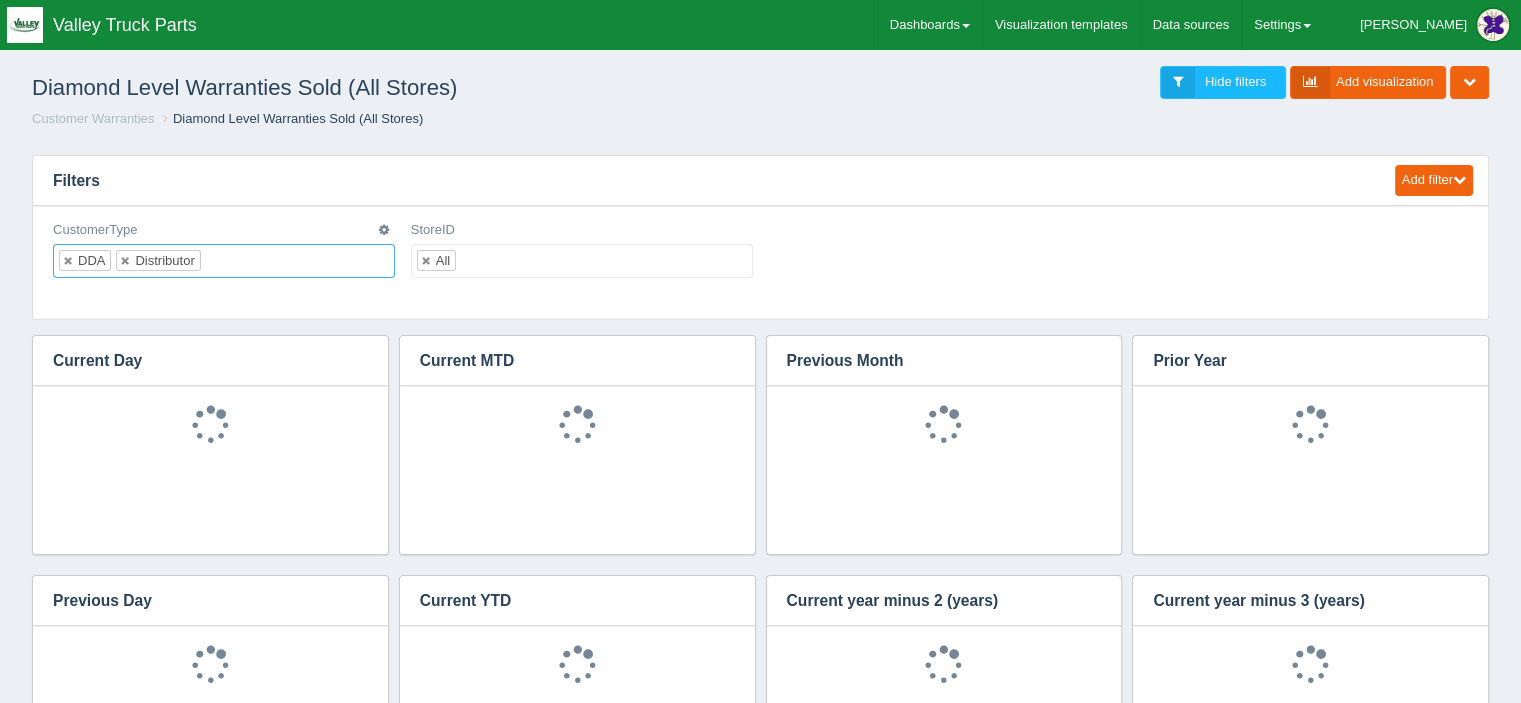 click at bounding box center (218, 261) 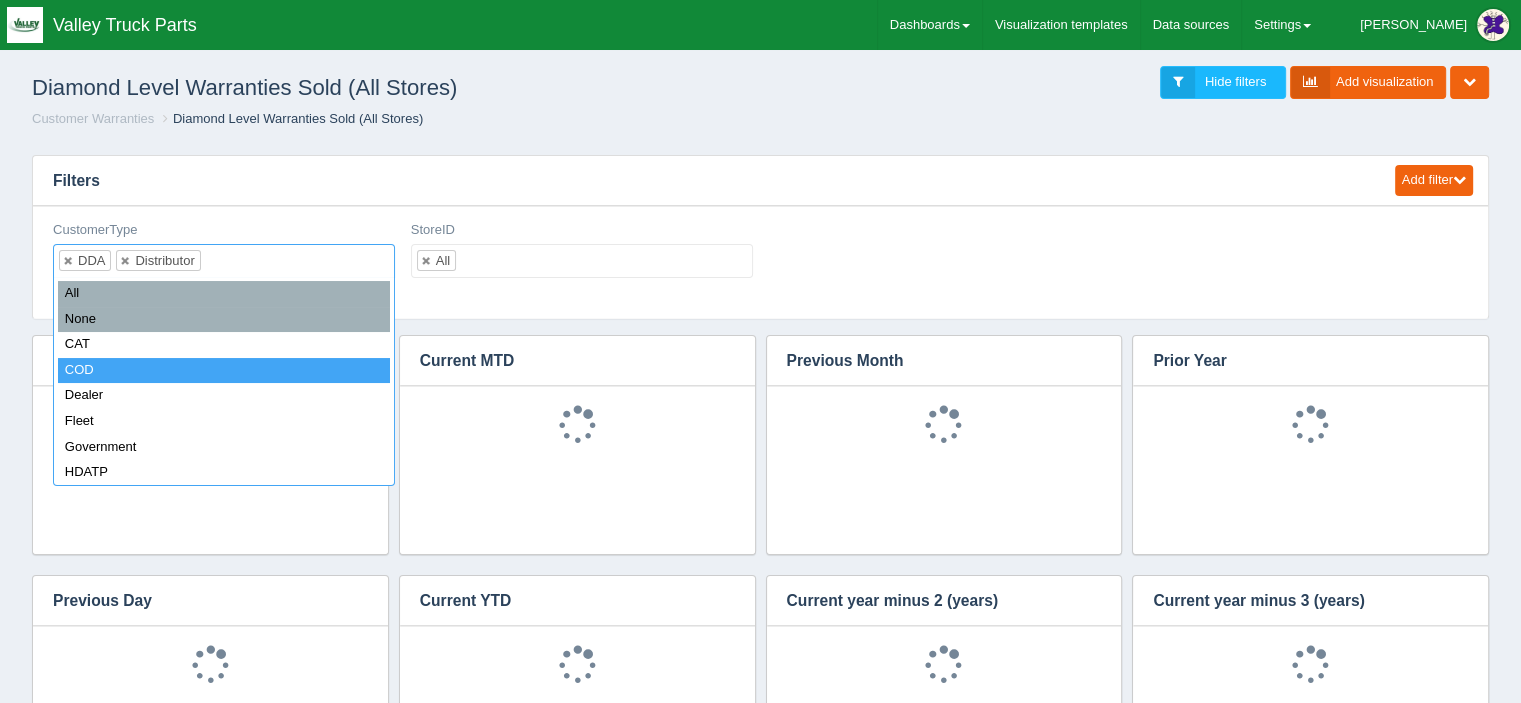 scroll, scrollTop: 100, scrollLeft: 0, axis: vertical 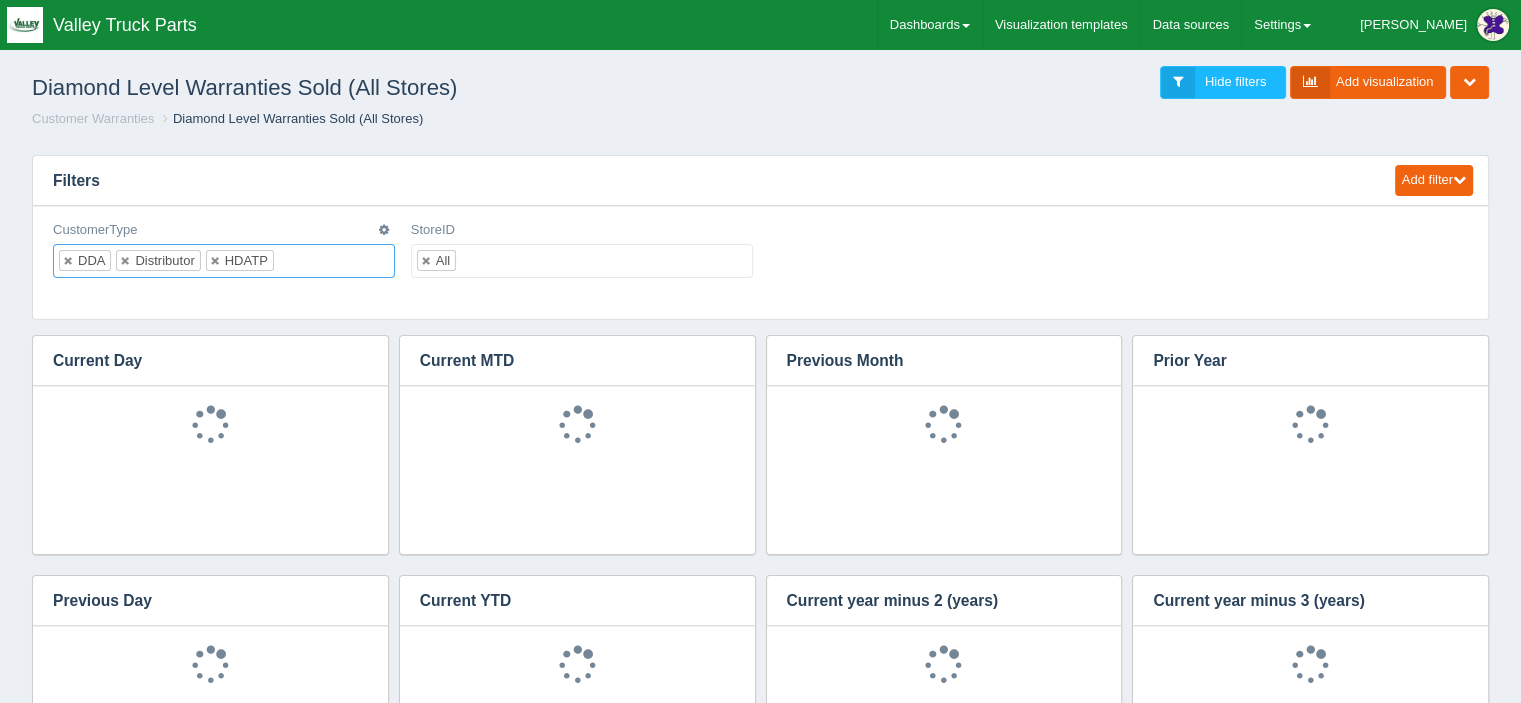 click at bounding box center (291, 261) 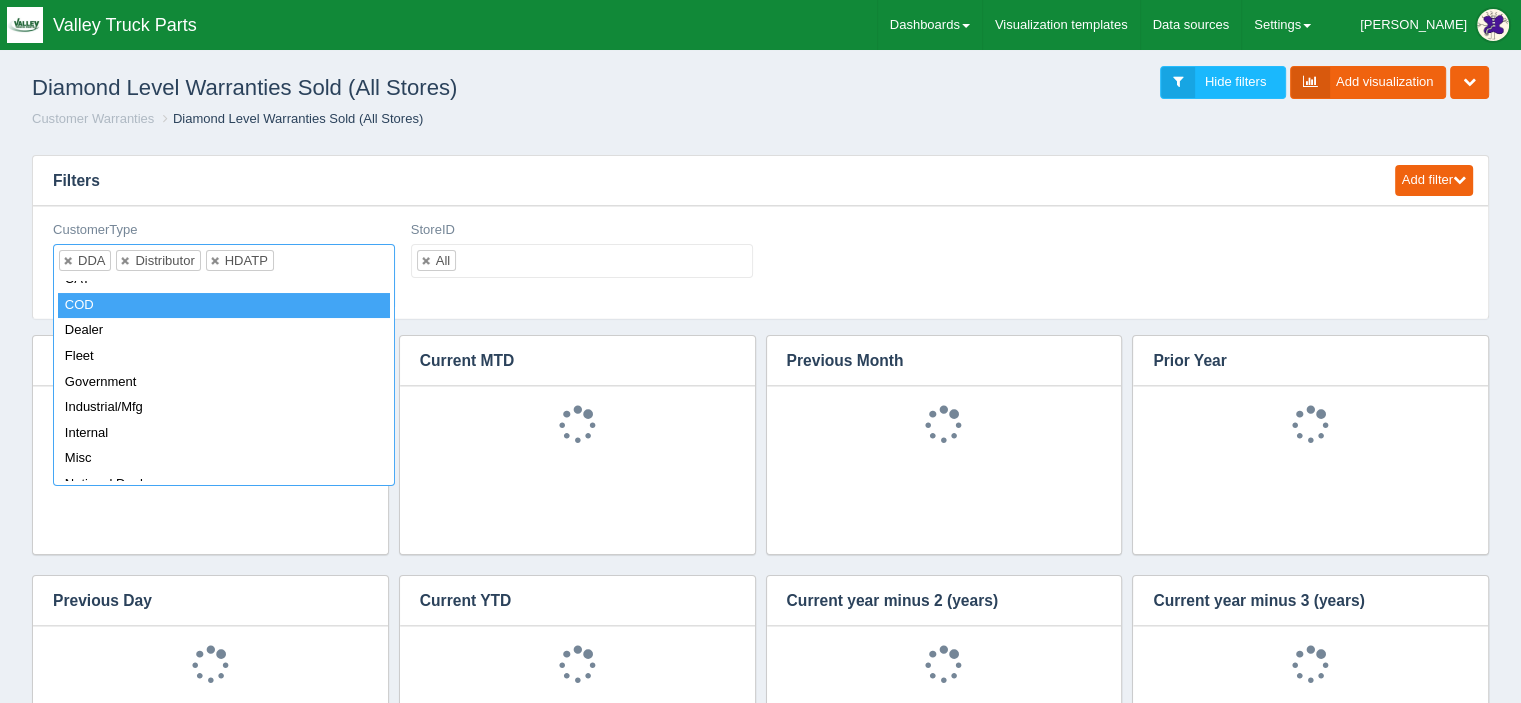 scroll, scrollTop: 100, scrollLeft: 0, axis: vertical 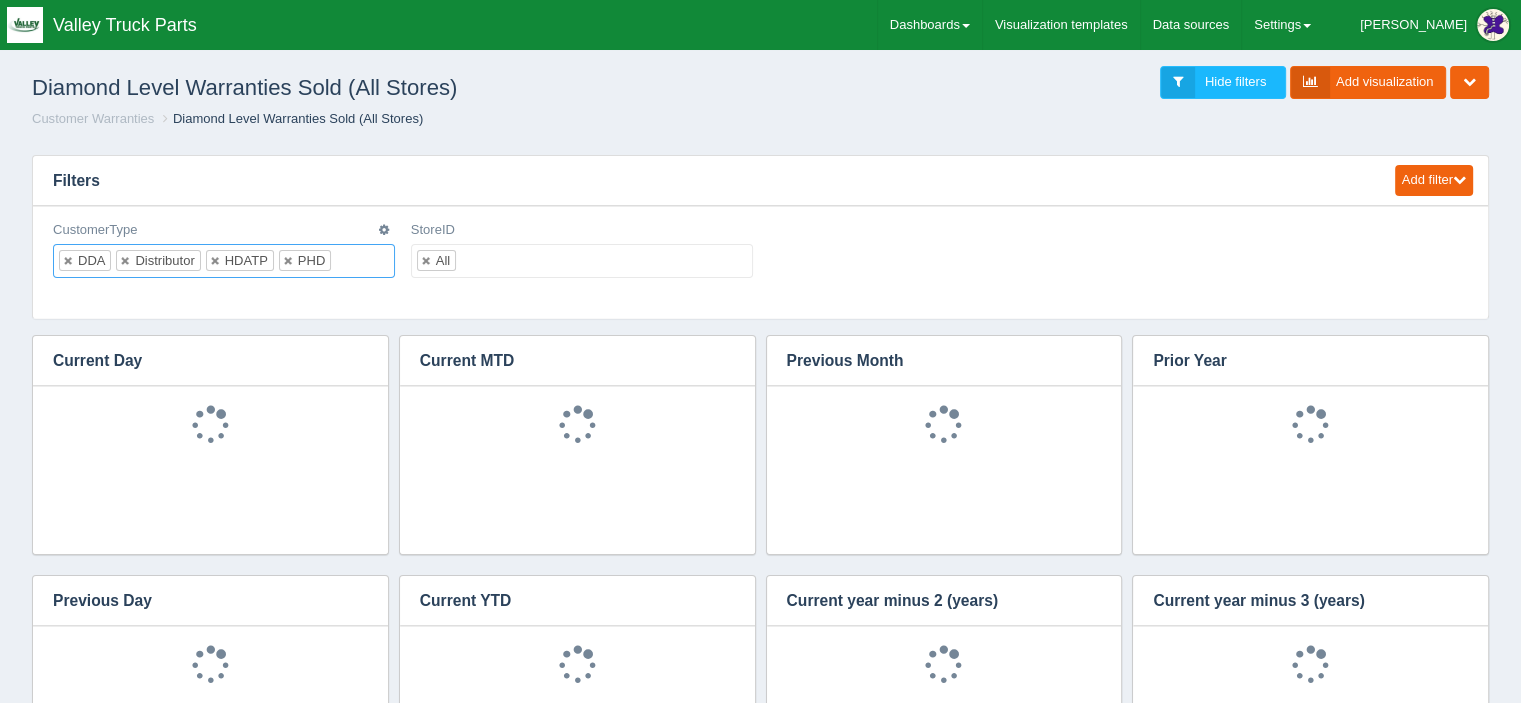 click at bounding box center [348, 261] 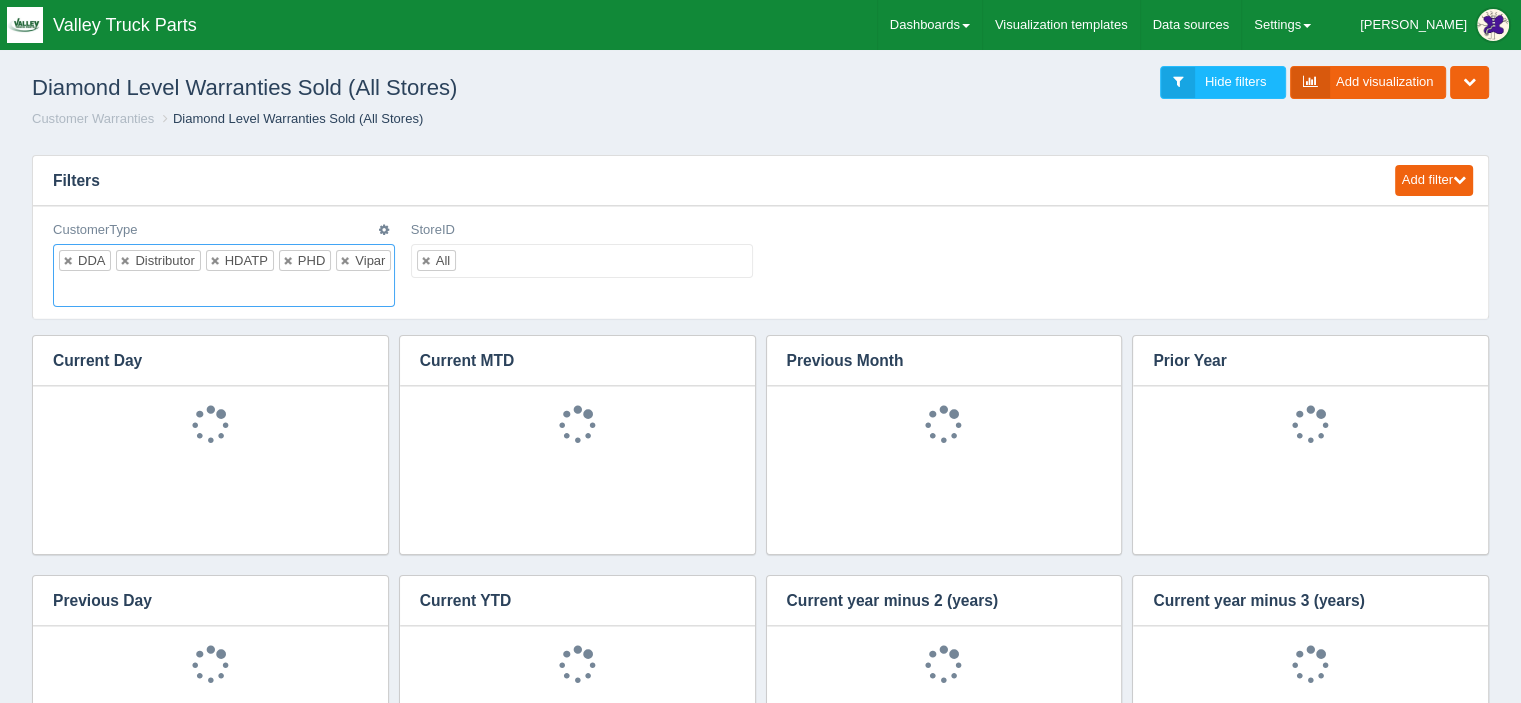 click on "DDA           Distributor           HDATP           PHD           Vipar" at bounding box center (224, 275) 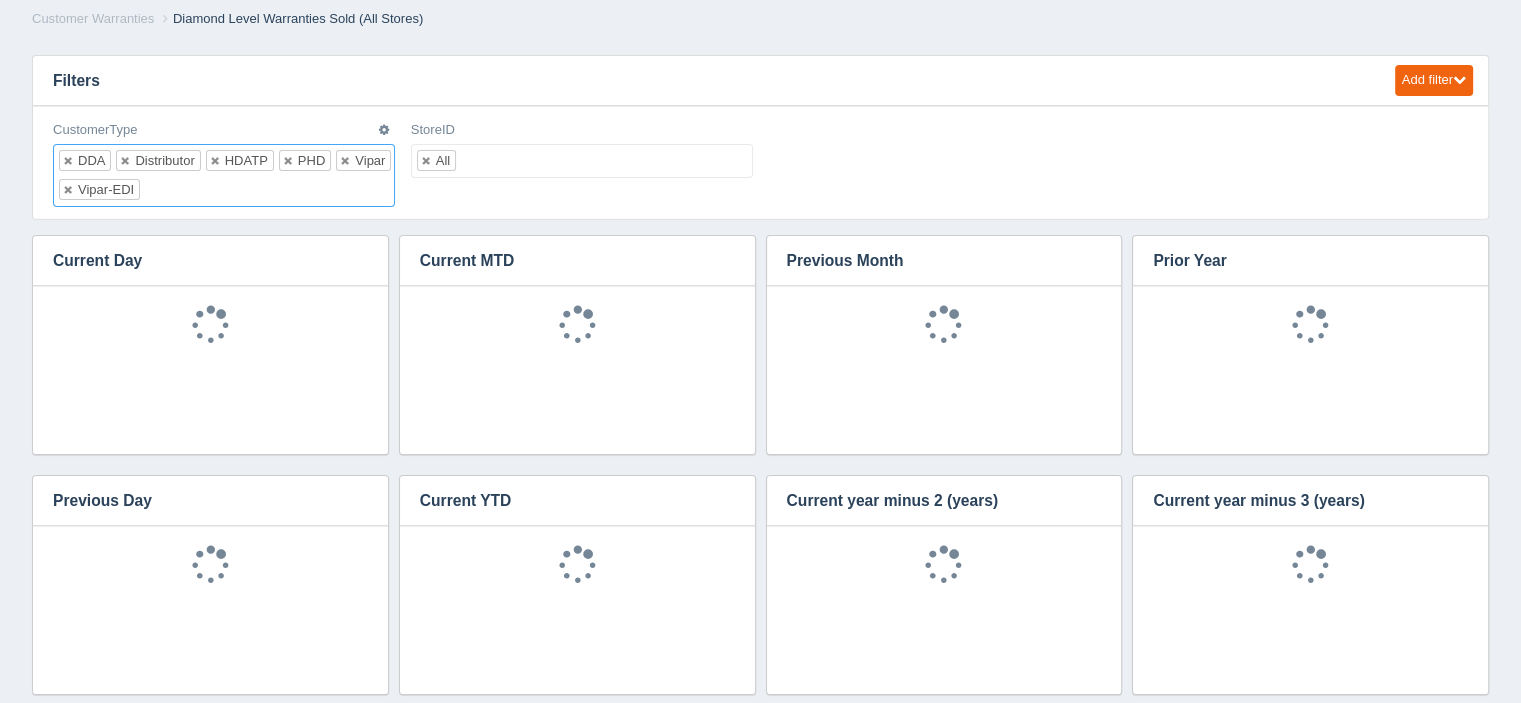 click at bounding box center [157, 190] 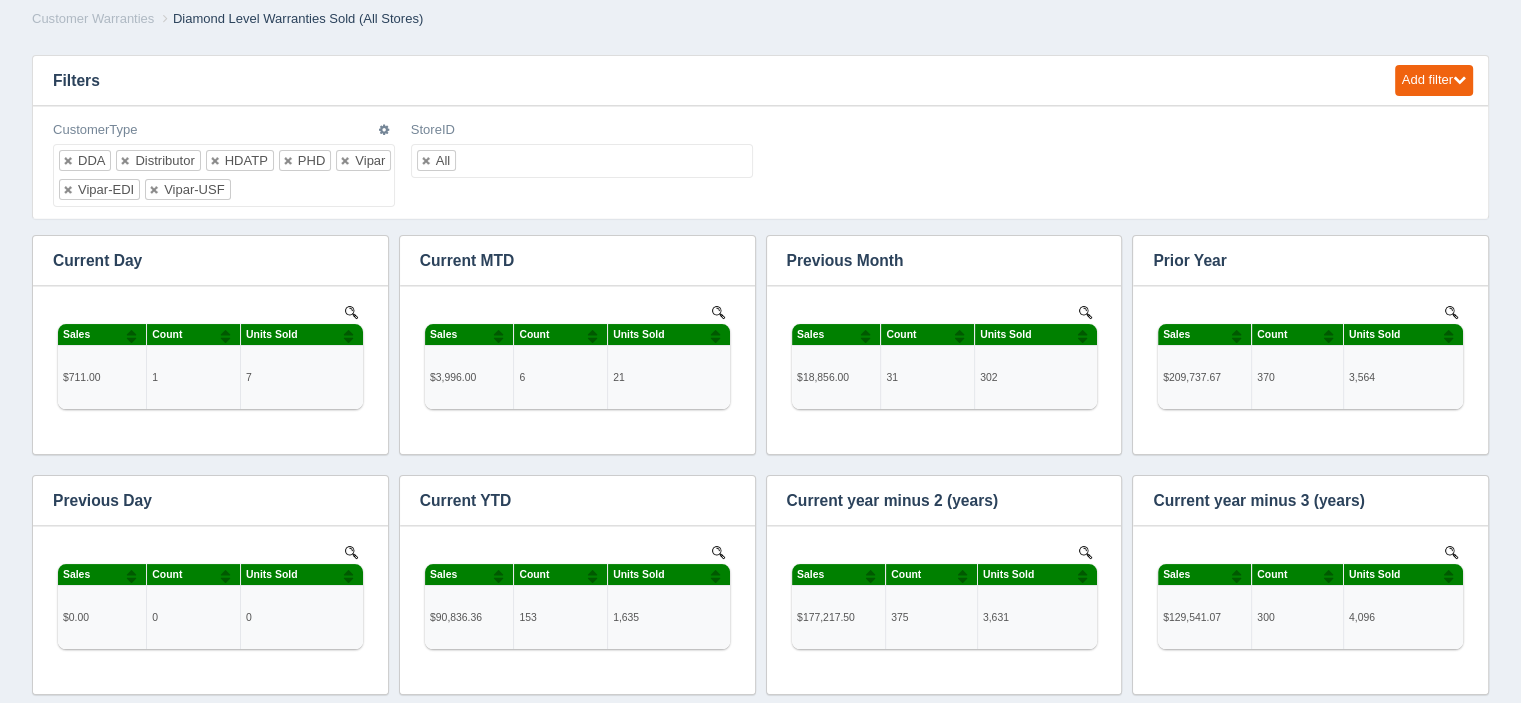 click on "DDA           Distributor           HDATP           PHD           Vipar           Vipar-EDI           Vipar-USF" at bounding box center [224, 175] 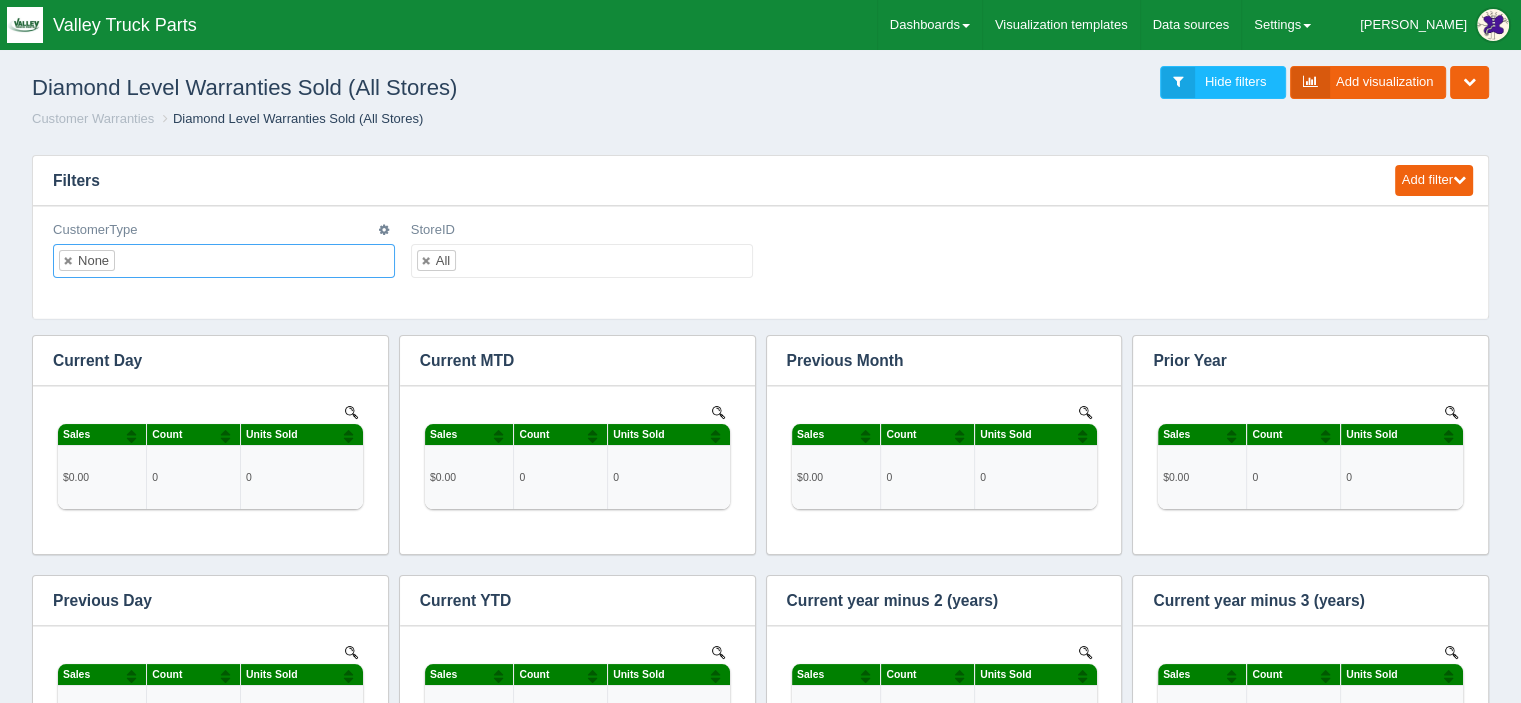 click at bounding box center (132, 261) 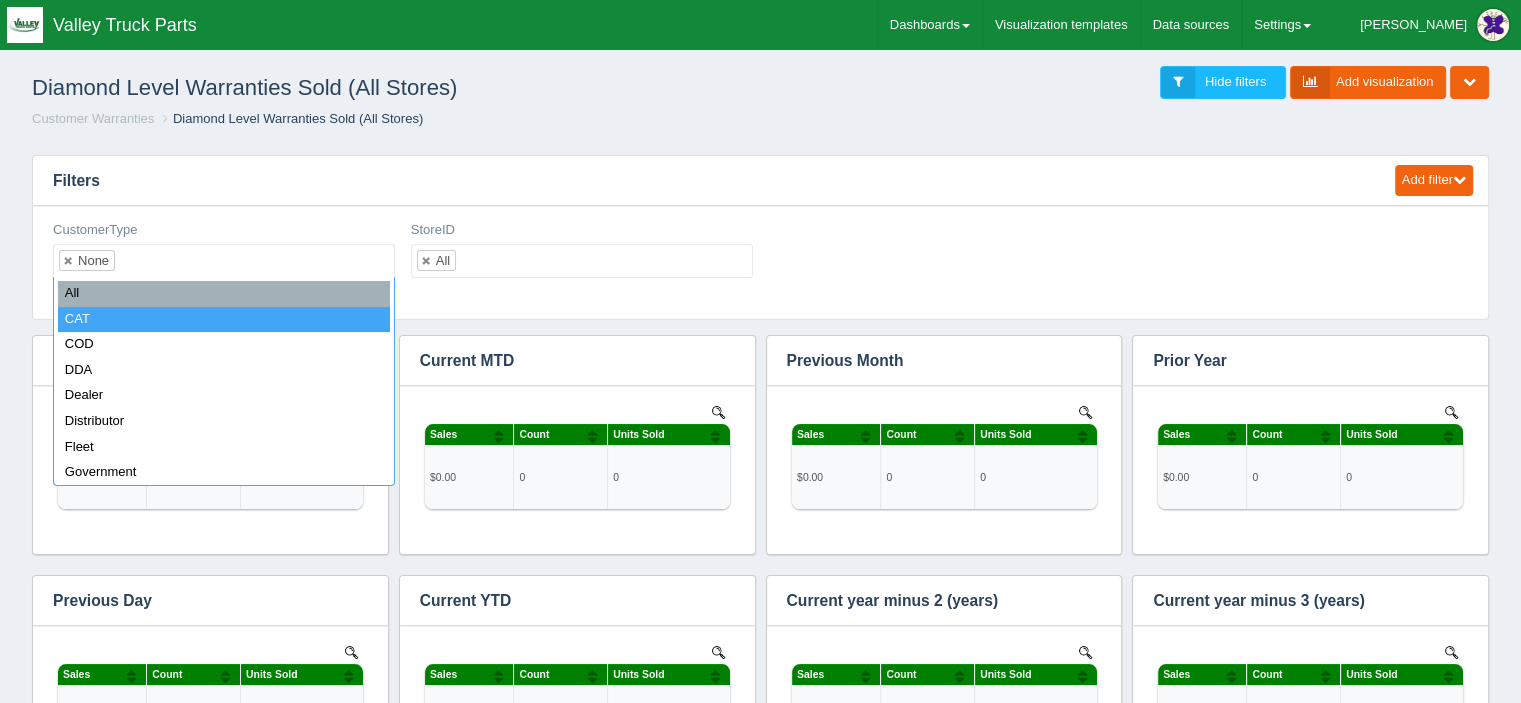 select on "CAT" 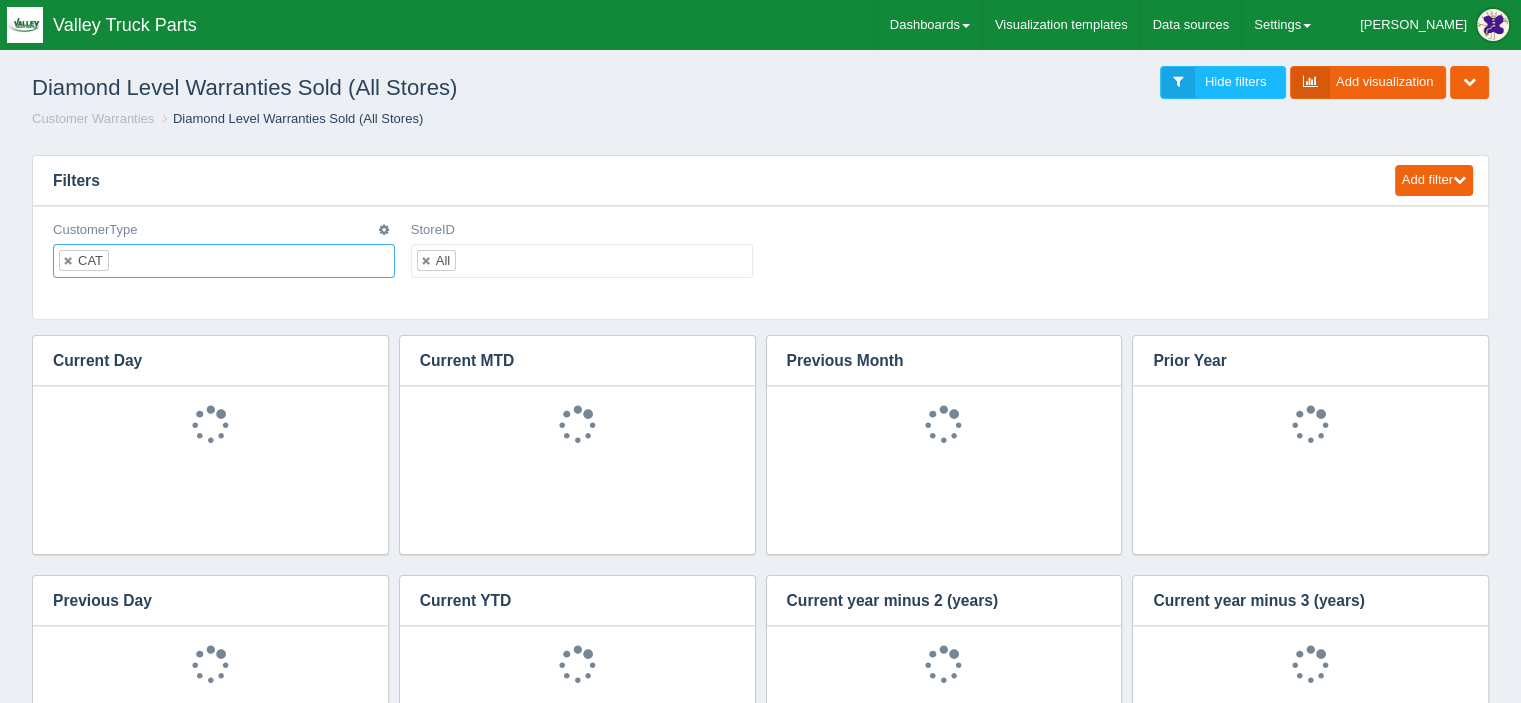 click at bounding box center (126, 261) 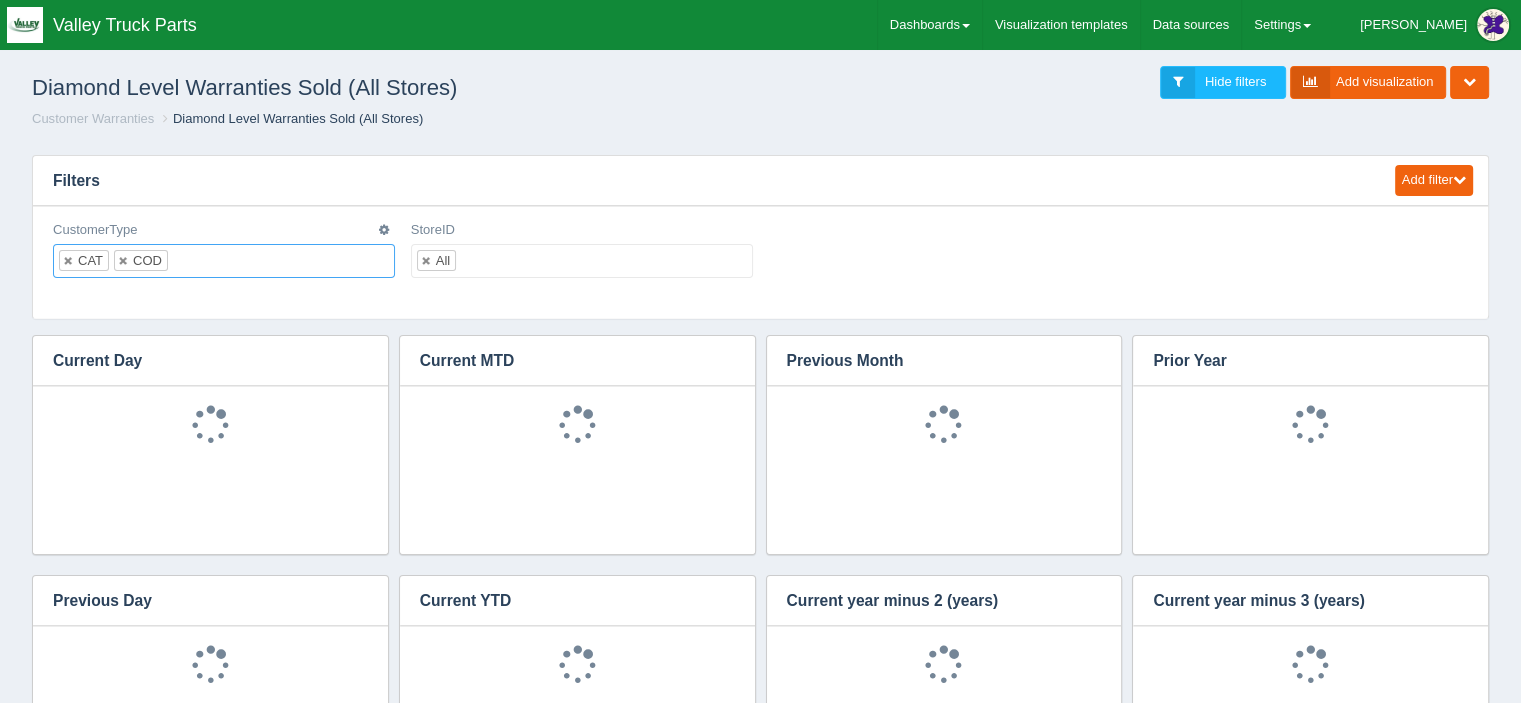 click at bounding box center (185, 261) 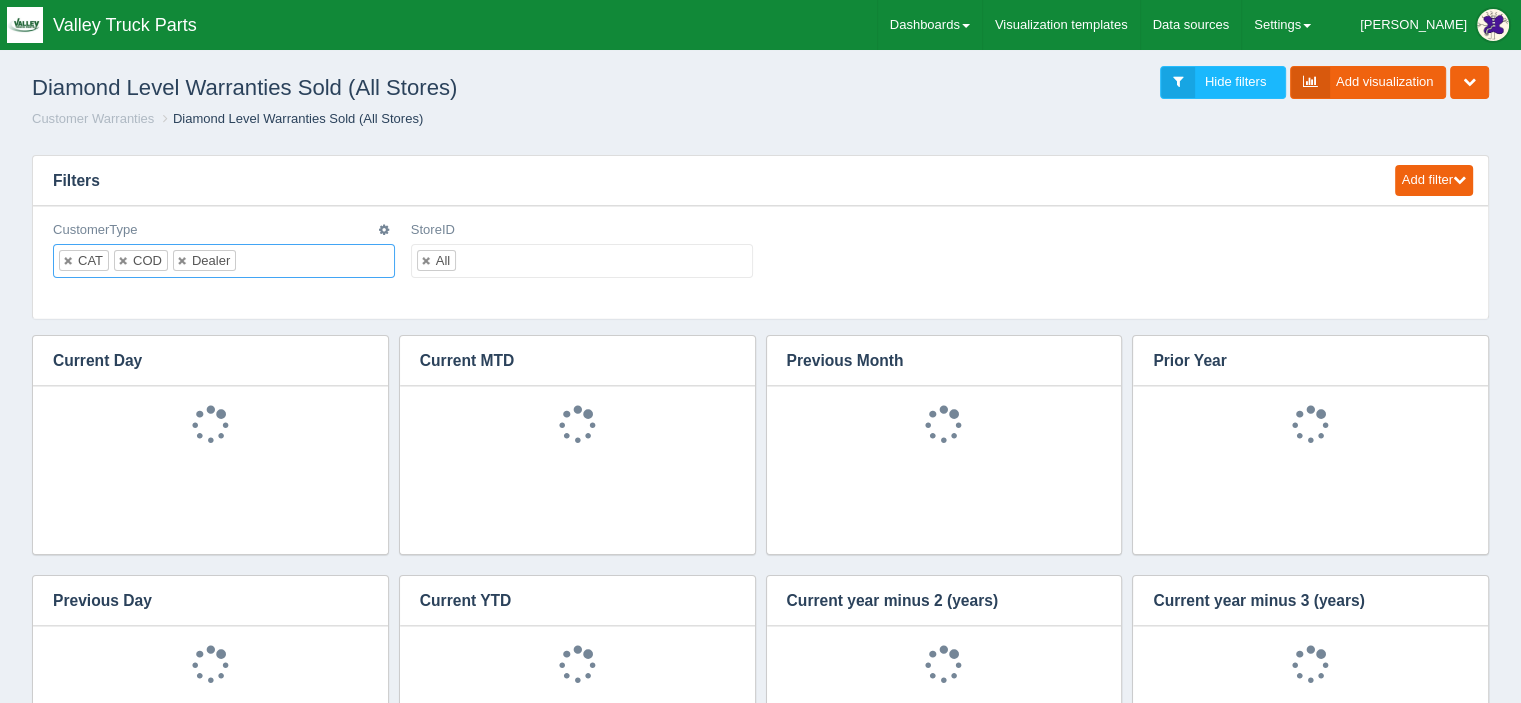 click at bounding box center (253, 261) 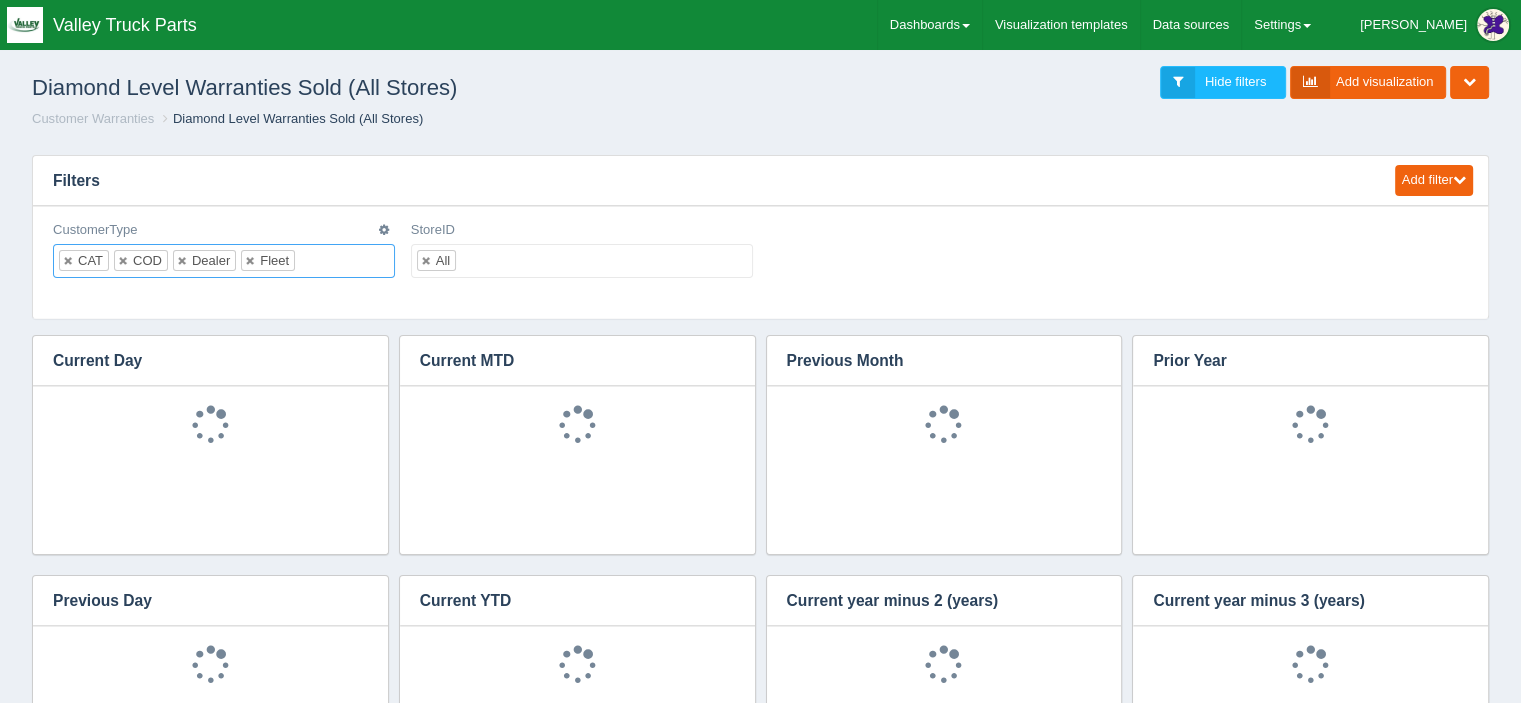 click at bounding box center (312, 261) 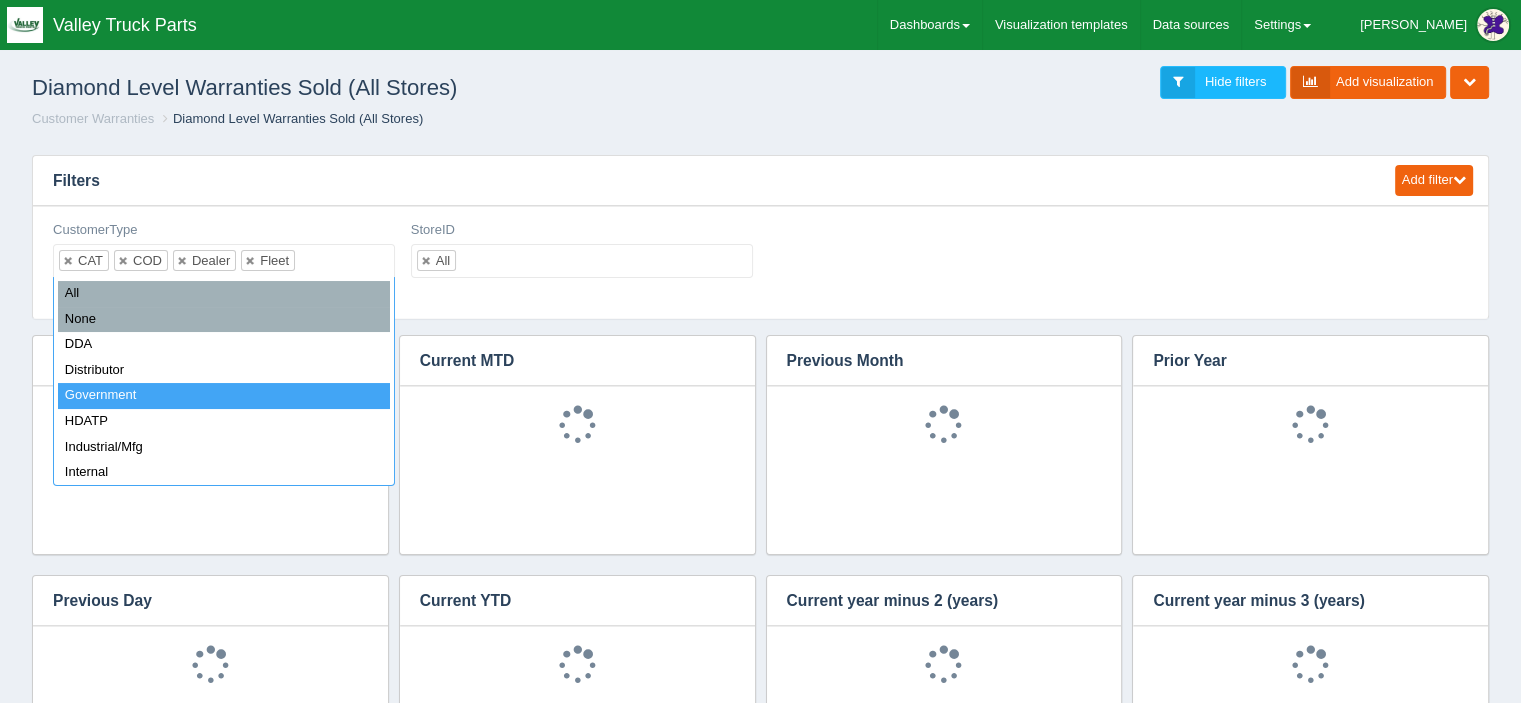 drag, startPoint x: 120, startPoint y: 392, endPoint x: 138, endPoint y: 371, distance: 27.658634 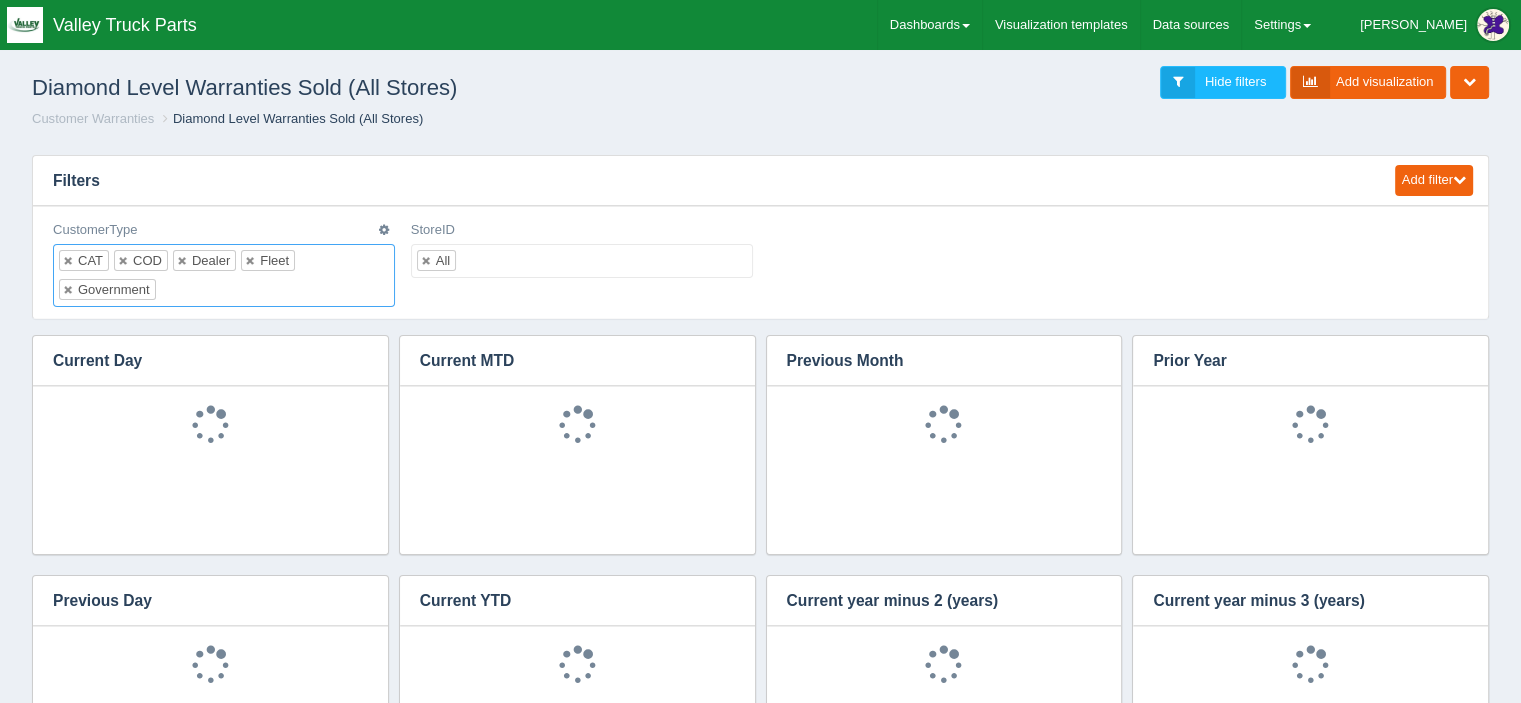 click at bounding box center (173, 290) 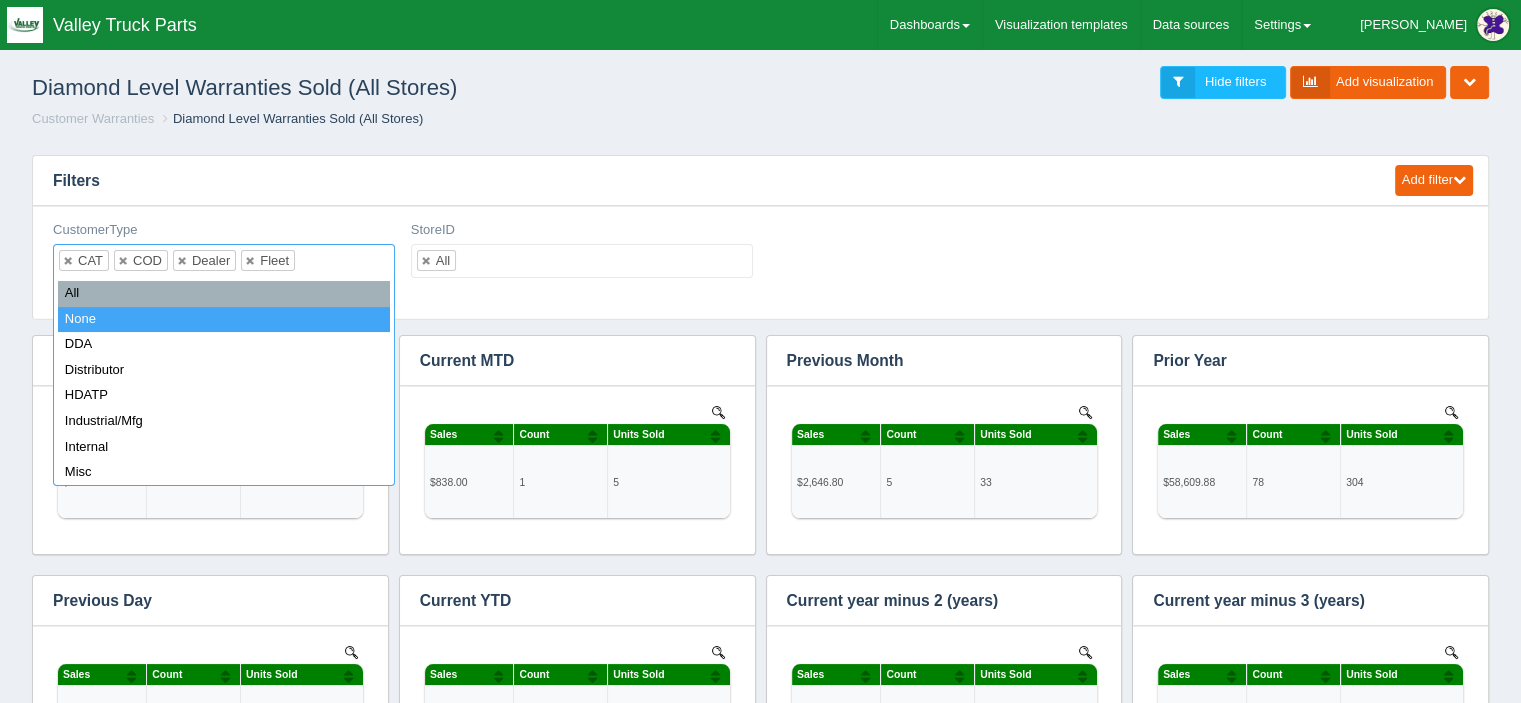 scroll, scrollTop: 0, scrollLeft: 0, axis: both 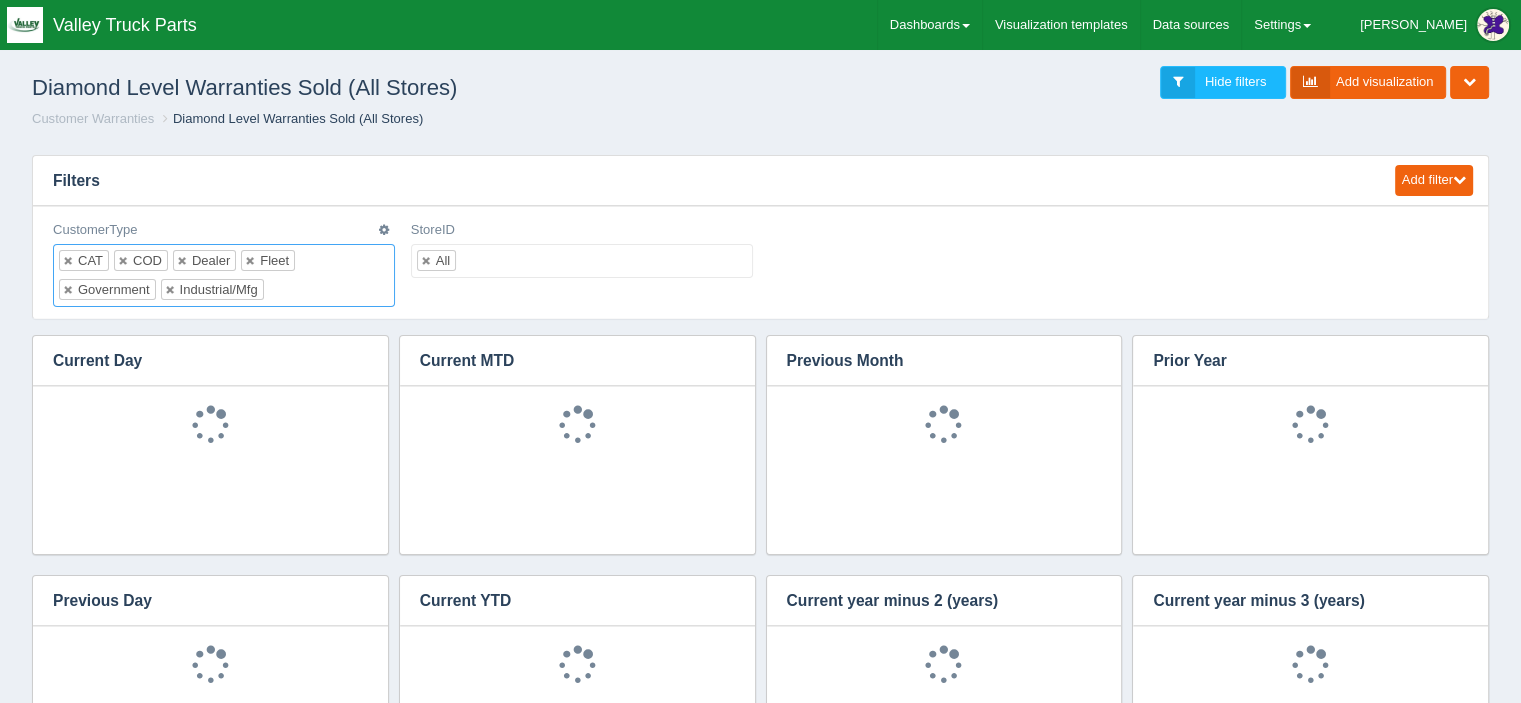click at bounding box center [281, 290] 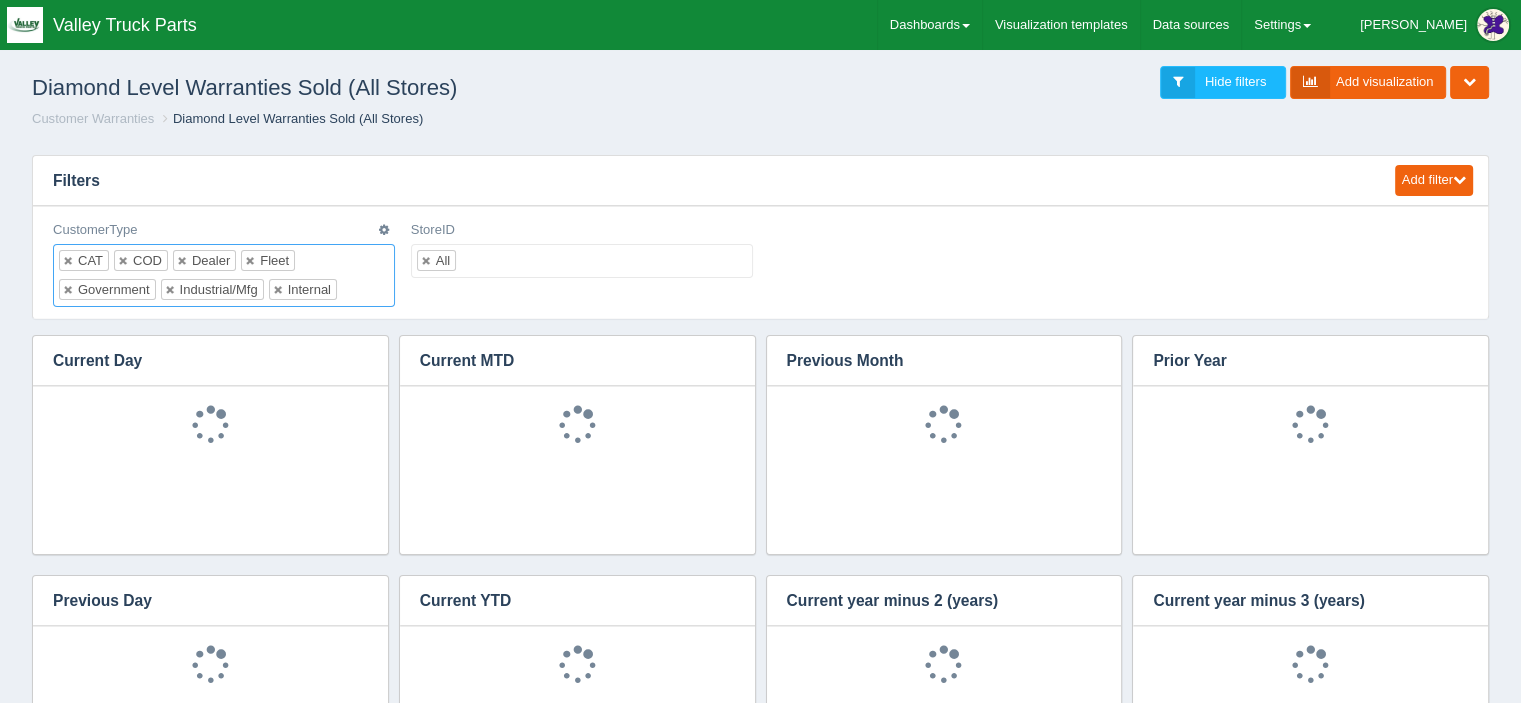 click at bounding box center (354, 290) 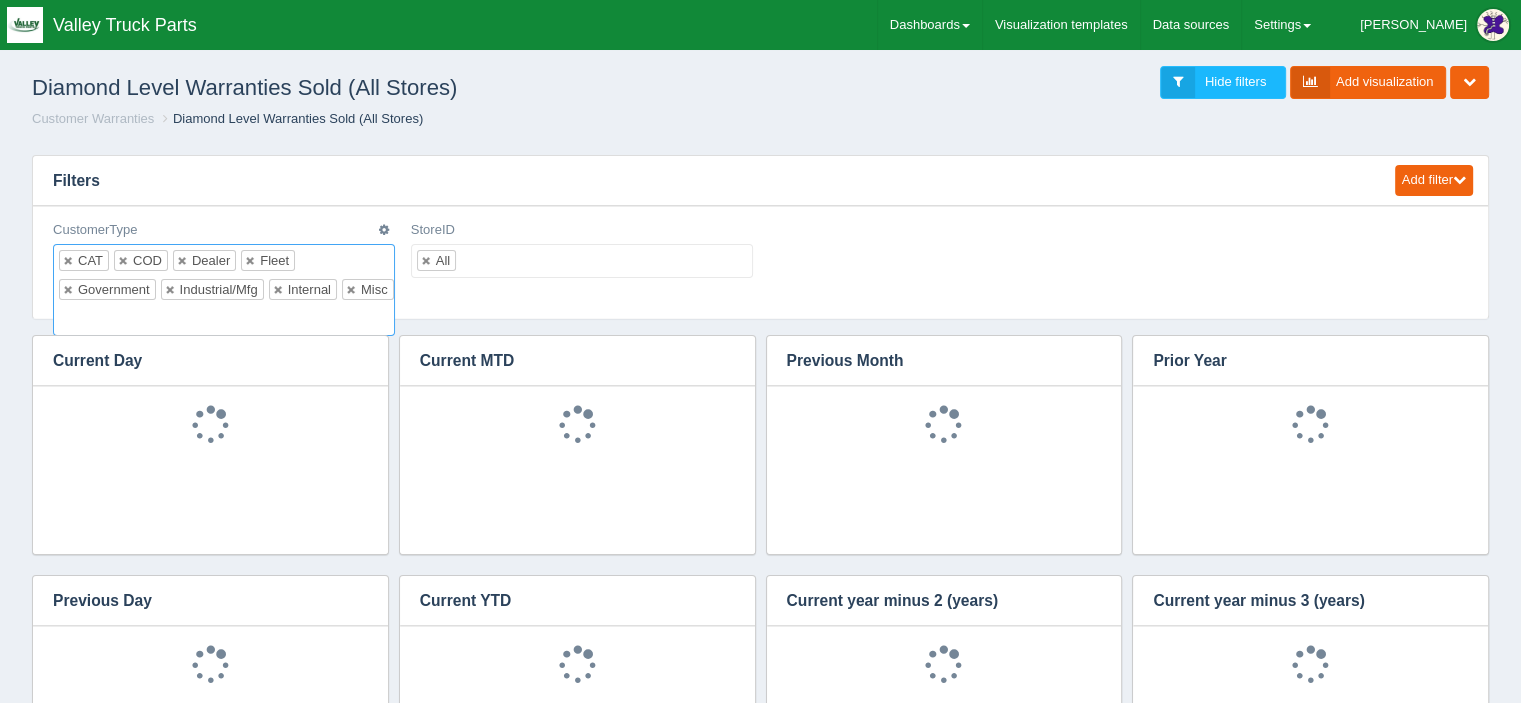 click on "CAT           COD           Dealer           Fleet           Government           Industrial/Mfg           Internal           Misc" at bounding box center [224, 290] 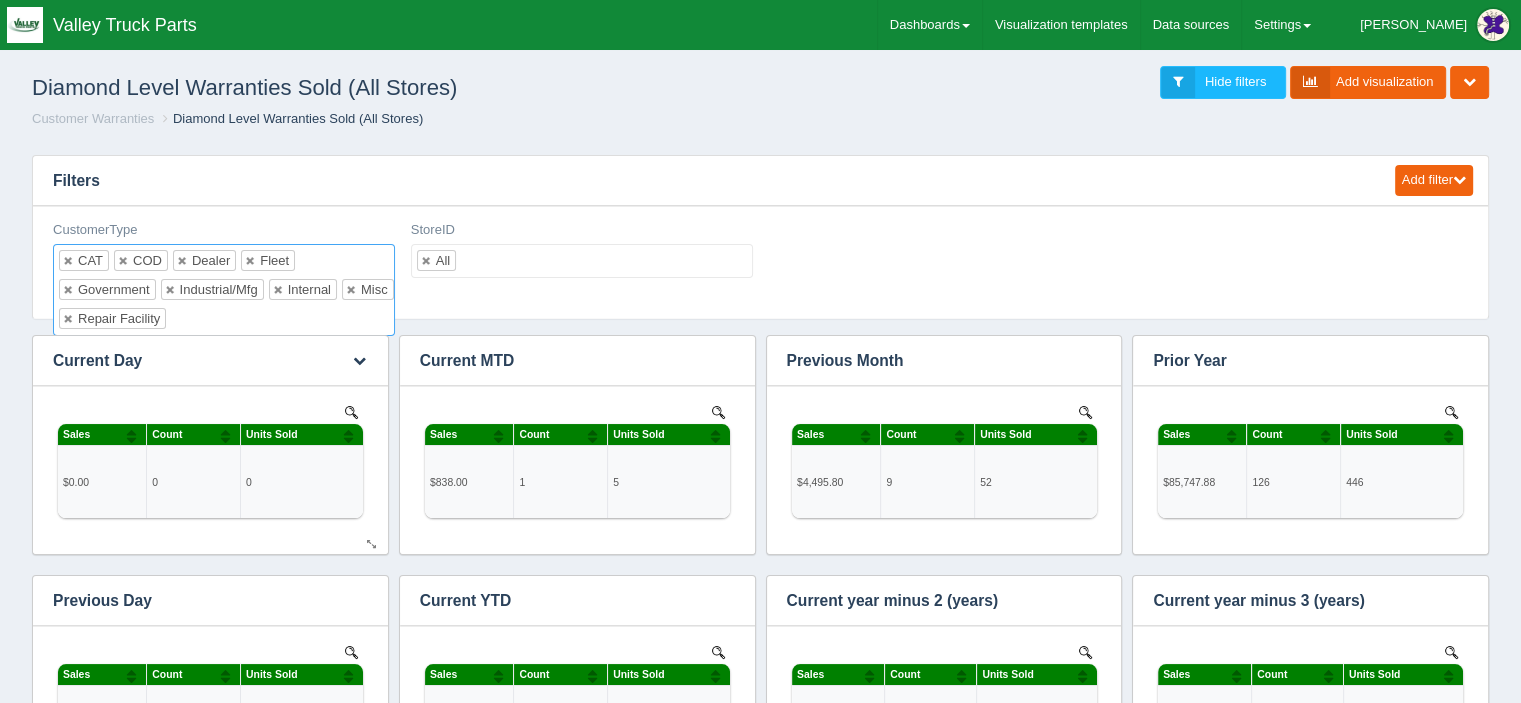 scroll, scrollTop: 0, scrollLeft: 0, axis: both 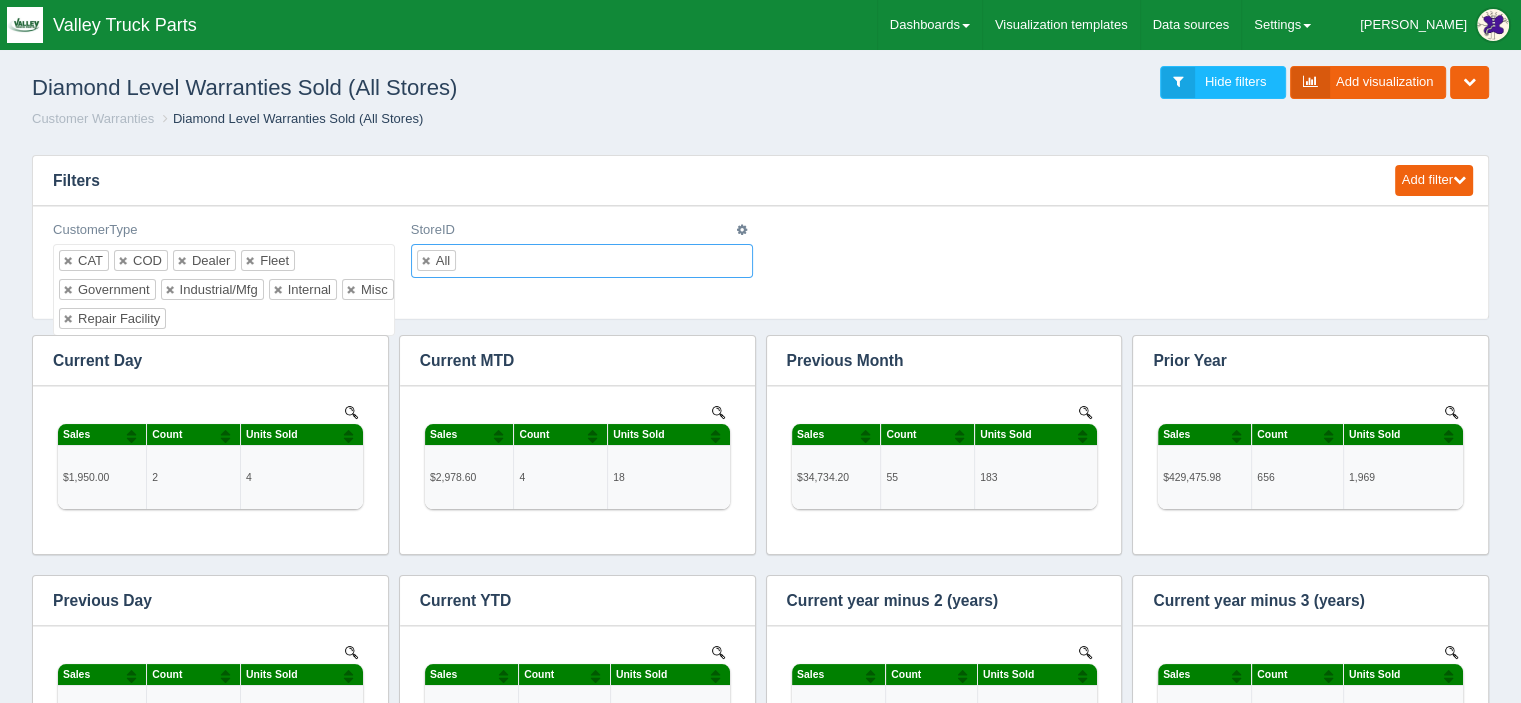 click at bounding box center [473, 261] 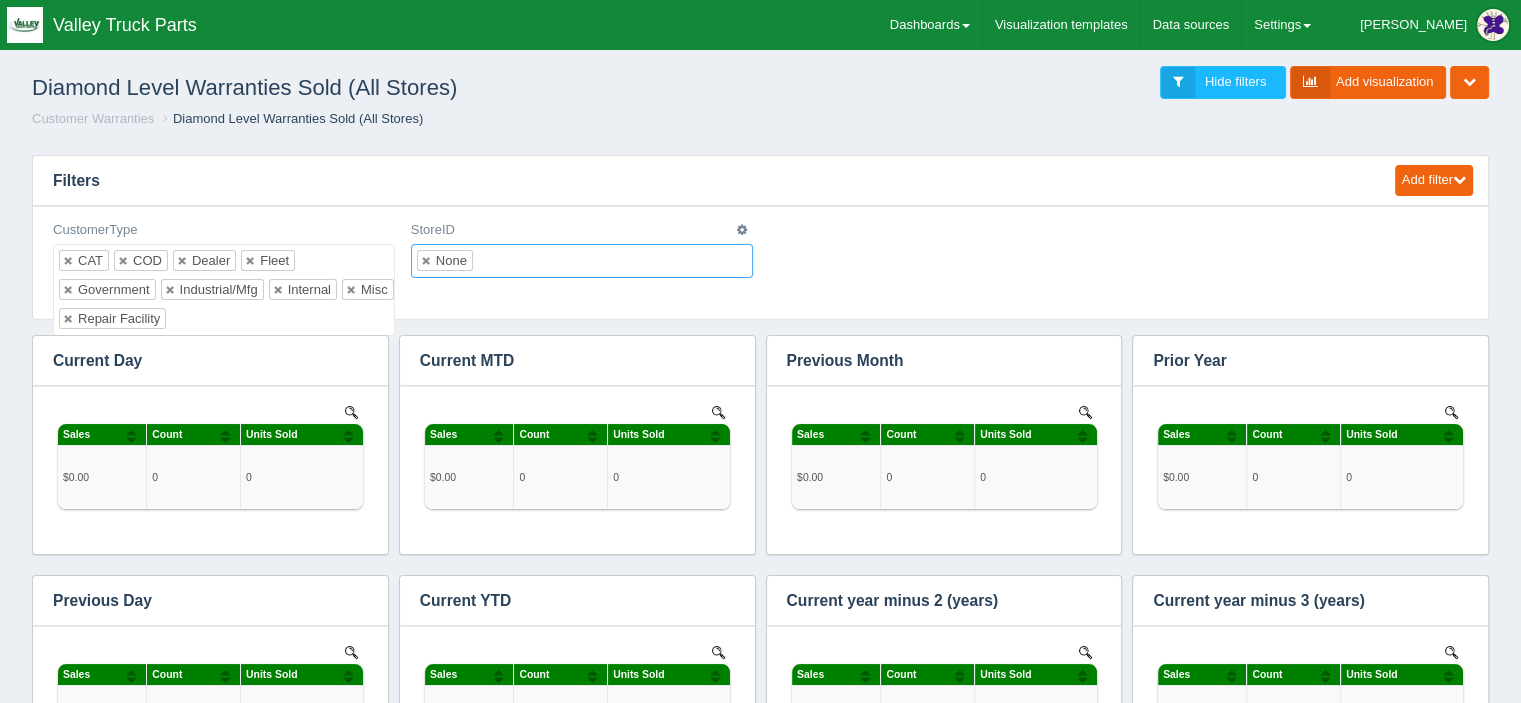 click at bounding box center [490, 261] 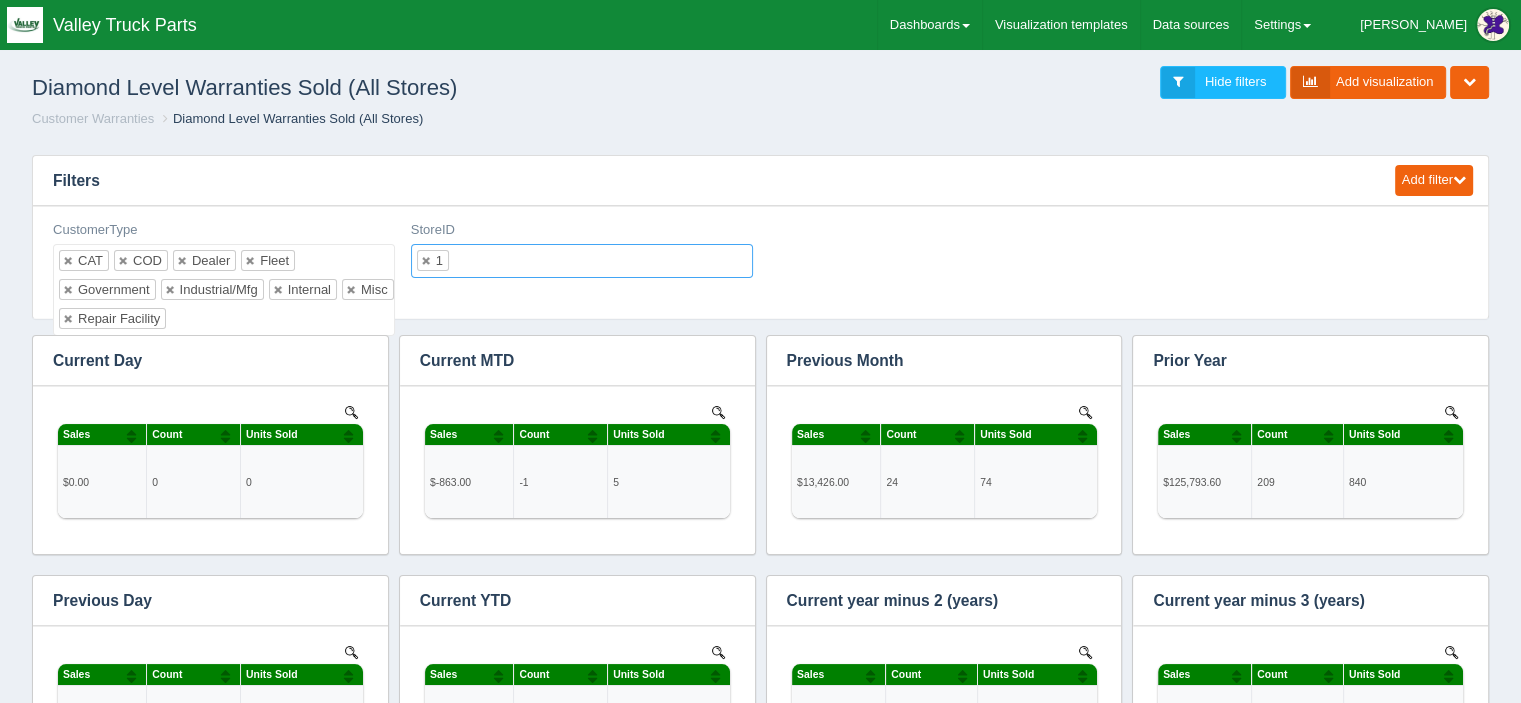 scroll, scrollTop: 0, scrollLeft: 0, axis: both 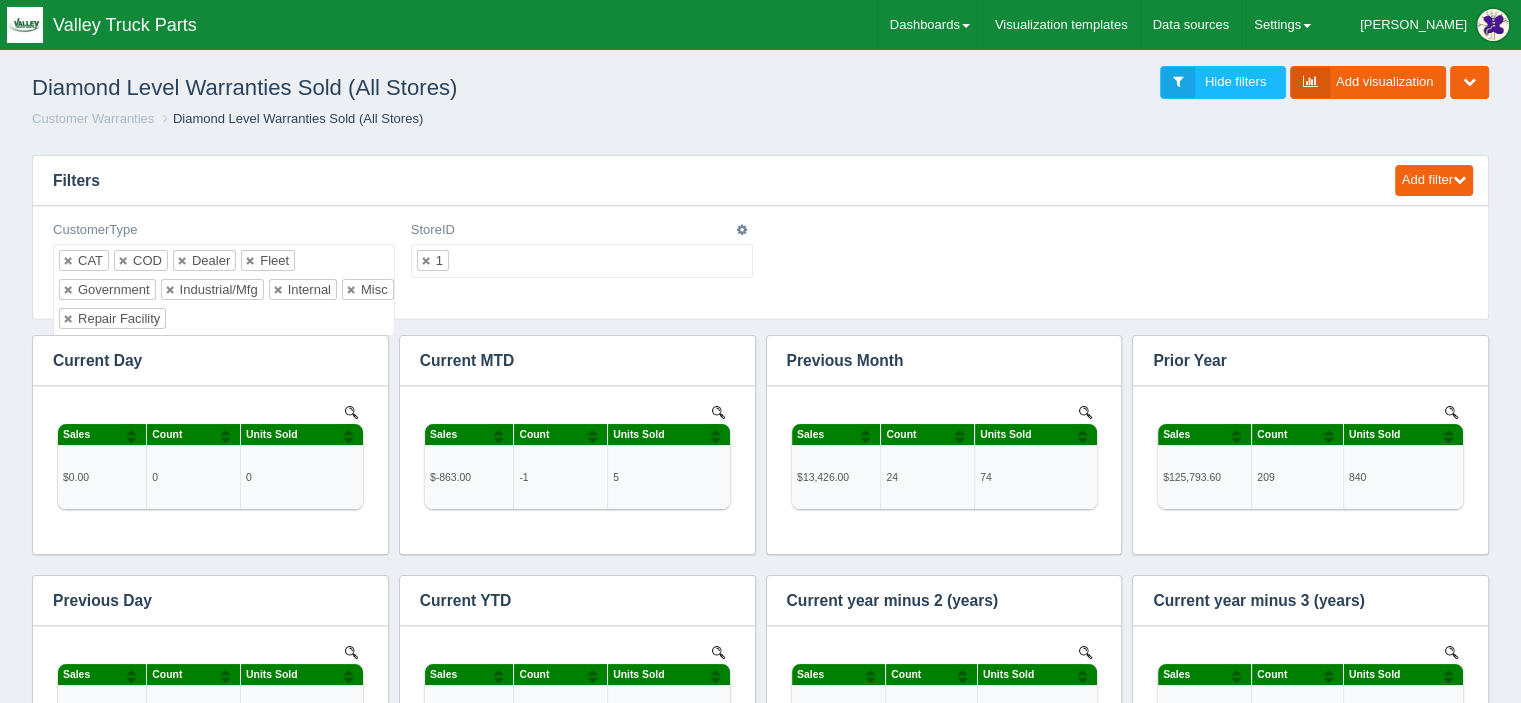 click at bounding box center [466, 261] 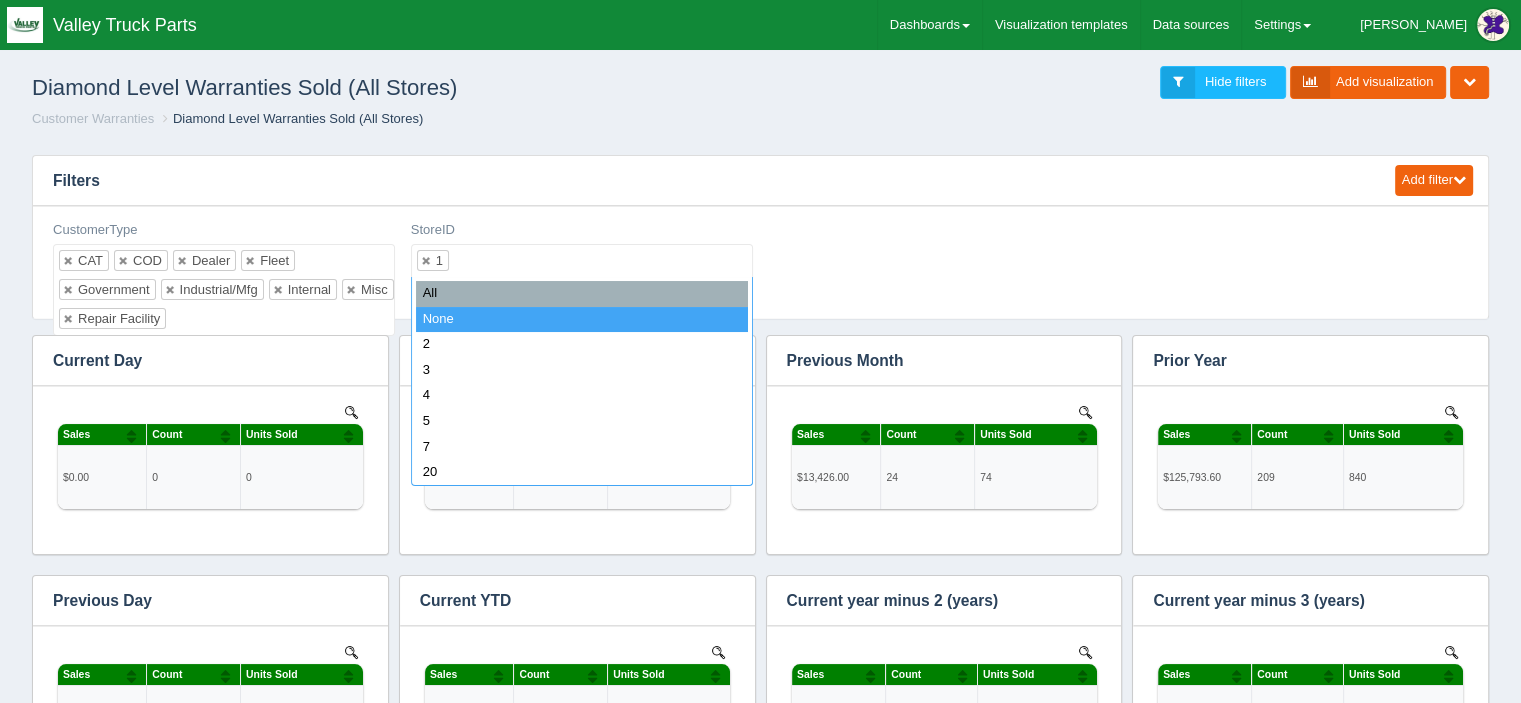 select on "none_" 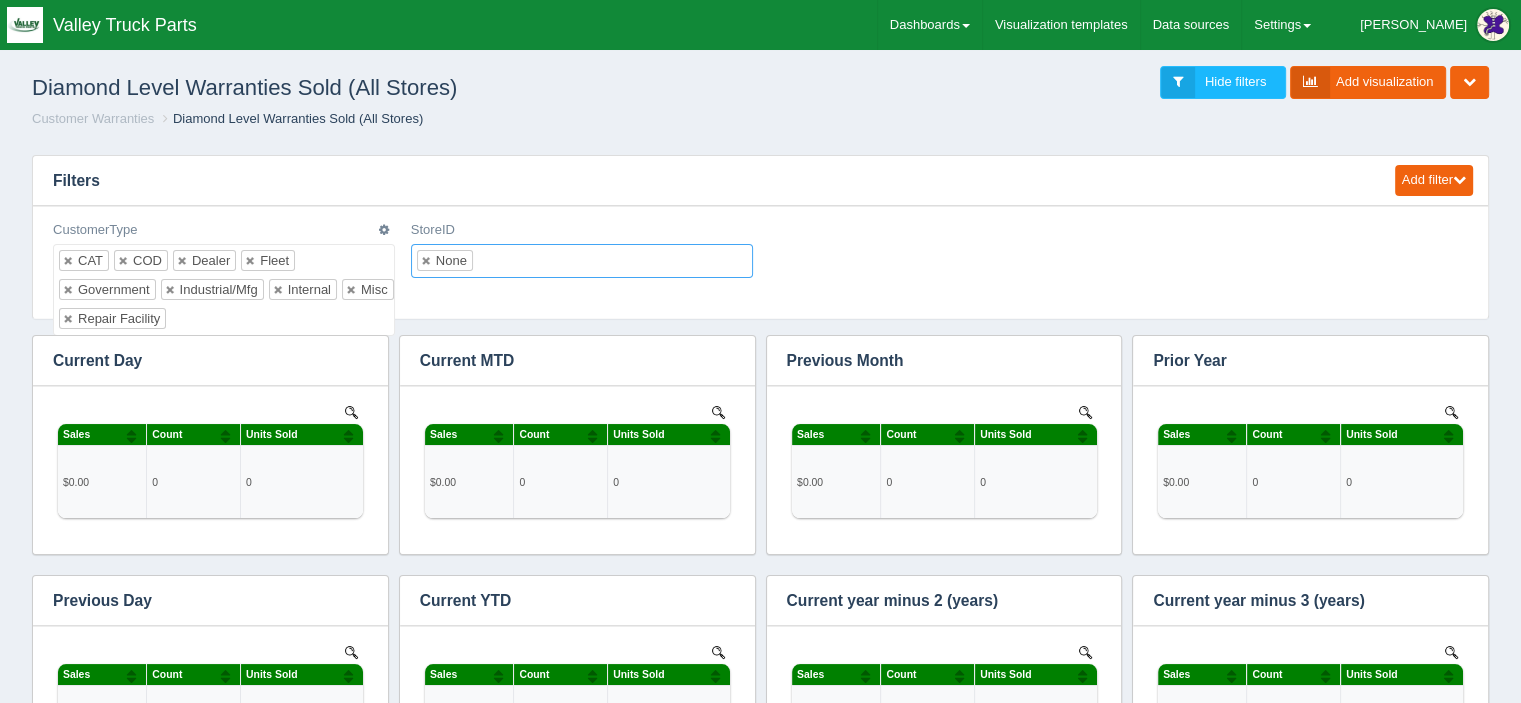 scroll, scrollTop: 0, scrollLeft: 0, axis: both 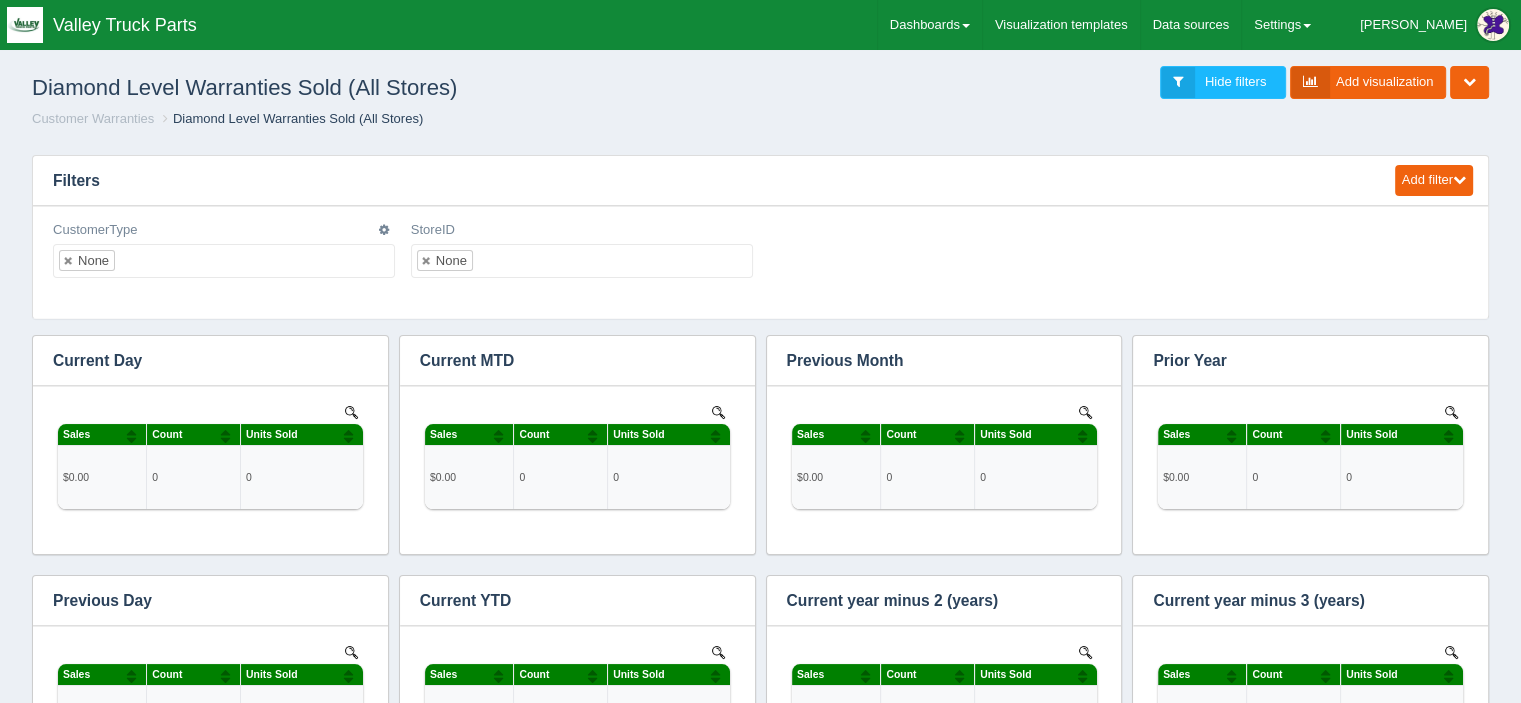 click on "None" at bounding box center [224, 261] 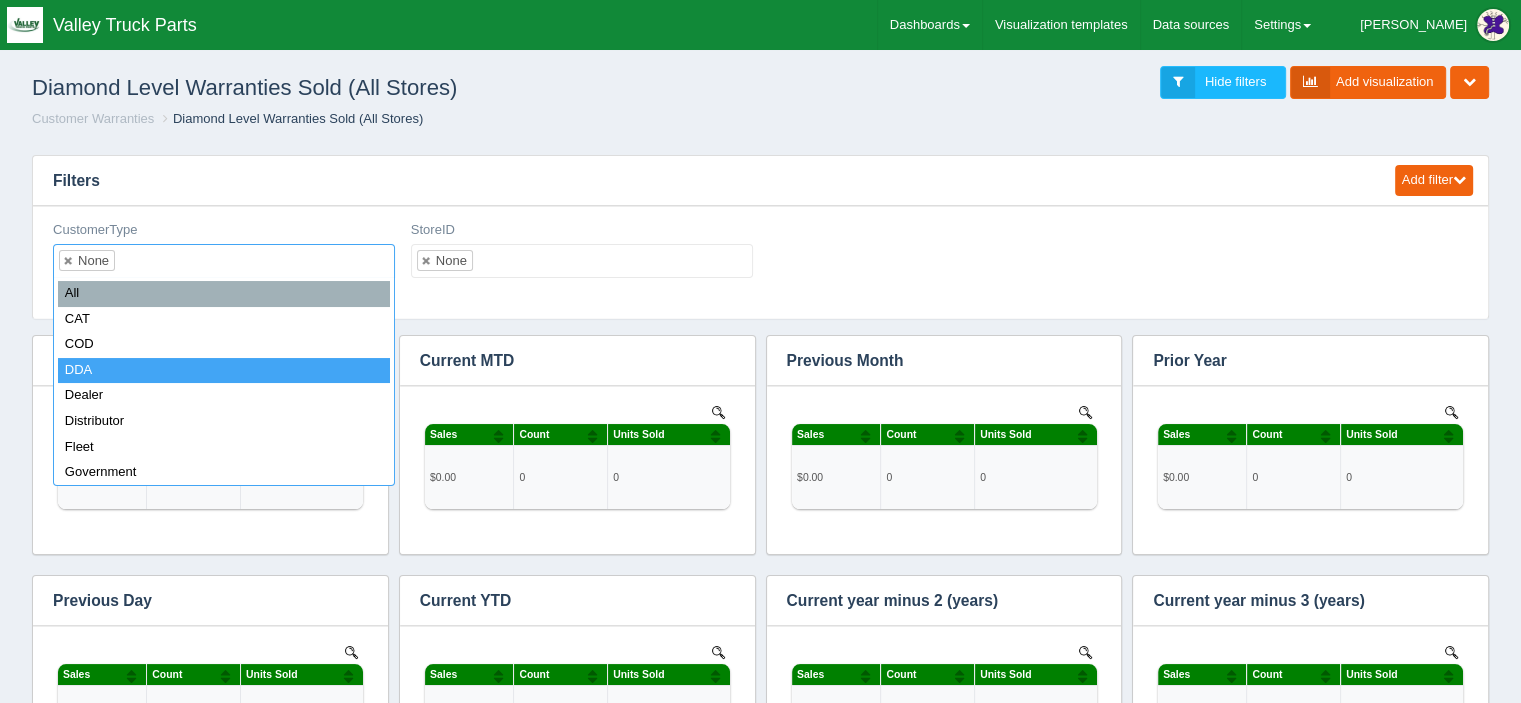 select on "DDA" 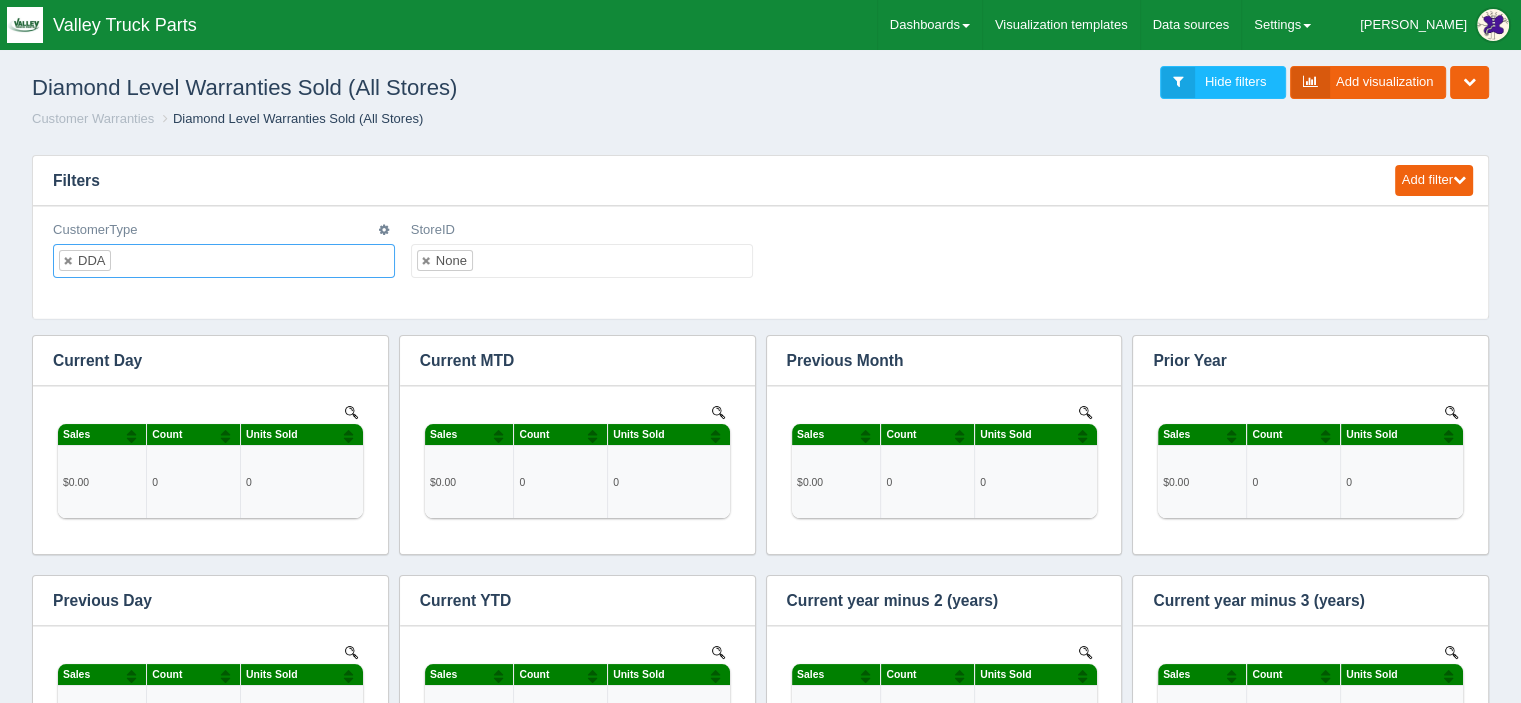click on "DDA" at bounding box center [224, 261] 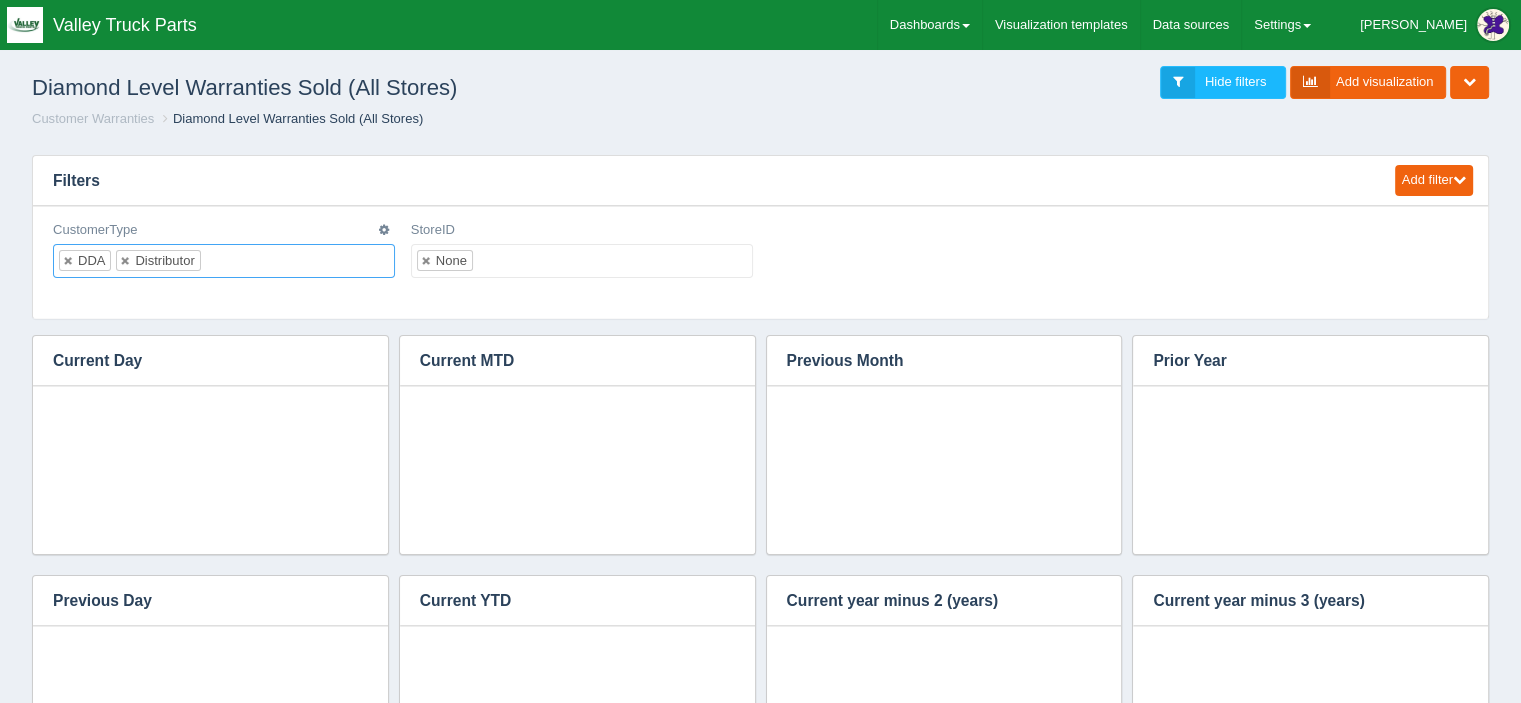 click at bounding box center (218, 261) 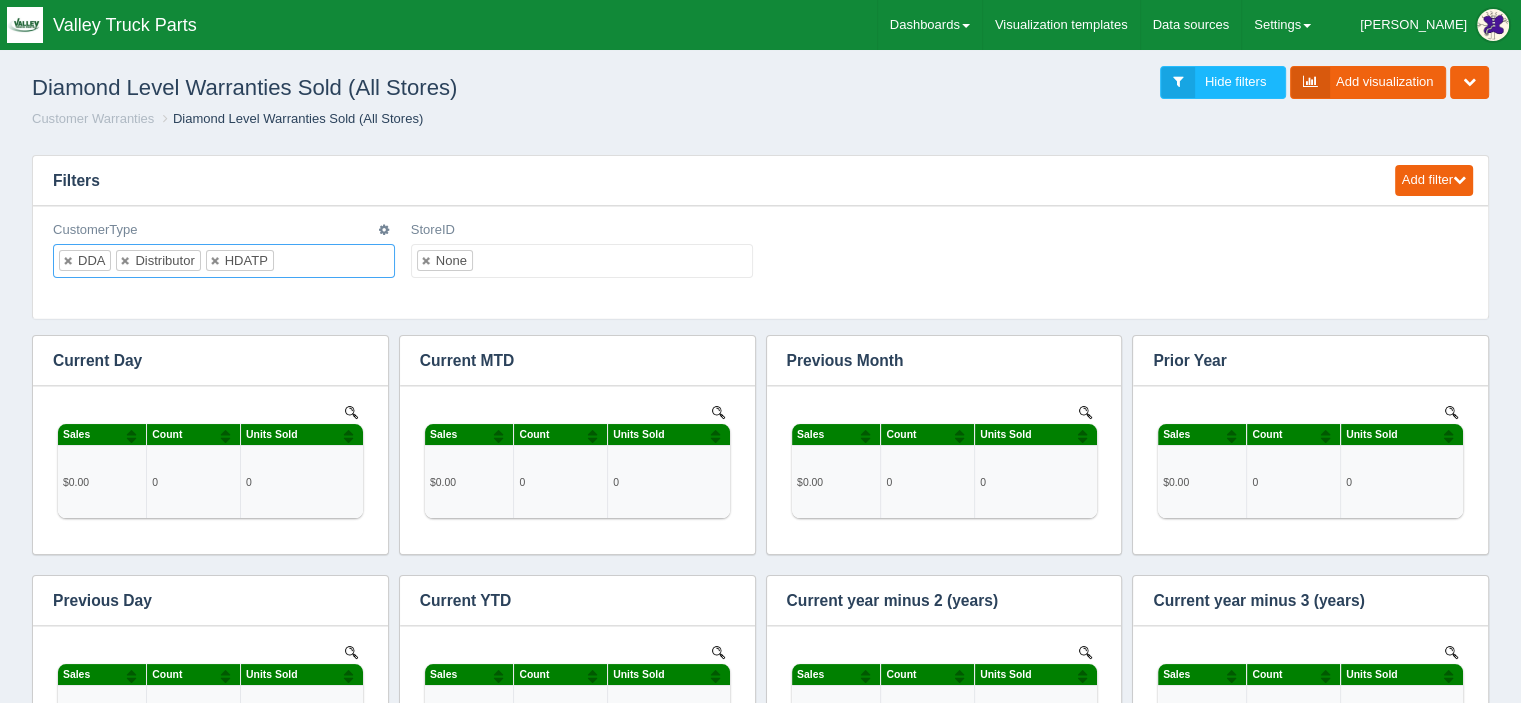 click at bounding box center [291, 261] 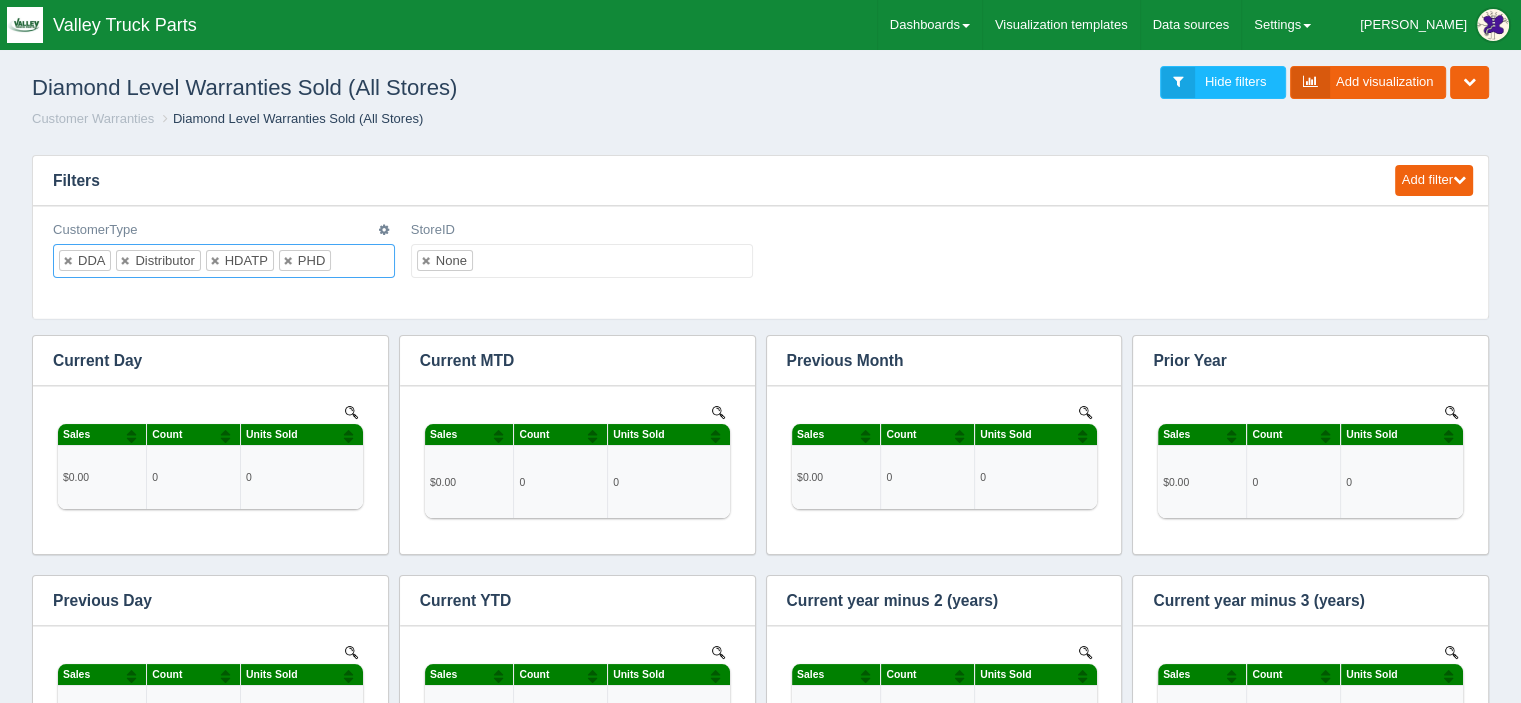 click at bounding box center [348, 261] 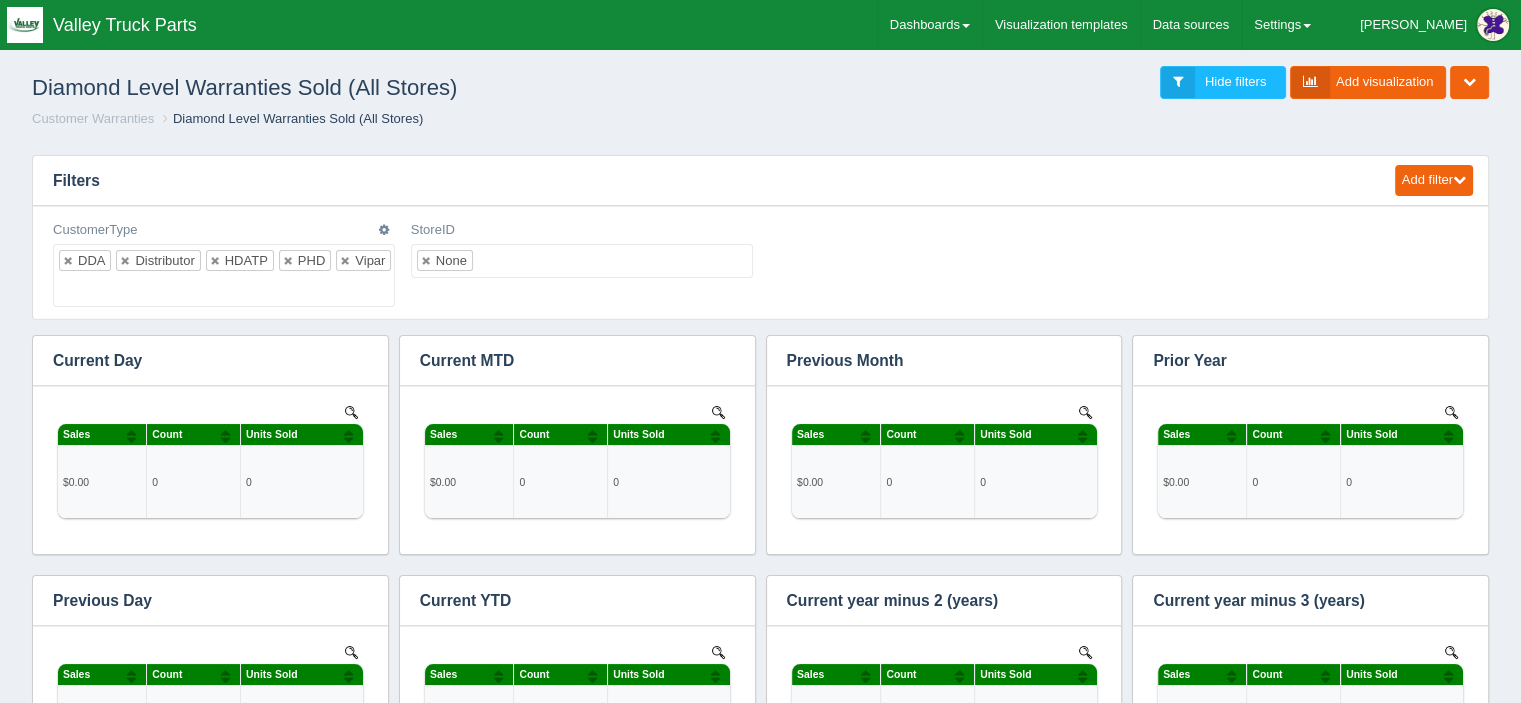 click on "DDA           Distributor           HDATP           PHD           Vipar" at bounding box center [224, 275] 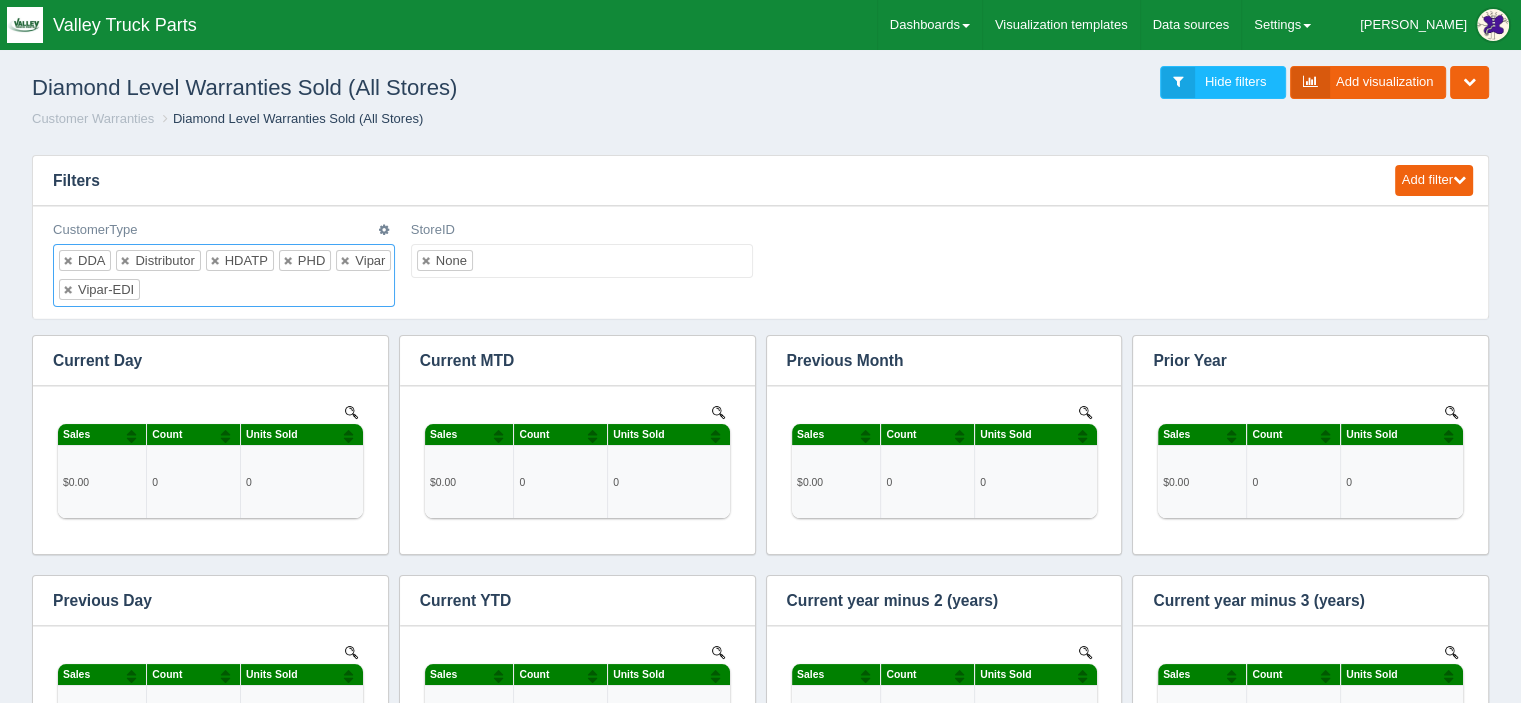 click at bounding box center [157, 290] 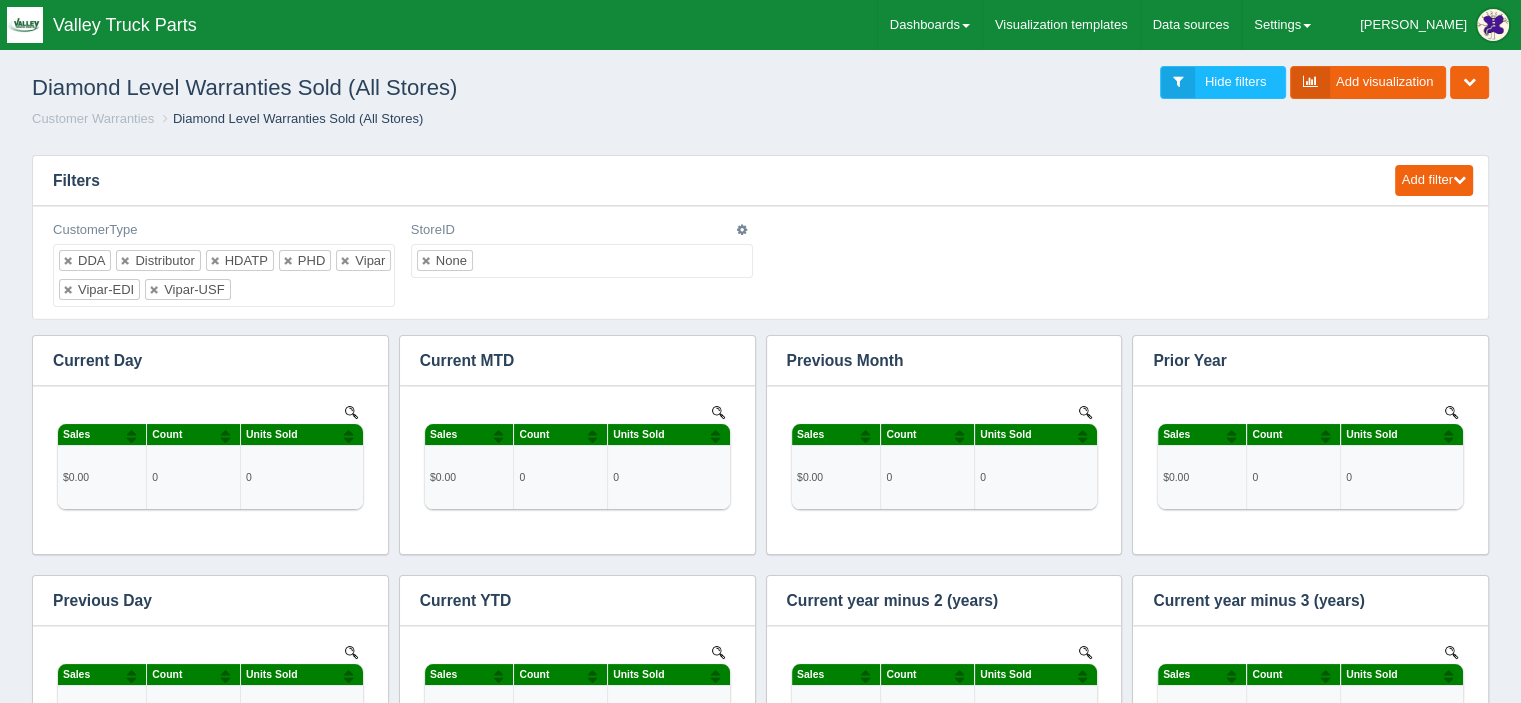 click on "None" at bounding box center [582, 261] 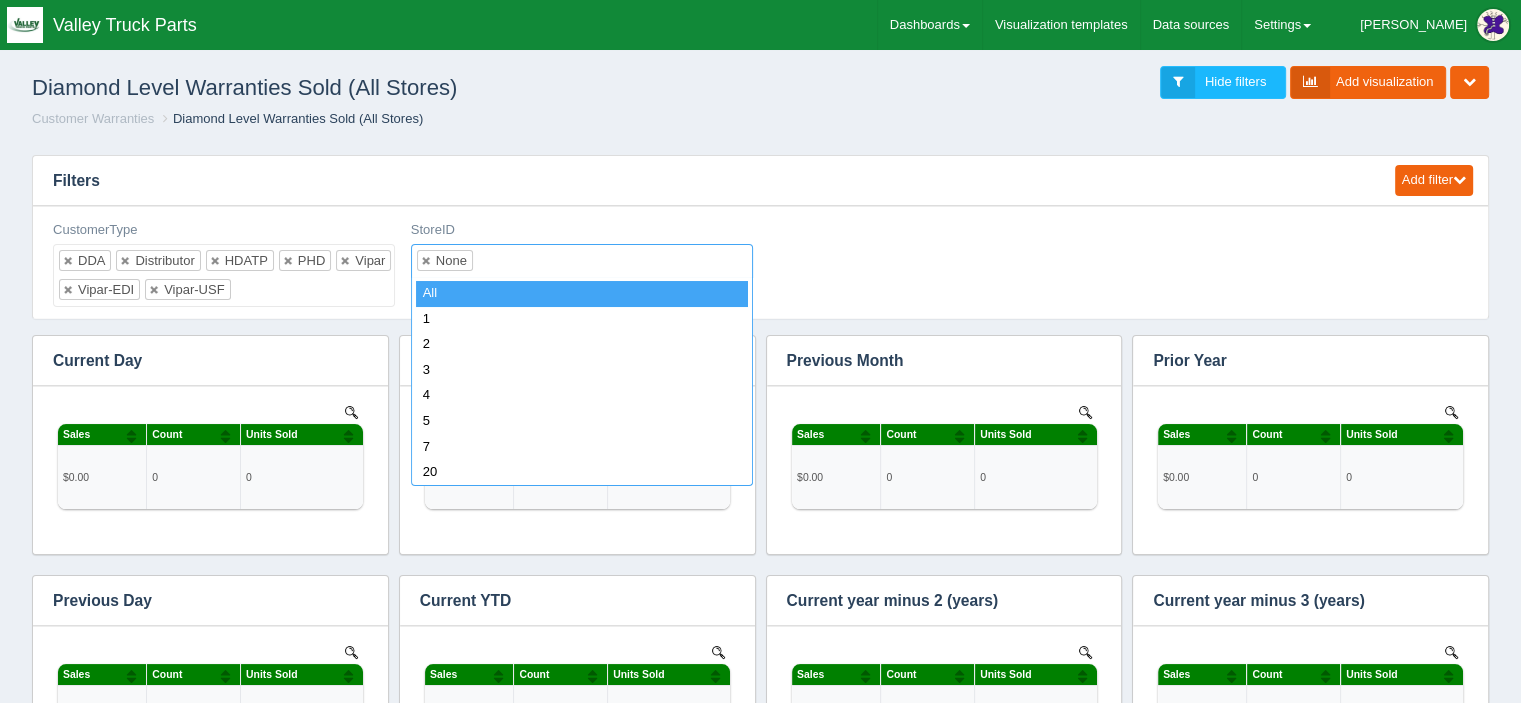 select on "all_" 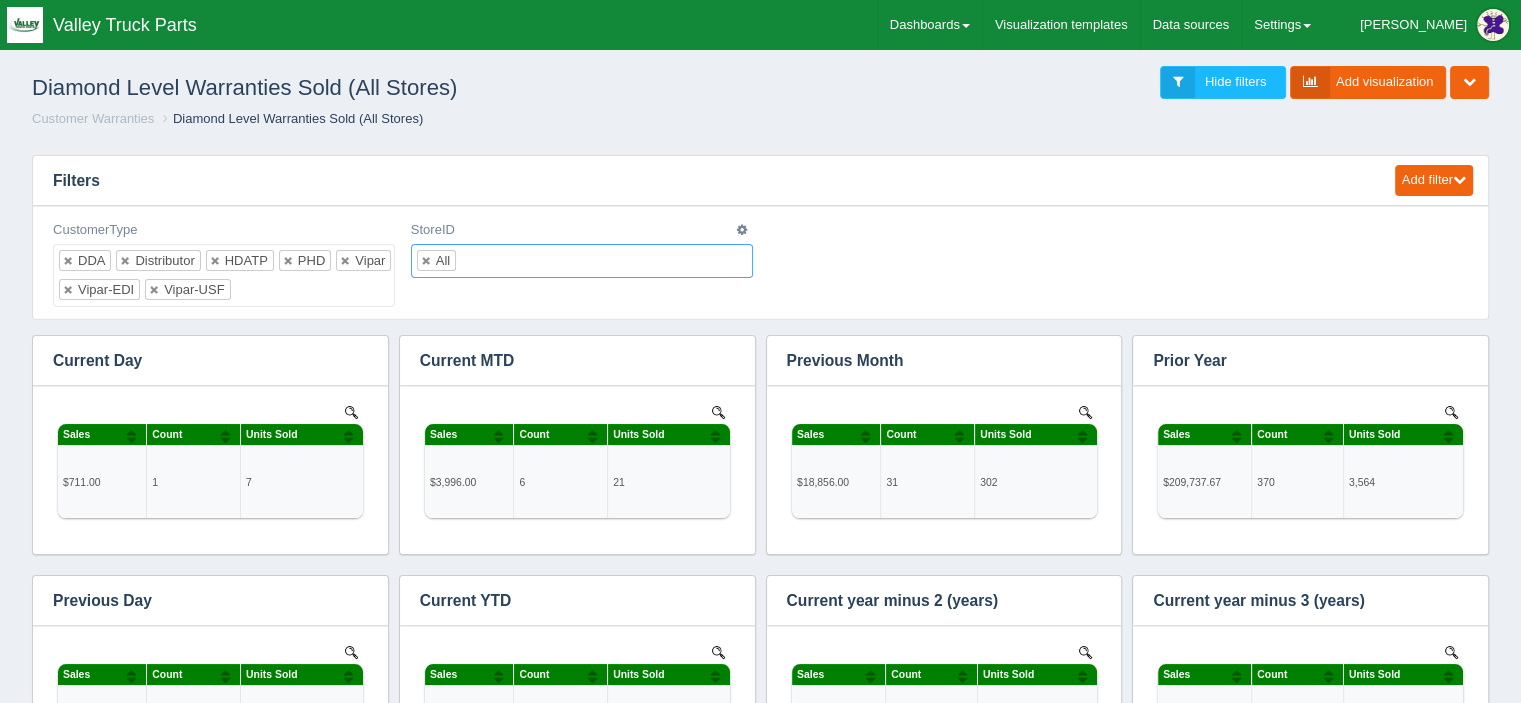 scroll, scrollTop: 0, scrollLeft: 0, axis: both 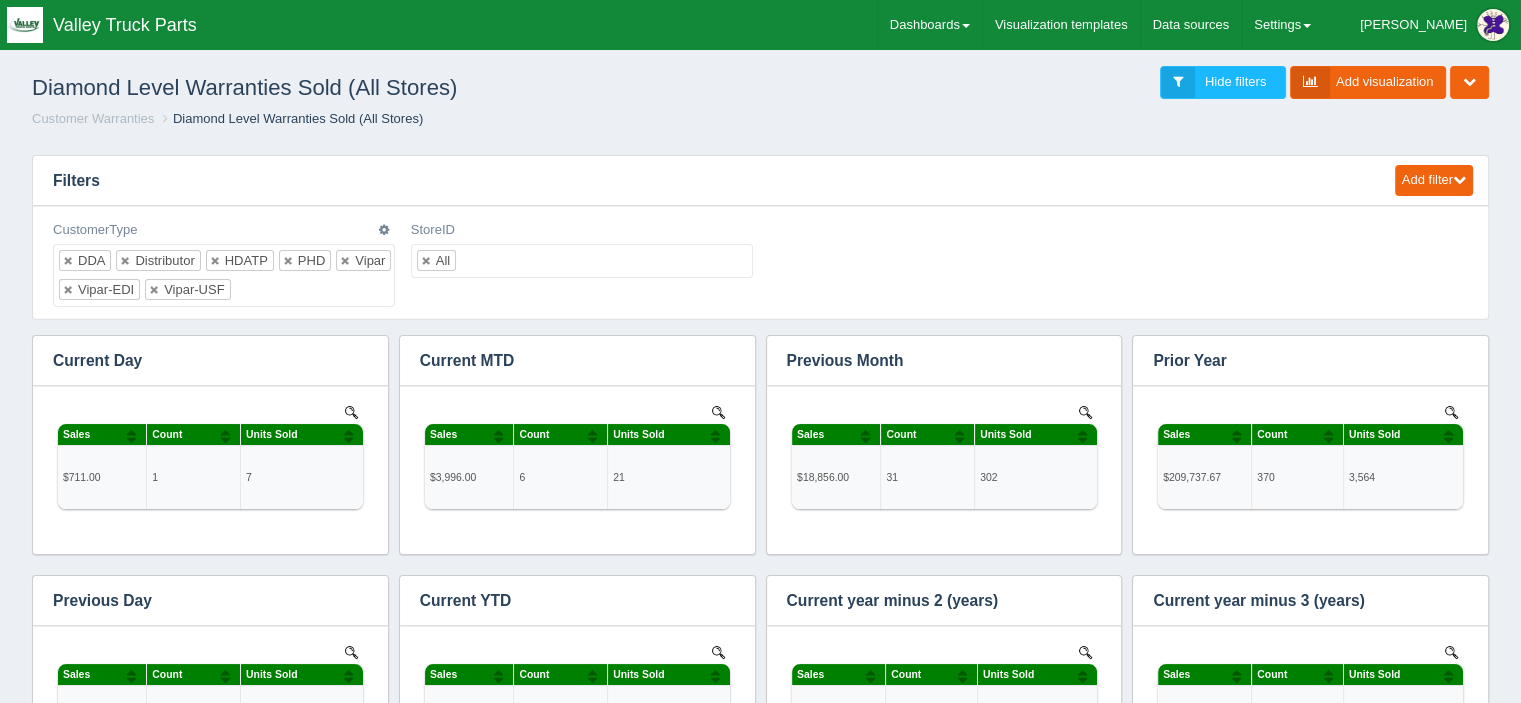 click on "DDA           Distributor           HDATP           PHD           Vipar           Vipar-EDI           Vipar-USF" at bounding box center [224, 275] 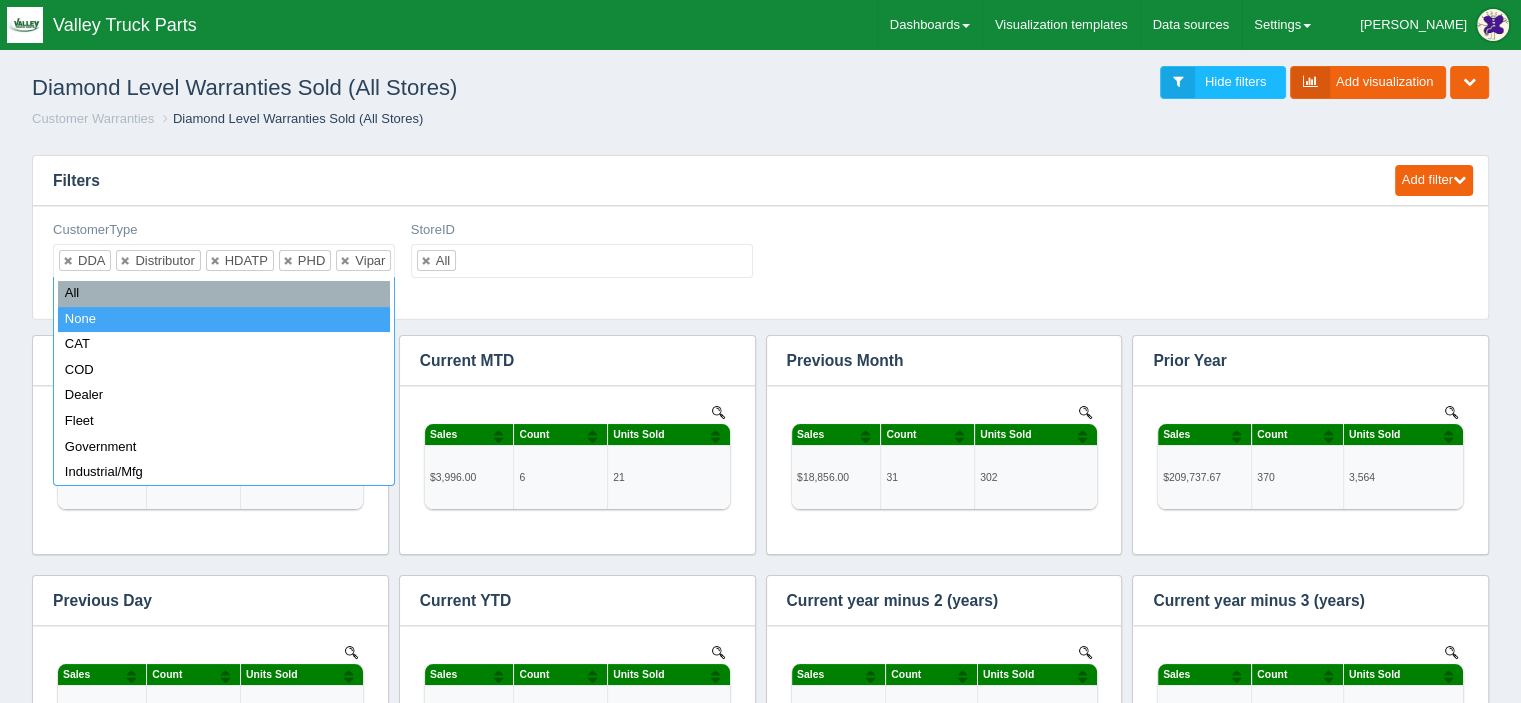 select on "none_" 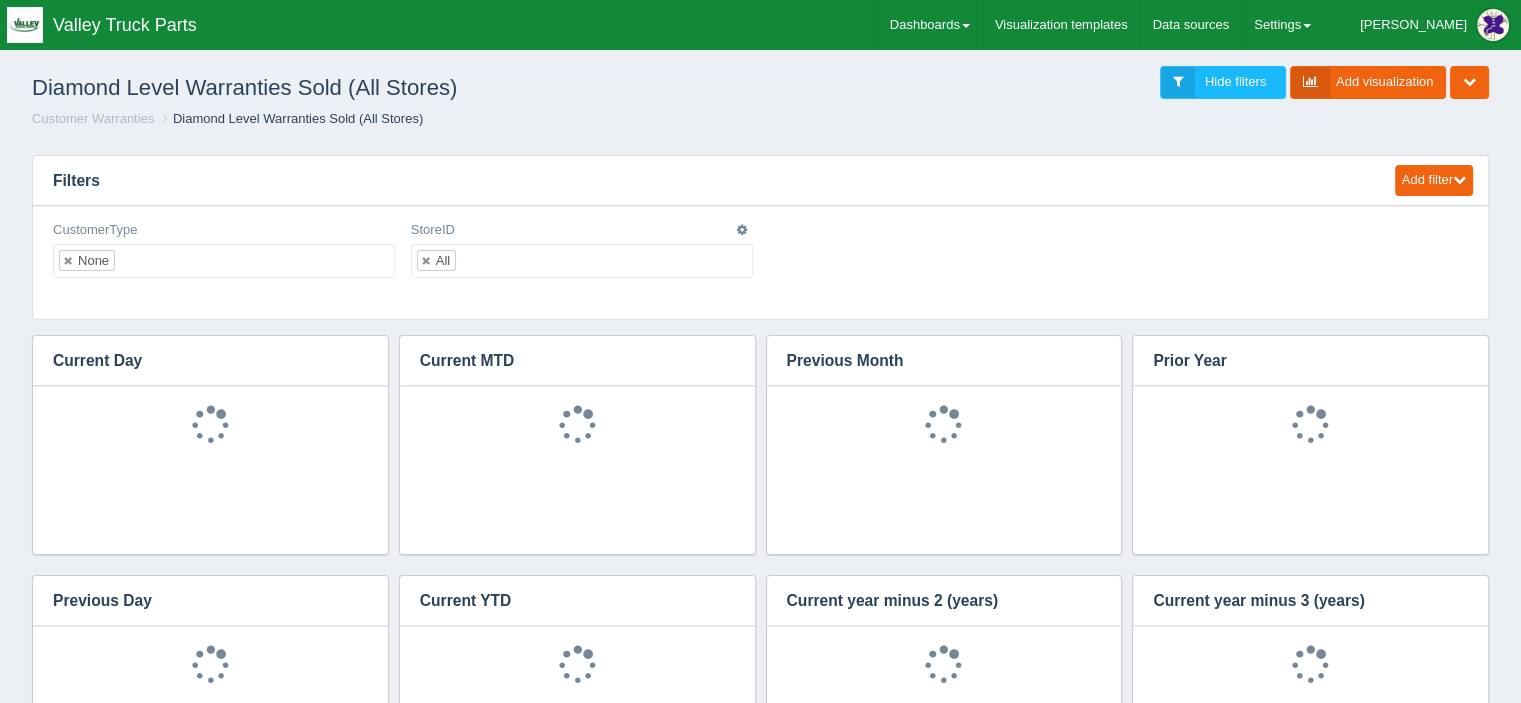 click on "All" at bounding box center (582, 261) 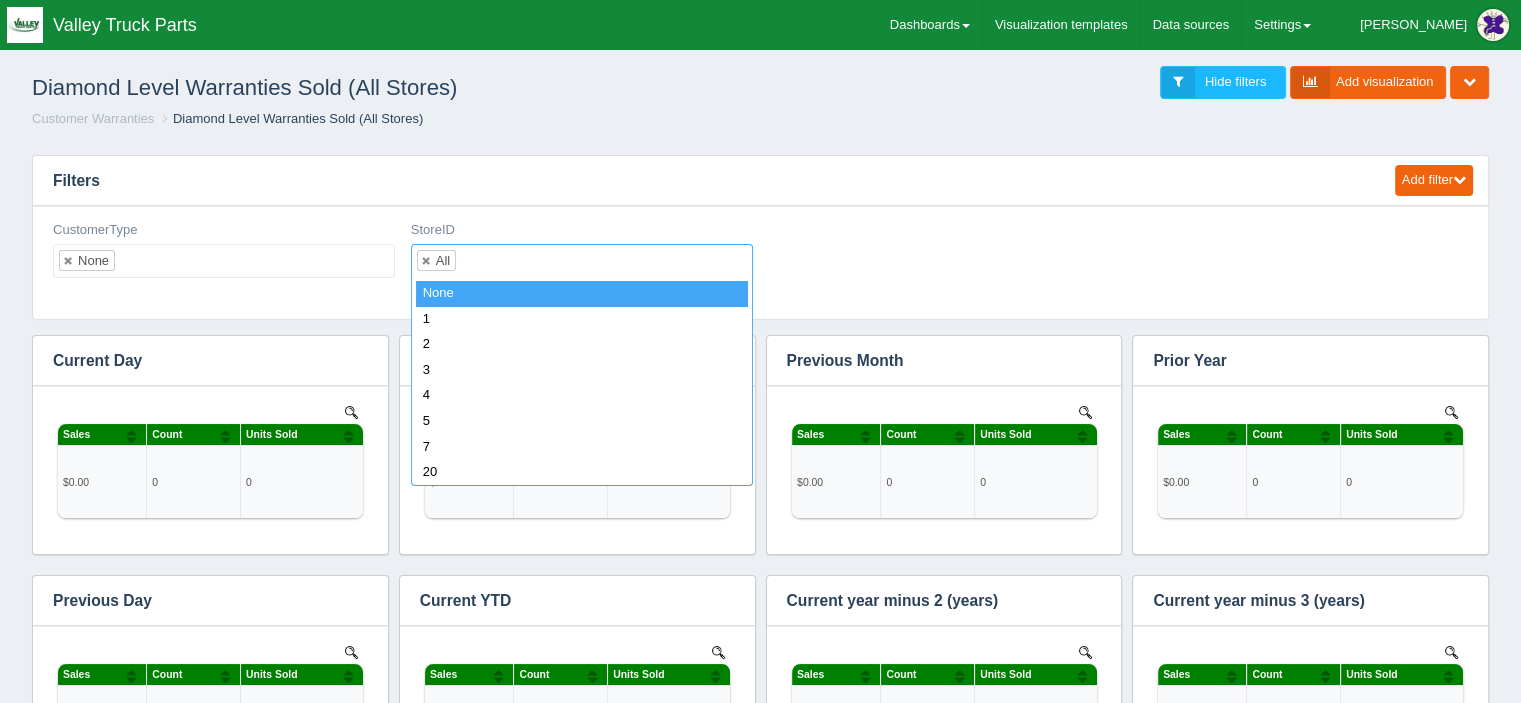 scroll, scrollTop: 0, scrollLeft: 0, axis: both 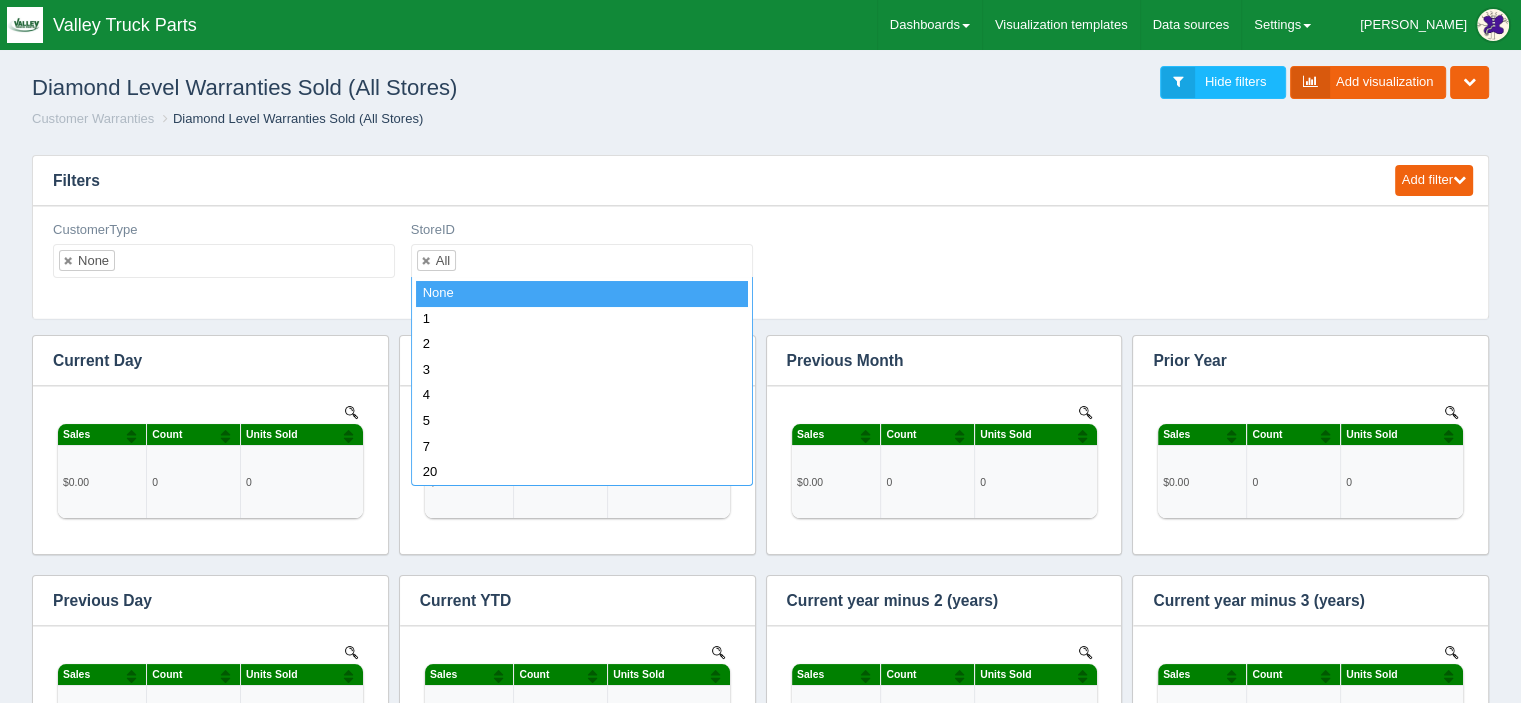 select on "none_" 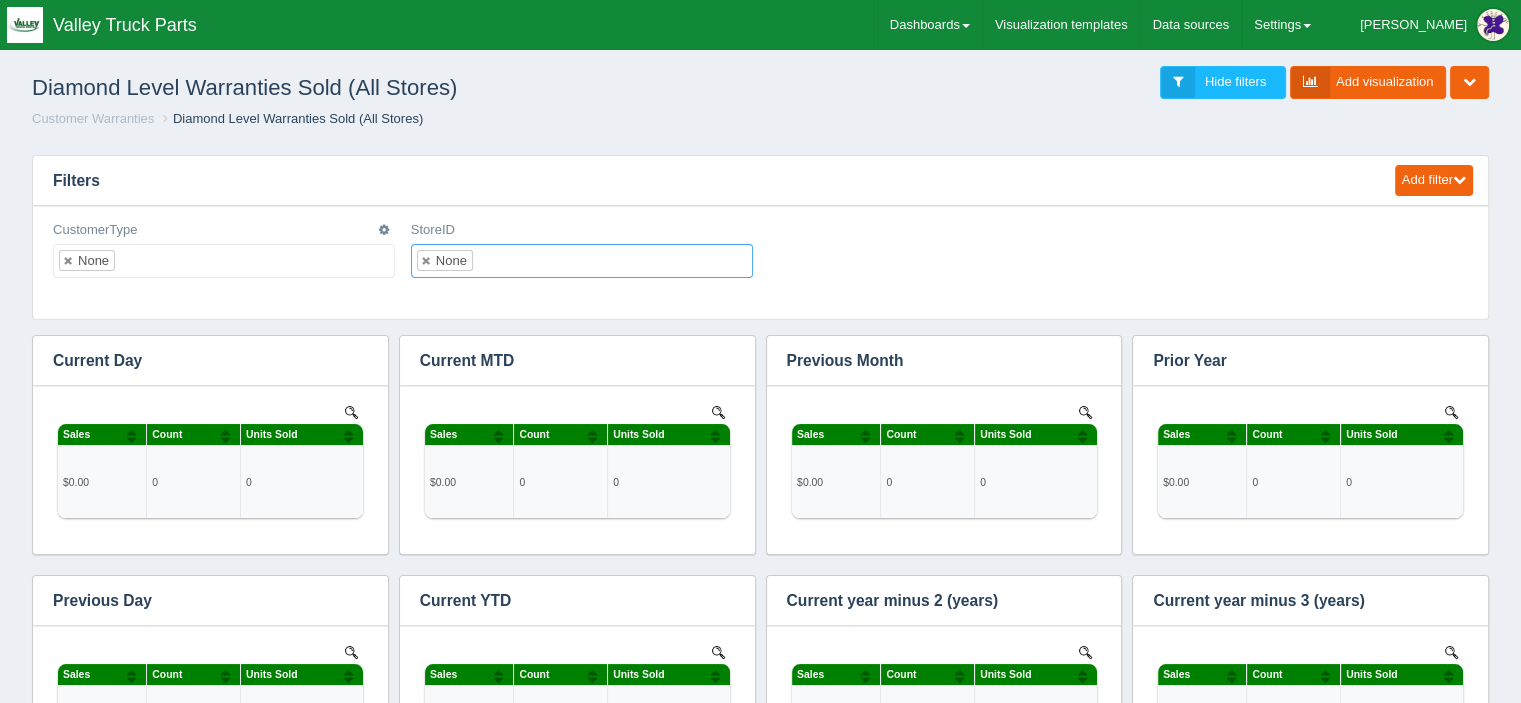 scroll, scrollTop: 0, scrollLeft: 0, axis: both 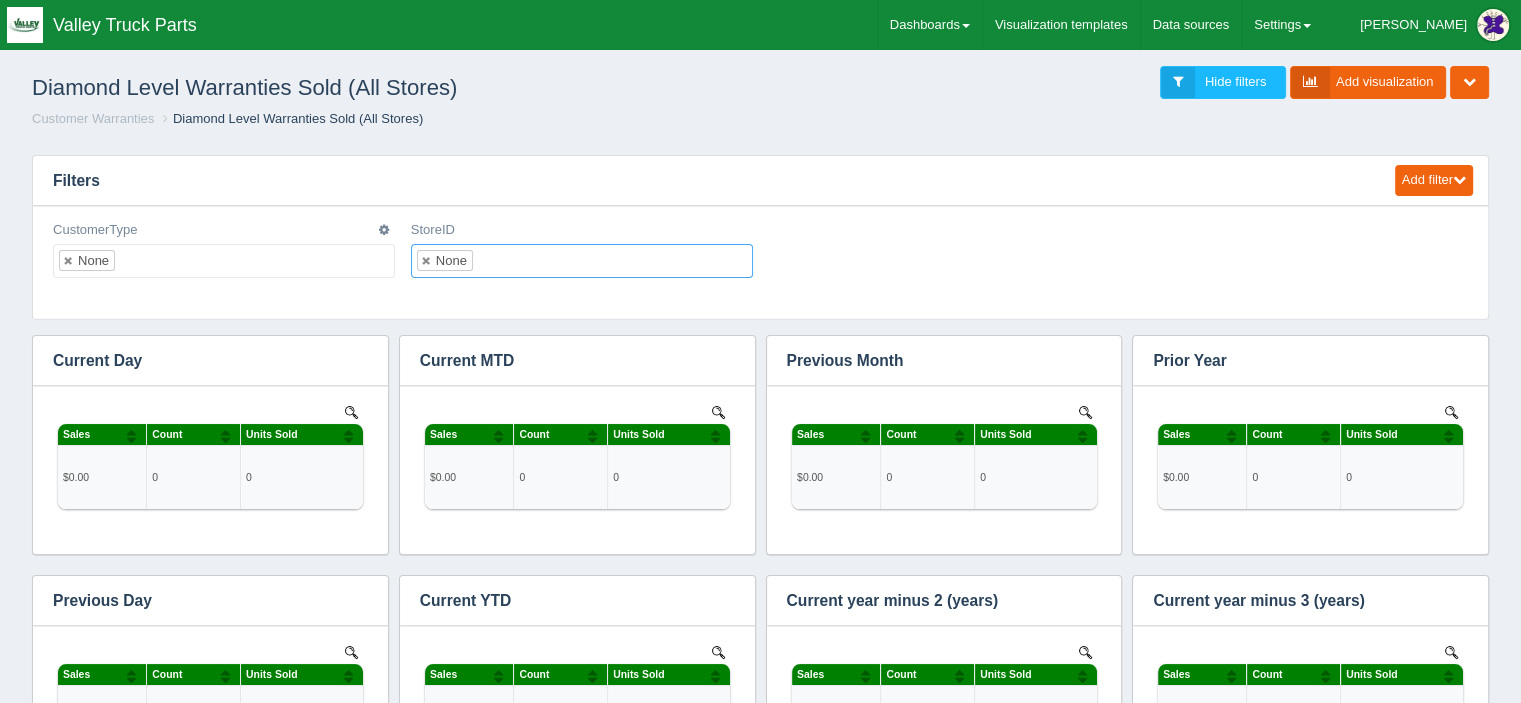 click at bounding box center [132, 261] 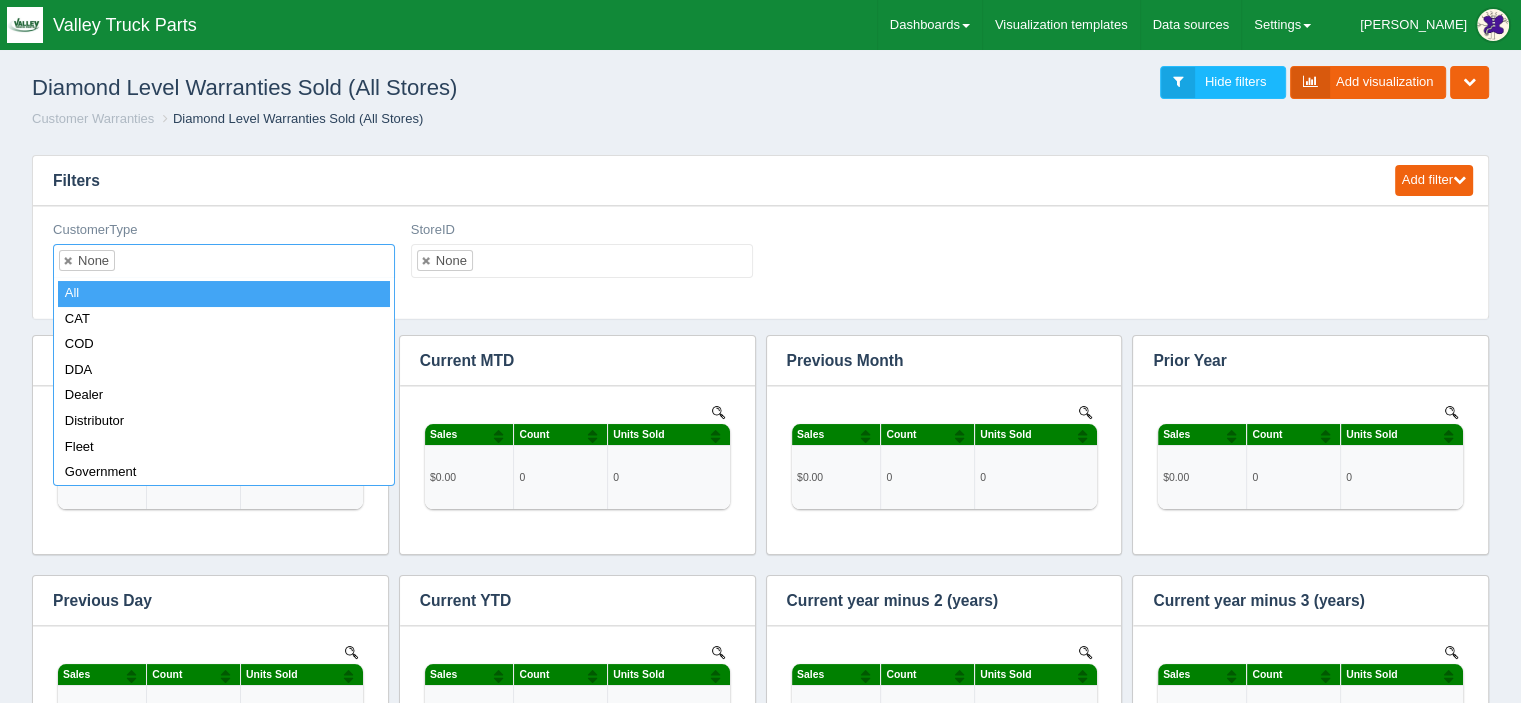 select on "all_" 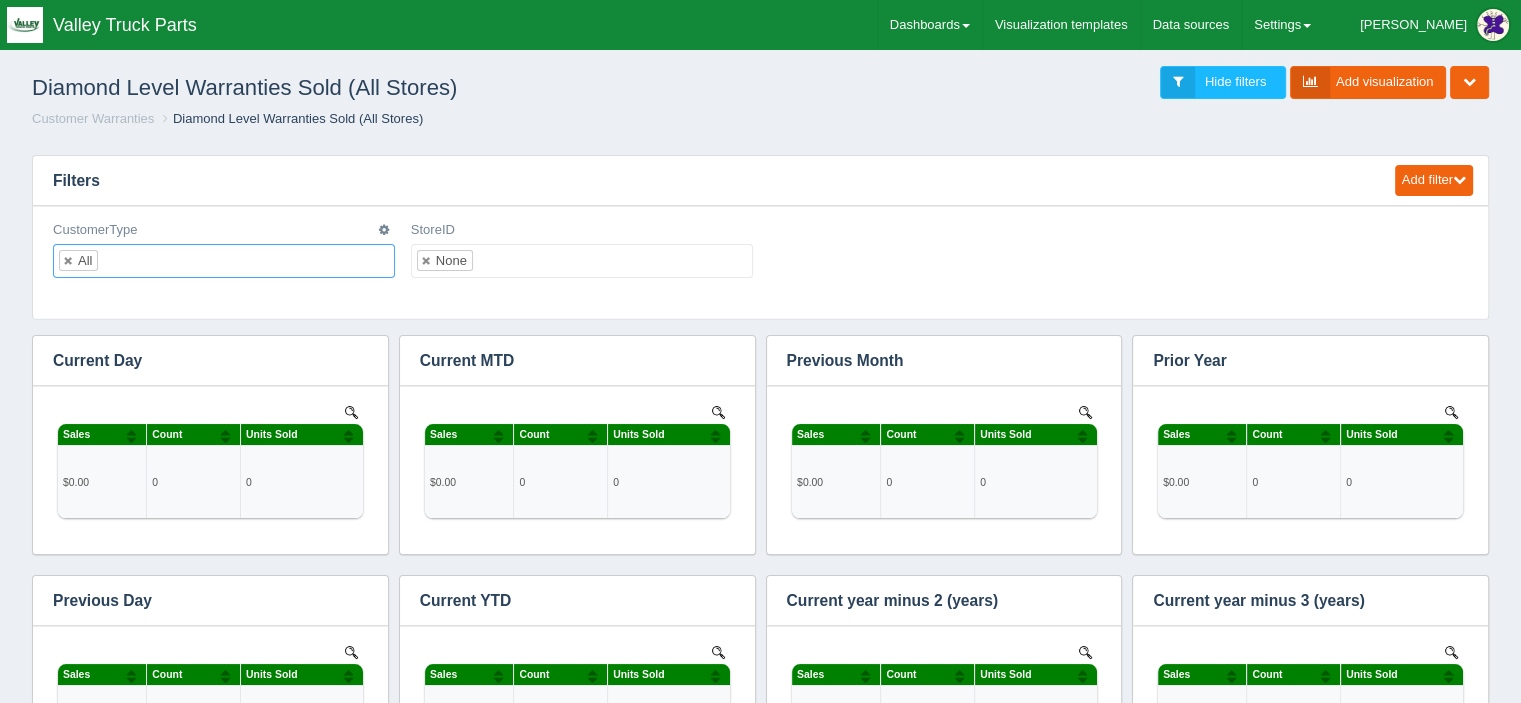 scroll, scrollTop: 0, scrollLeft: 0, axis: both 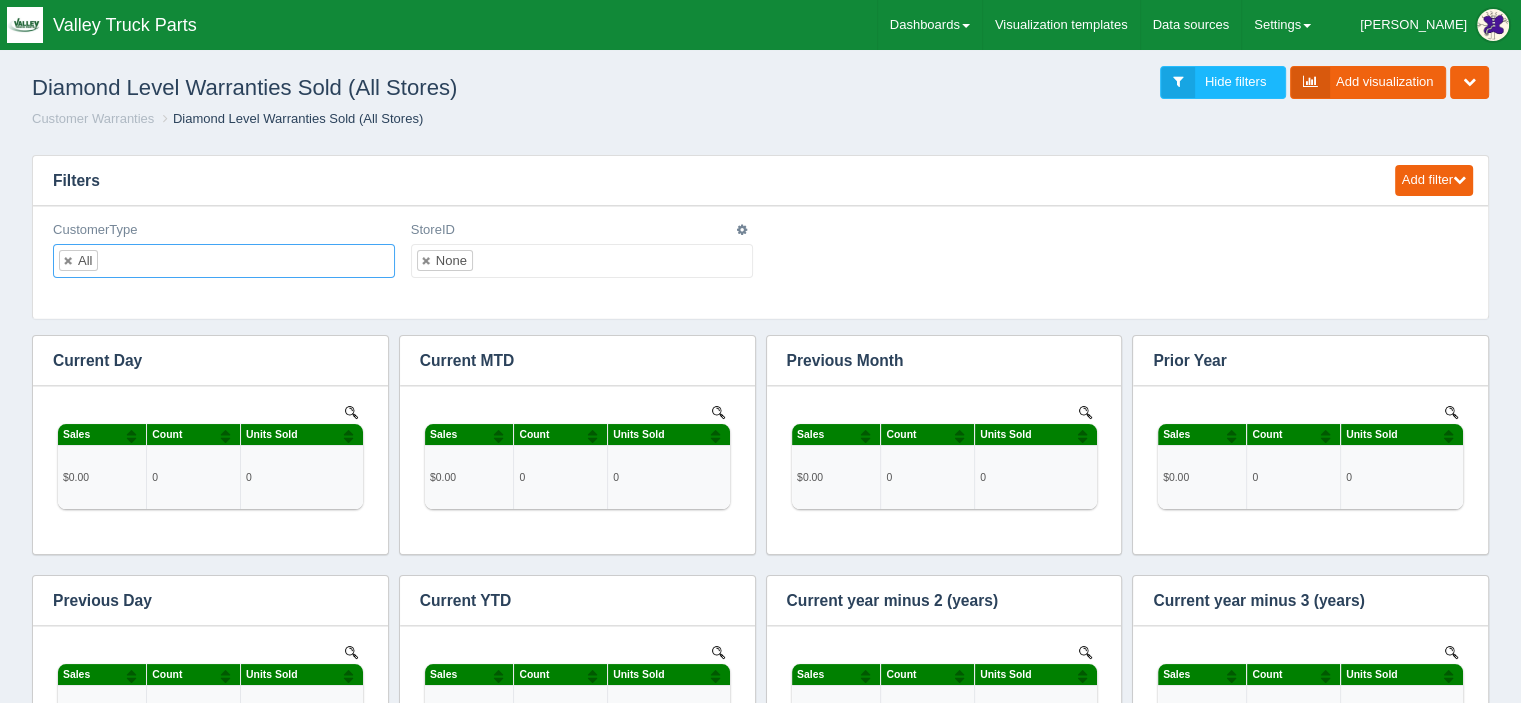 click on "None" at bounding box center (582, 261) 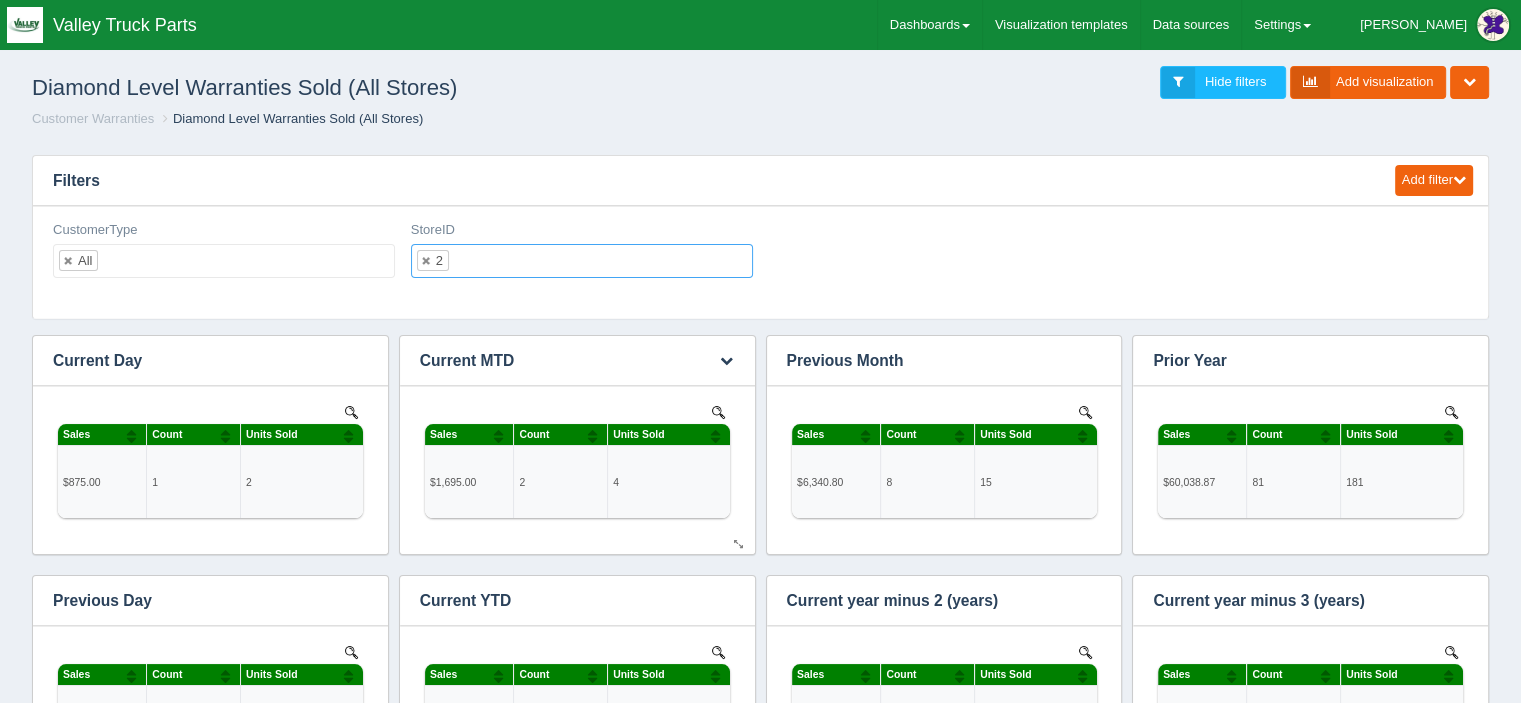 scroll, scrollTop: 0, scrollLeft: 0, axis: both 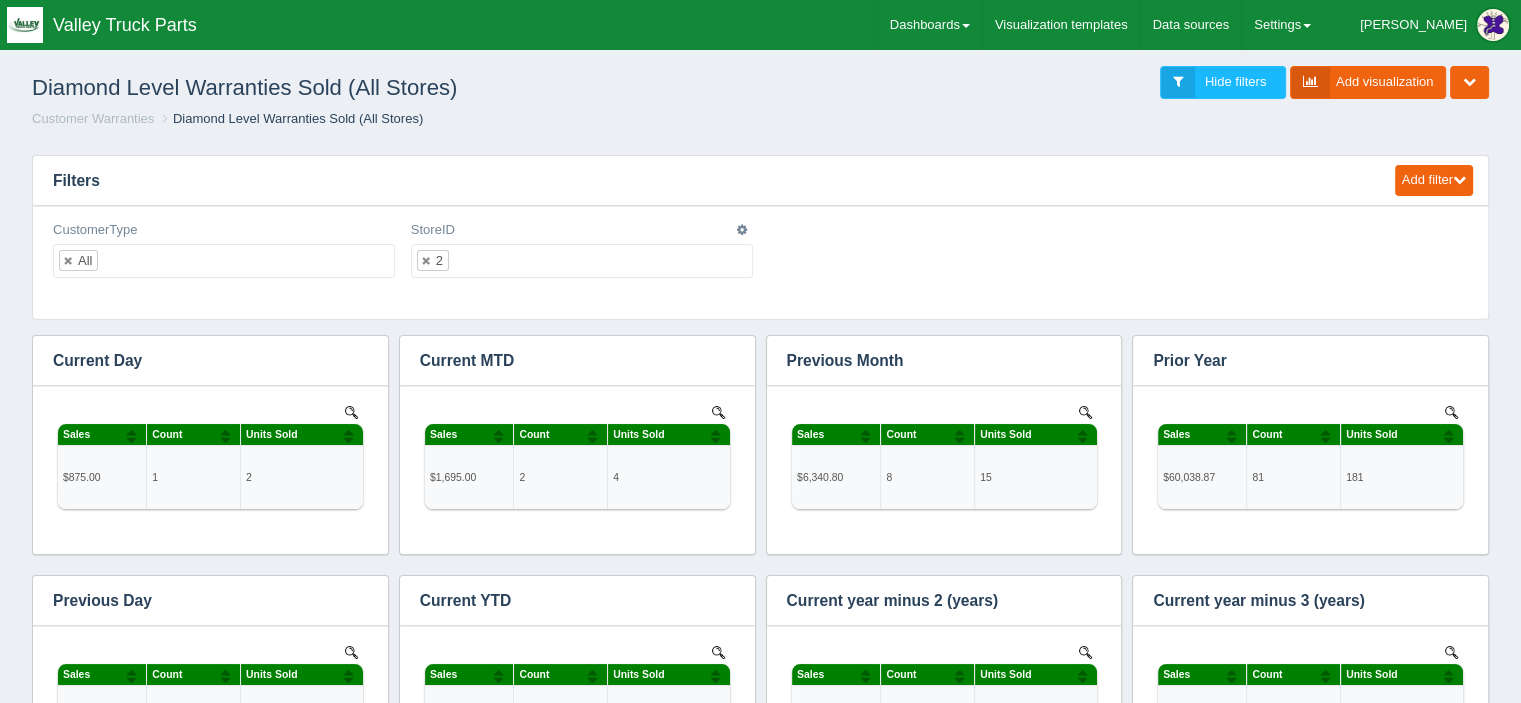 click on "2" at bounding box center (582, 261) 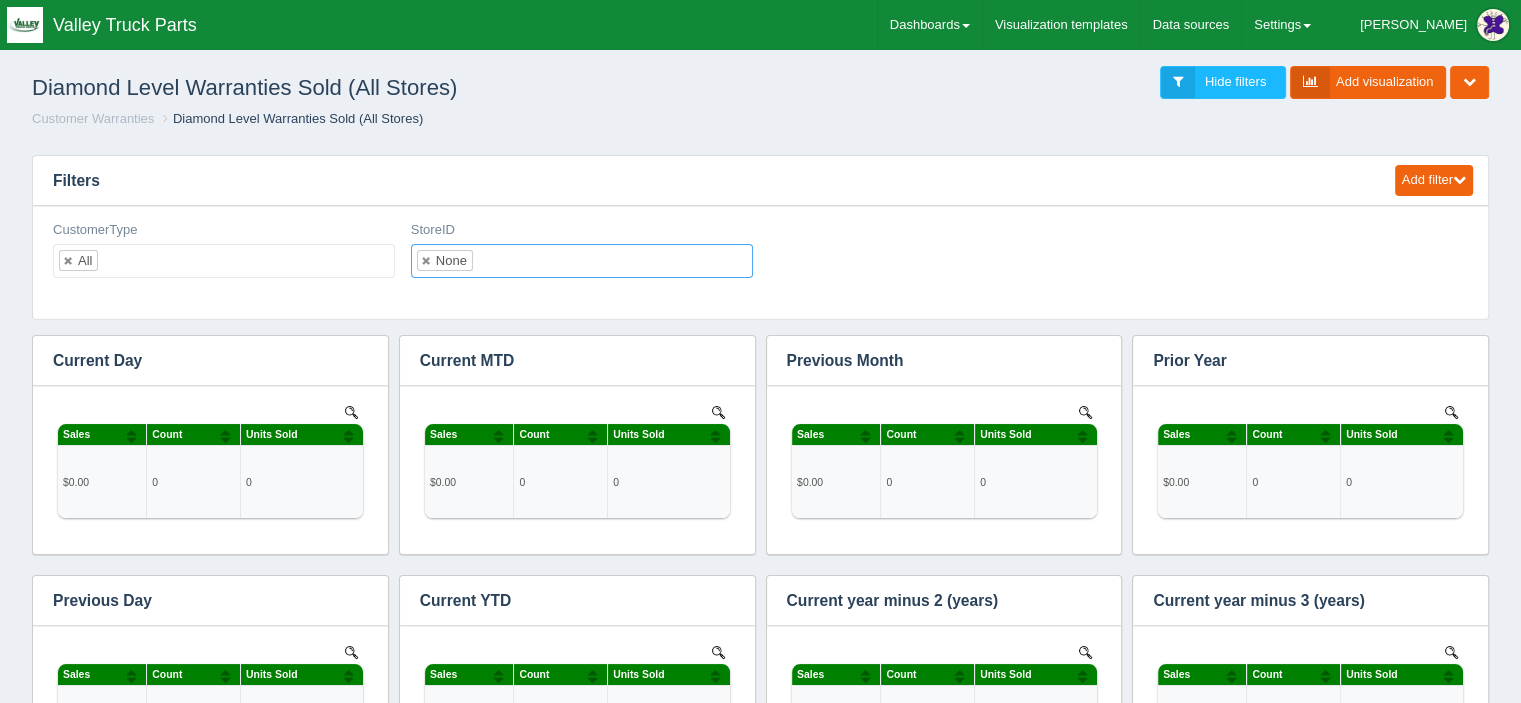 scroll, scrollTop: 0, scrollLeft: 0, axis: both 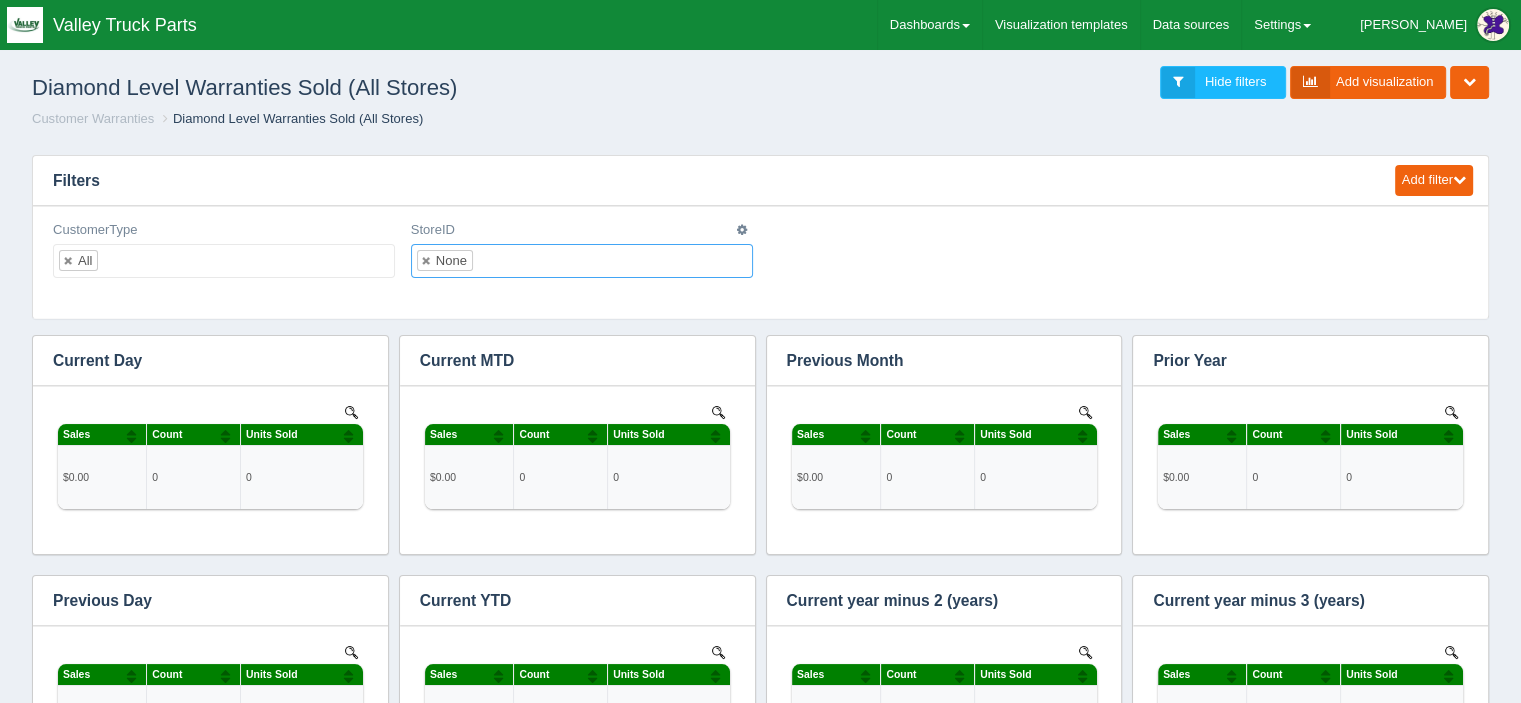 click at bounding box center (490, 261) 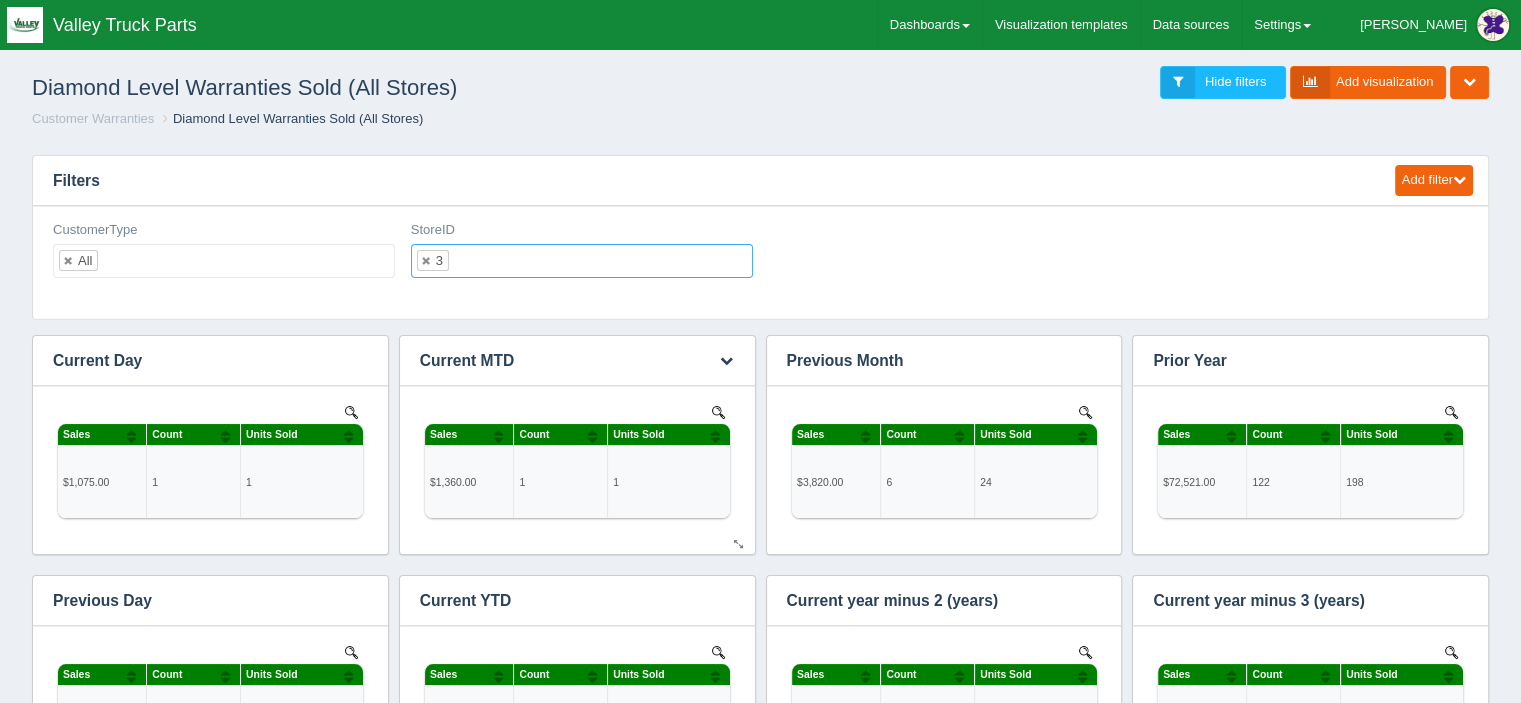 scroll, scrollTop: 0, scrollLeft: 0, axis: both 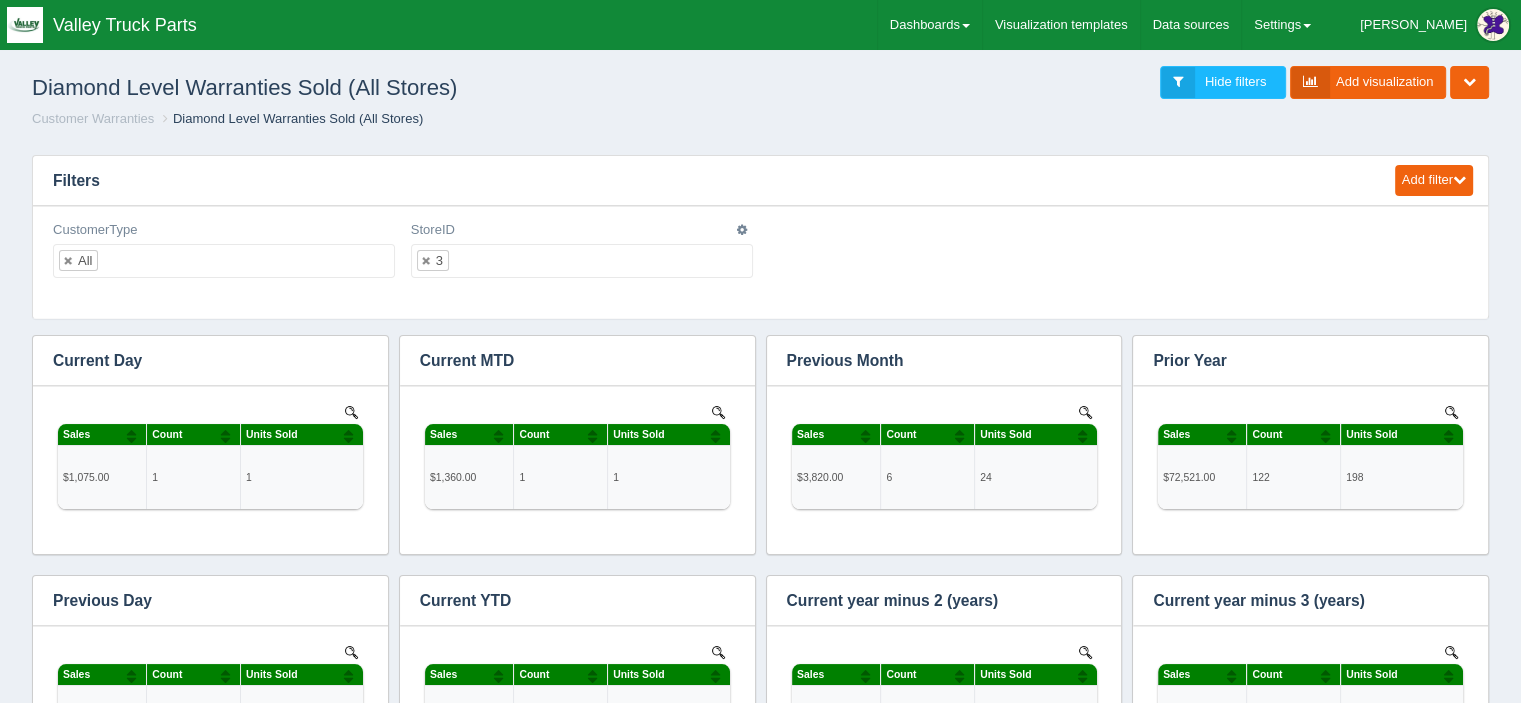 click on "3" at bounding box center [582, 261] 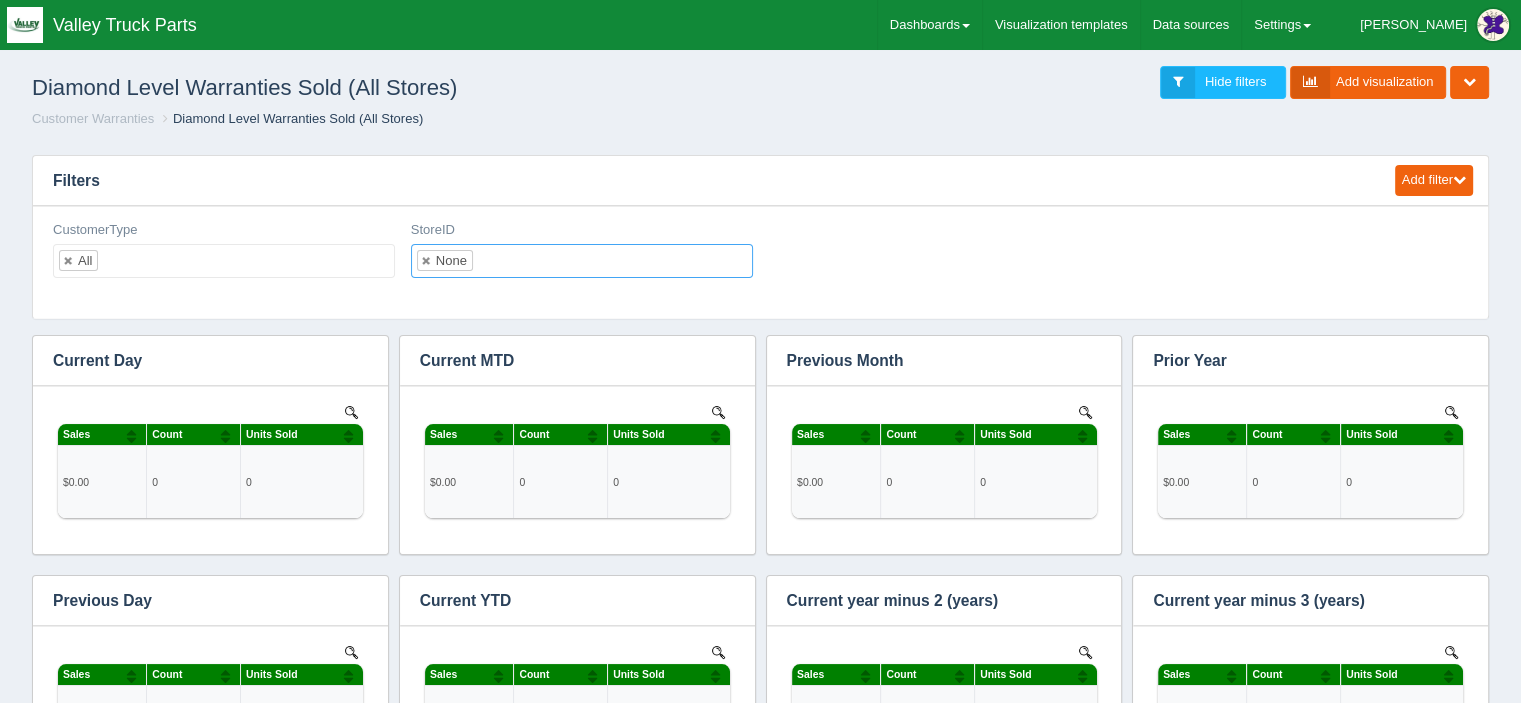 scroll, scrollTop: 0, scrollLeft: 0, axis: both 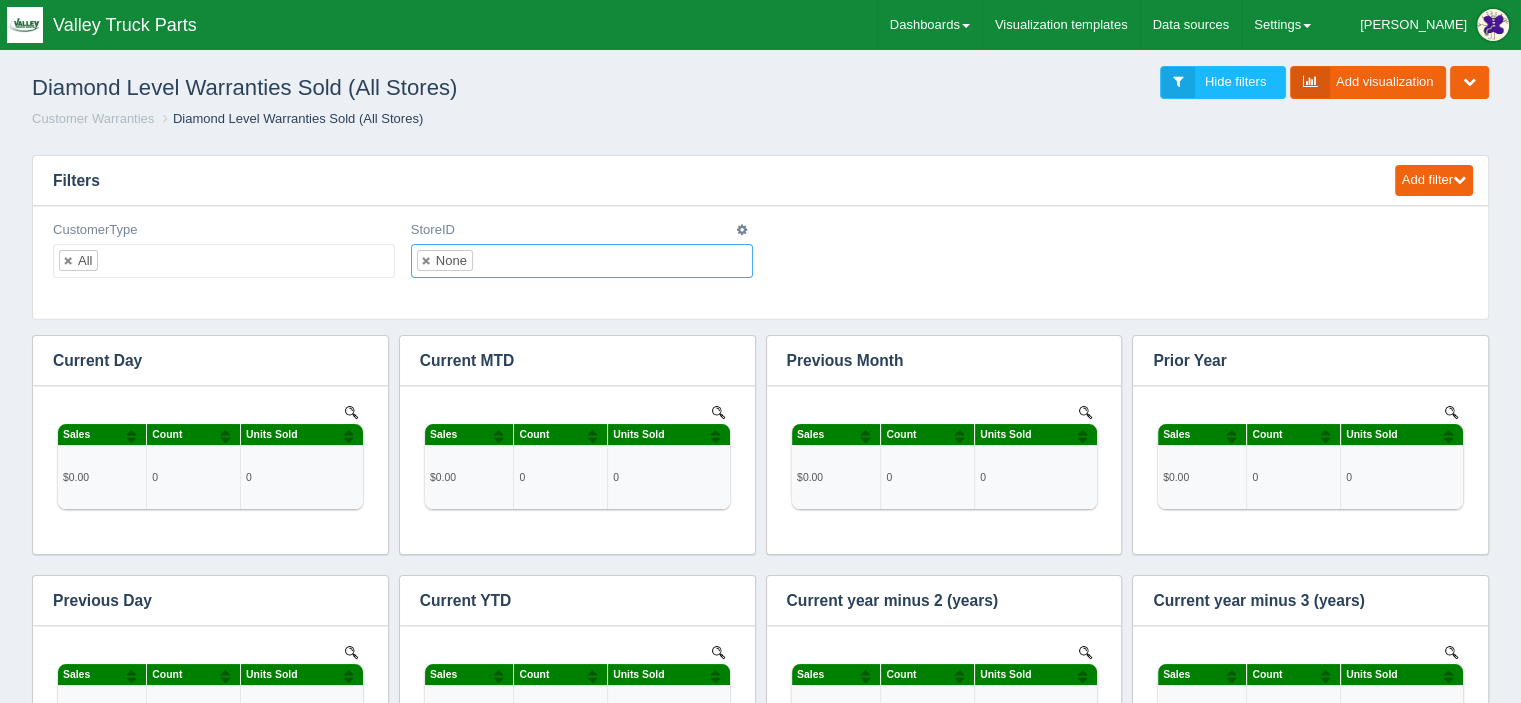 click at bounding box center [490, 261] 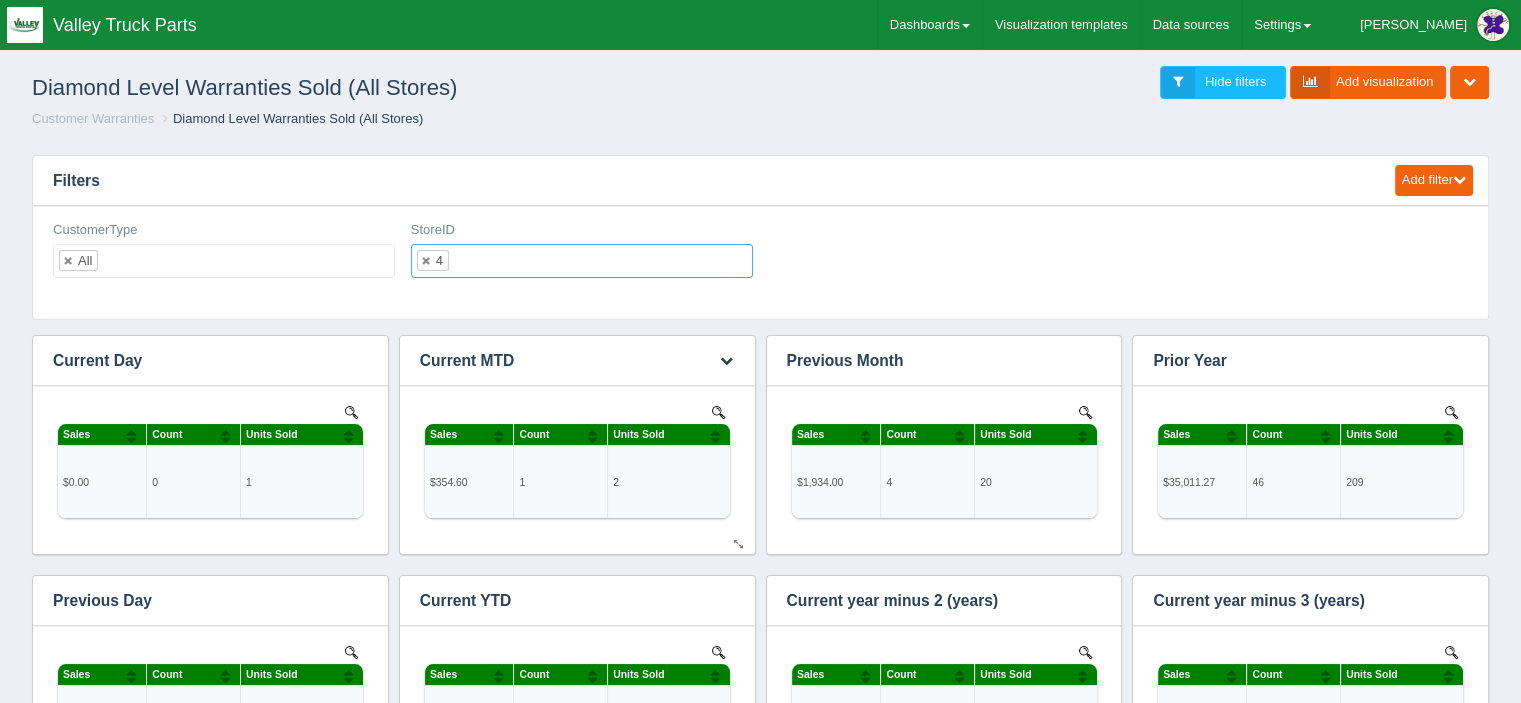 scroll, scrollTop: 0, scrollLeft: 0, axis: both 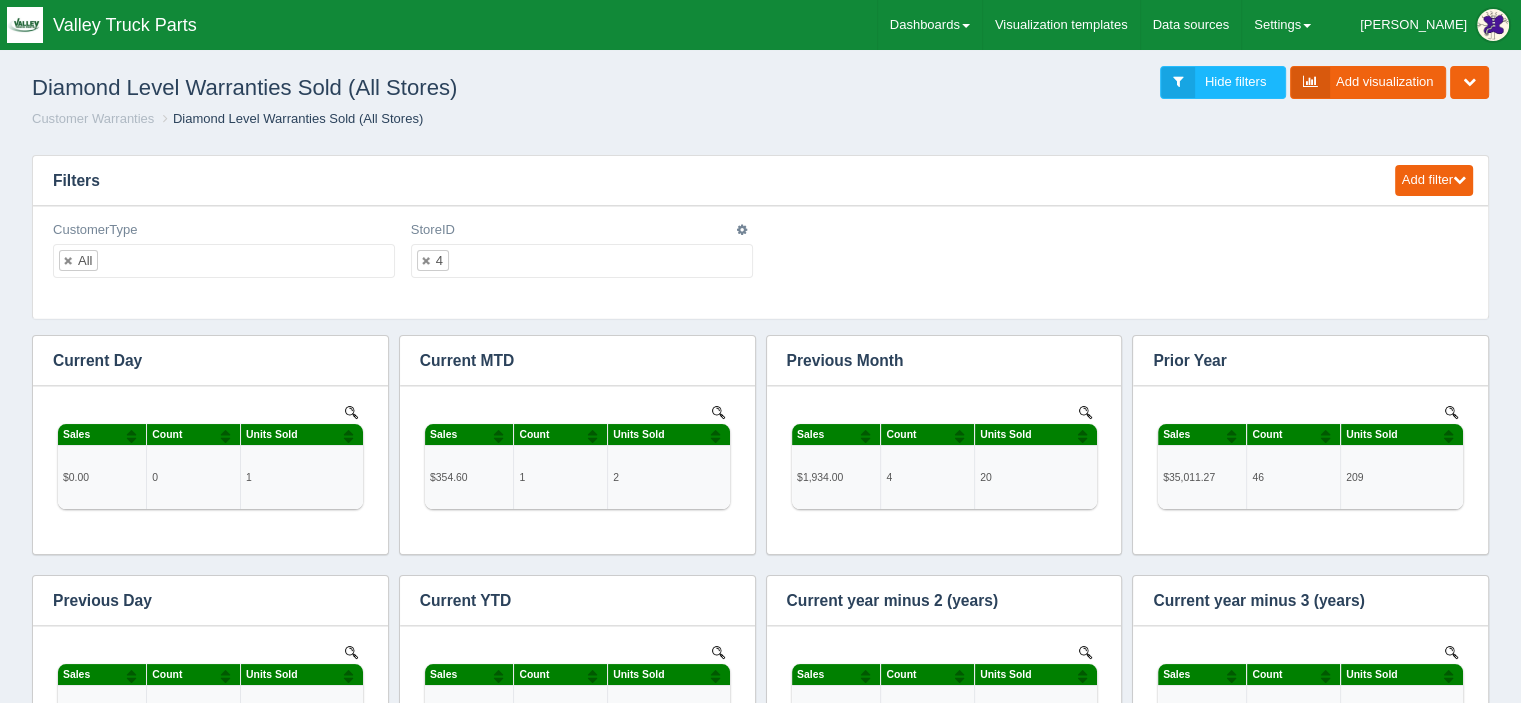 click on "4" at bounding box center (582, 261) 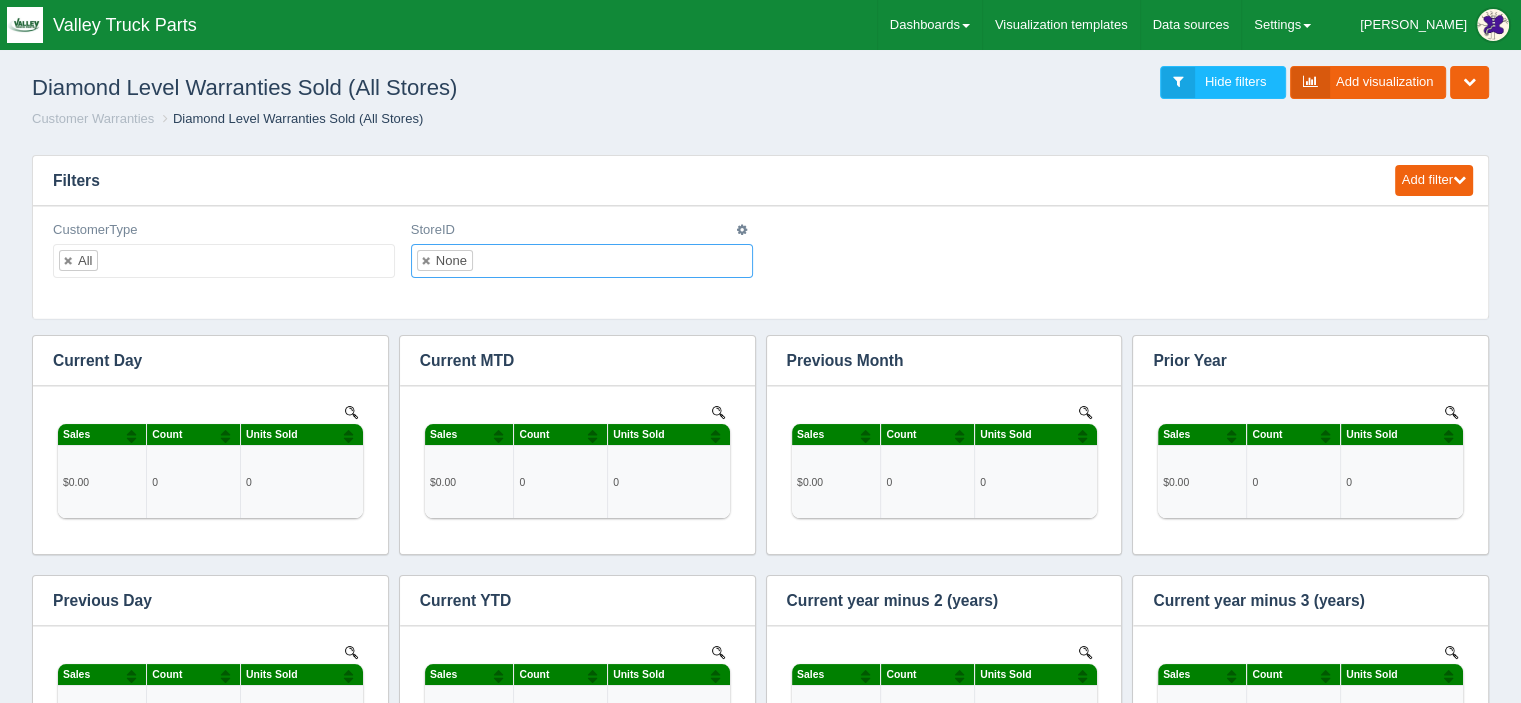 scroll, scrollTop: 0, scrollLeft: 0, axis: both 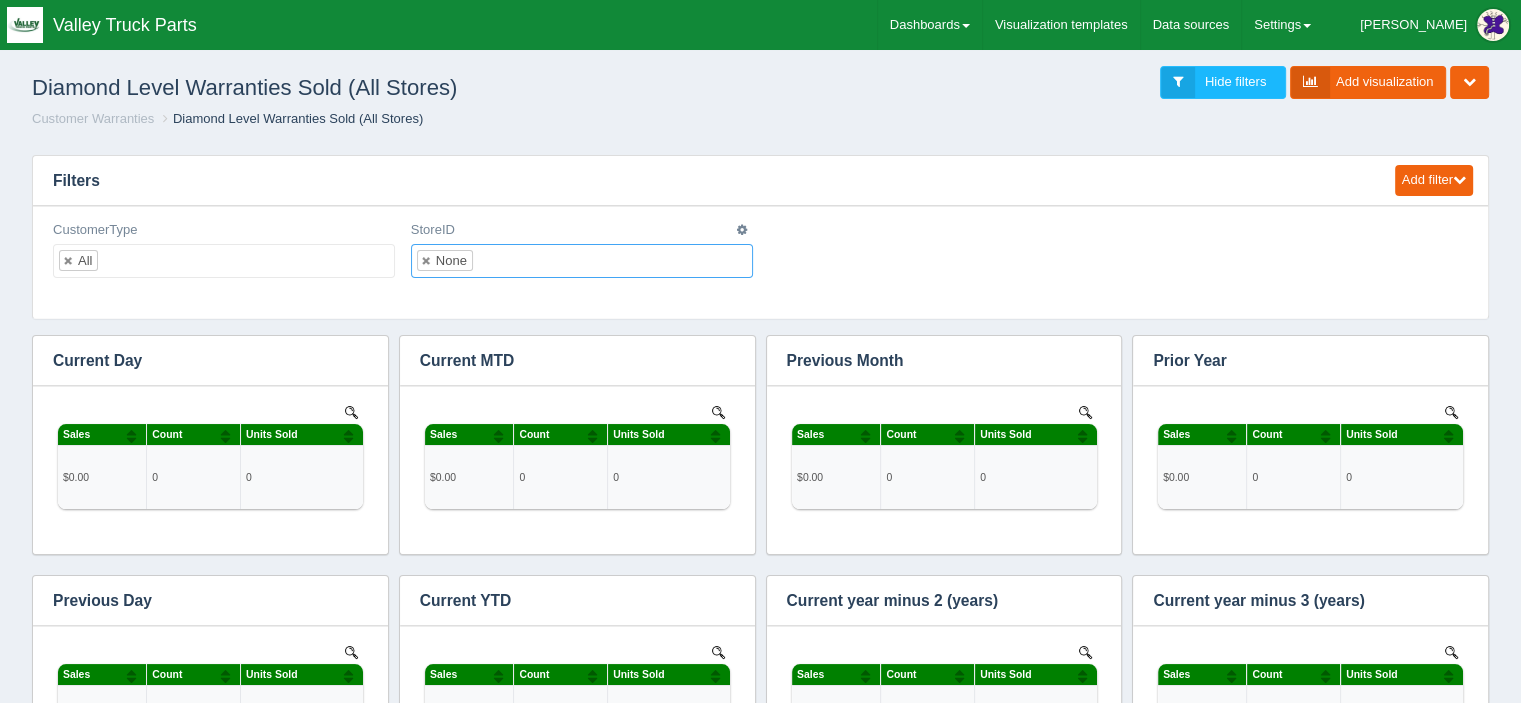 click at bounding box center (490, 261) 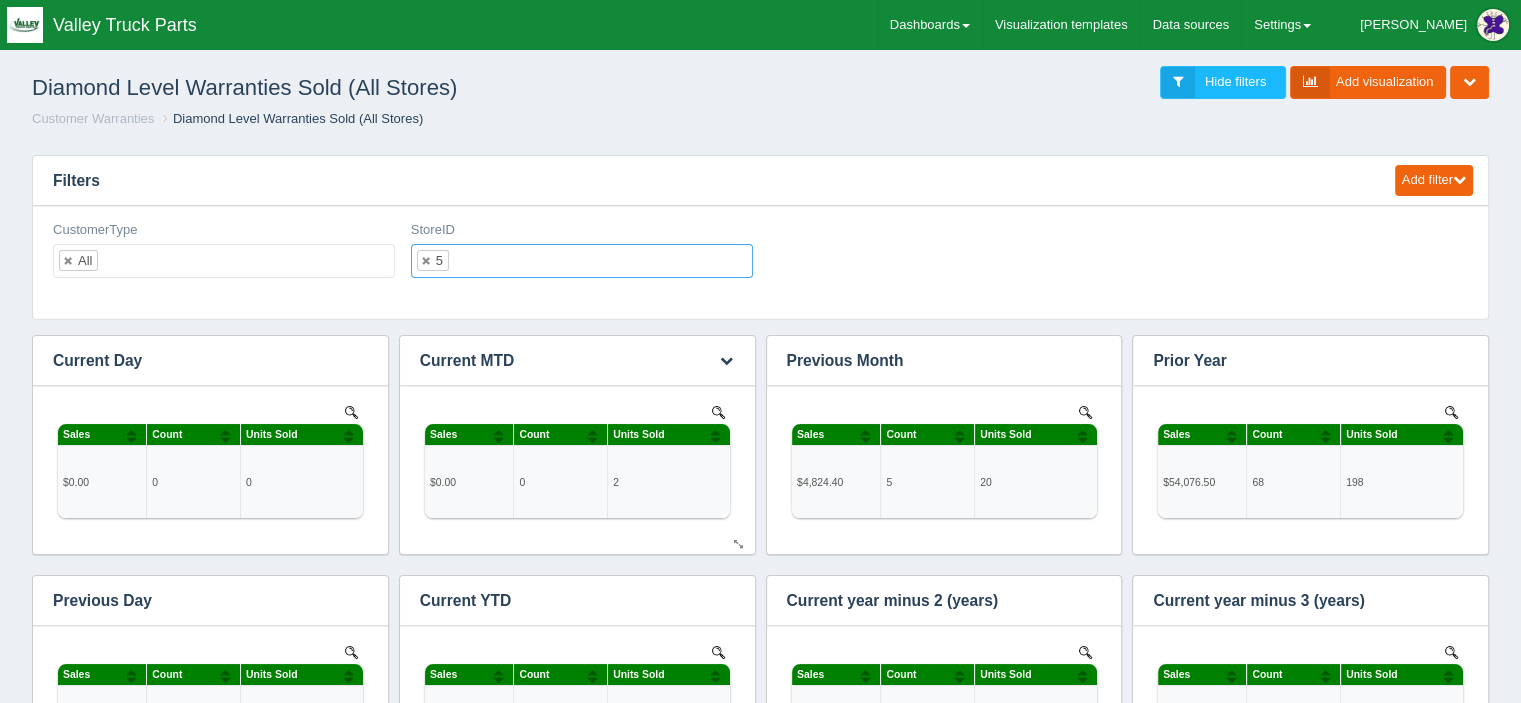 scroll, scrollTop: 0, scrollLeft: 0, axis: both 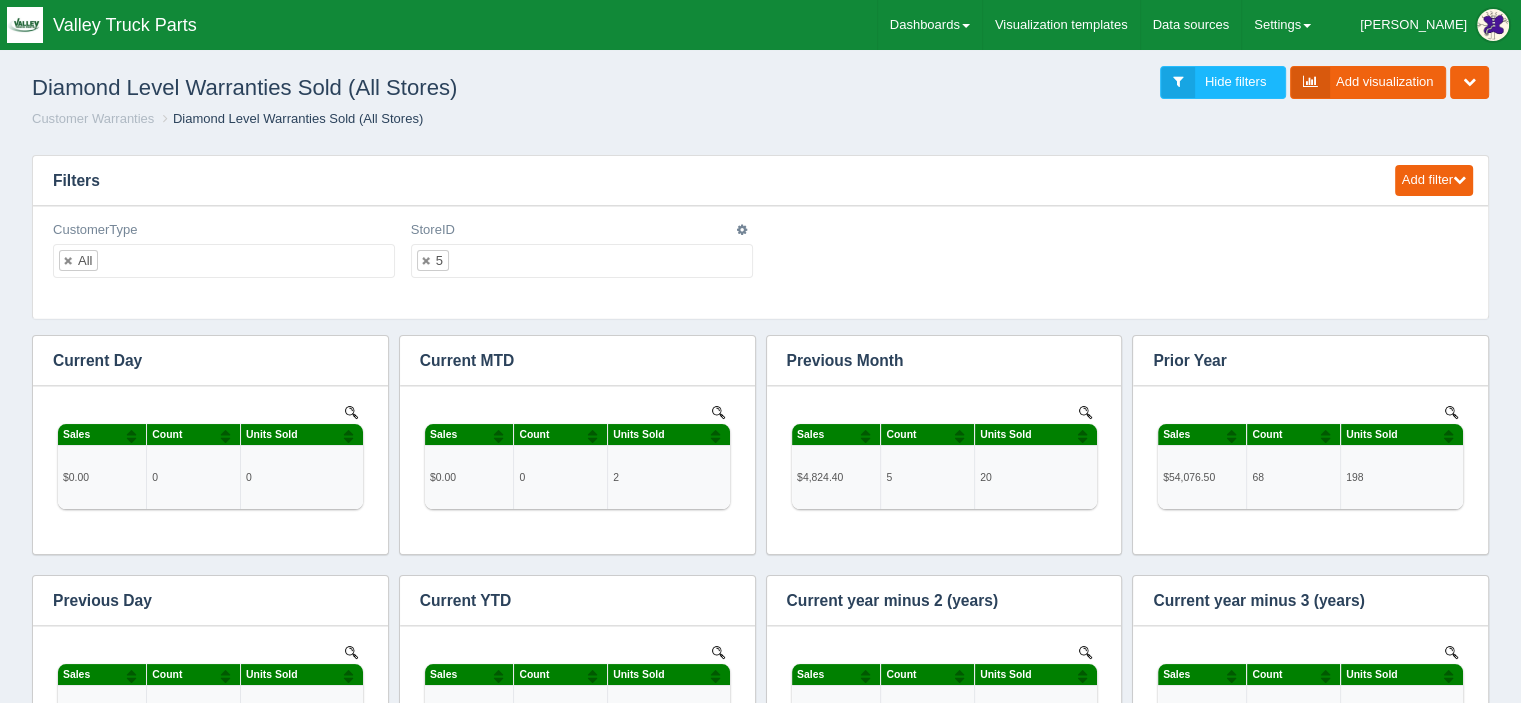 click at bounding box center [466, 261] 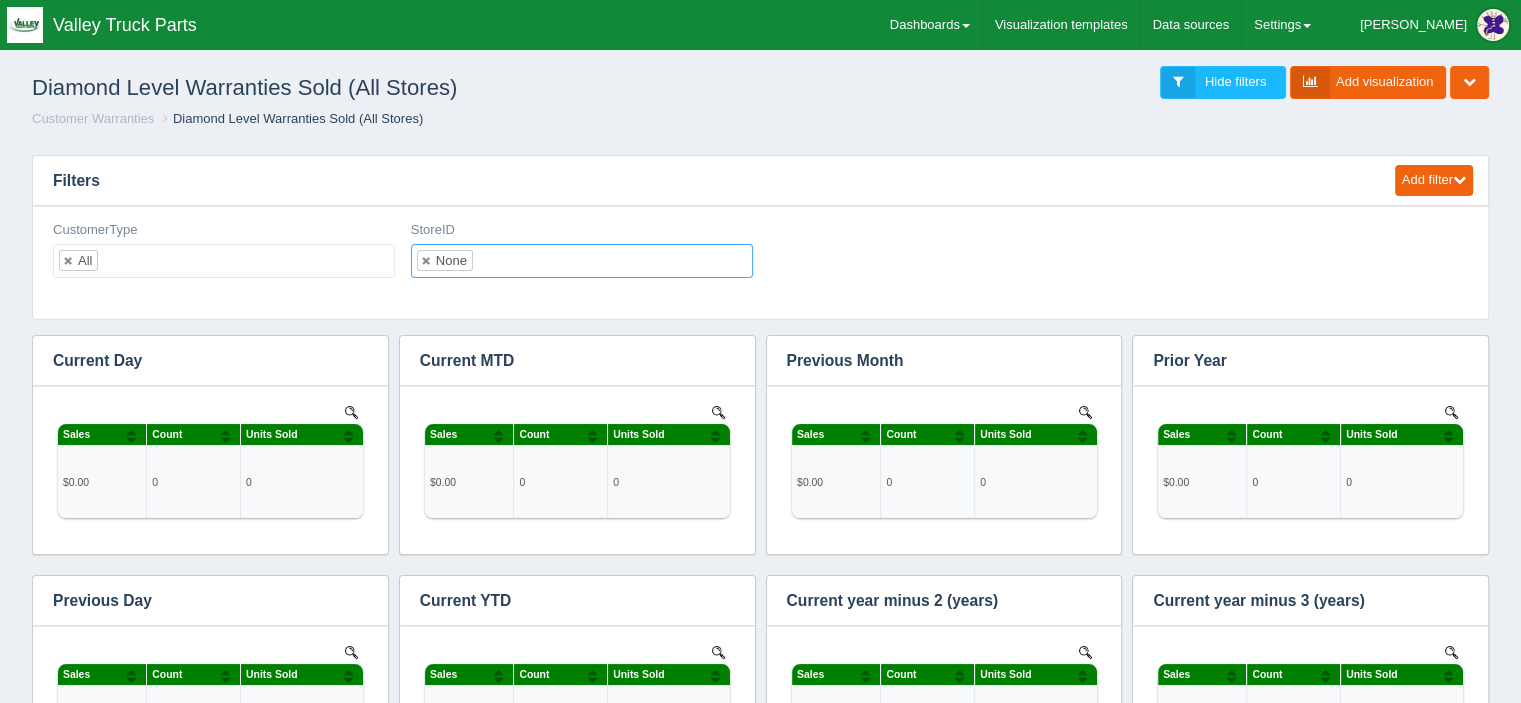 scroll, scrollTop: 0, scrollLeft: 0, axis: both 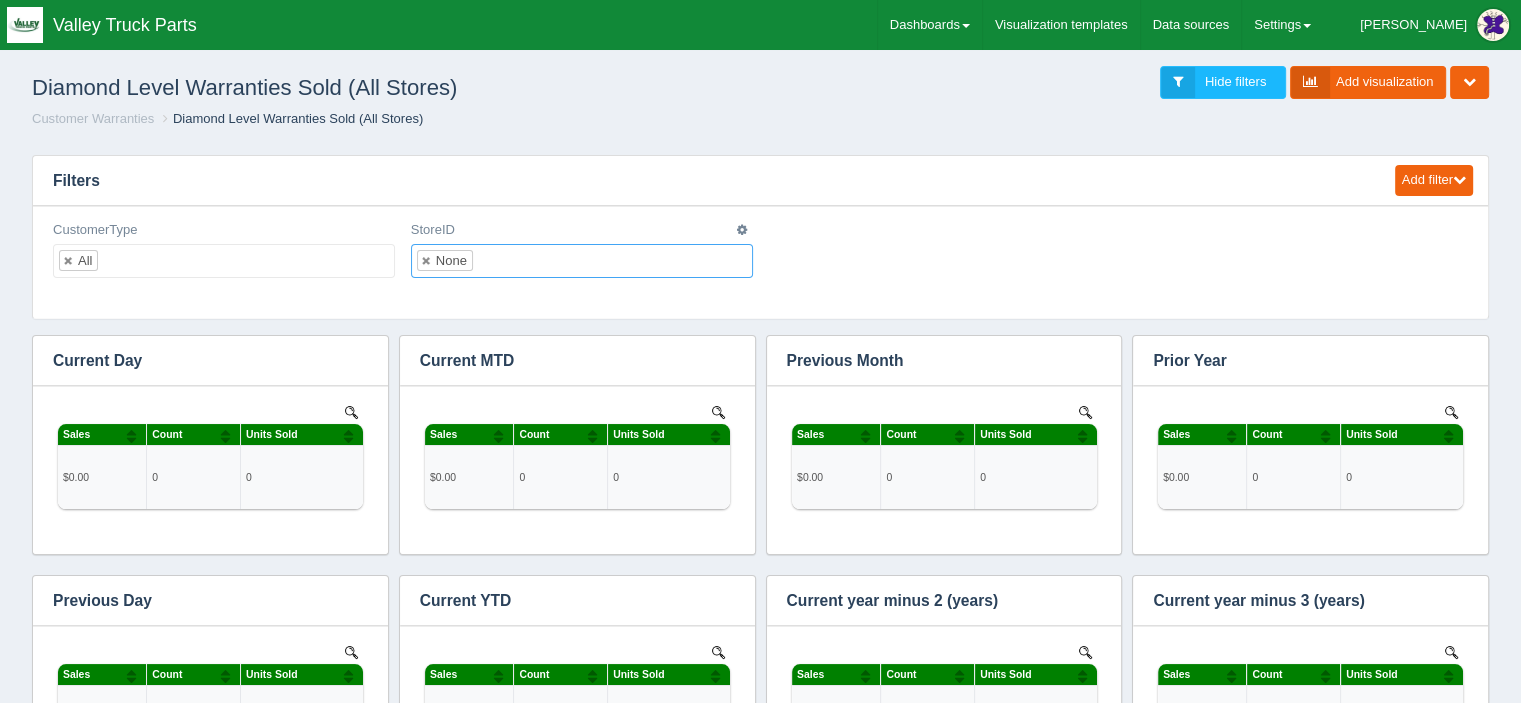 click at bounding box center (490, 261) 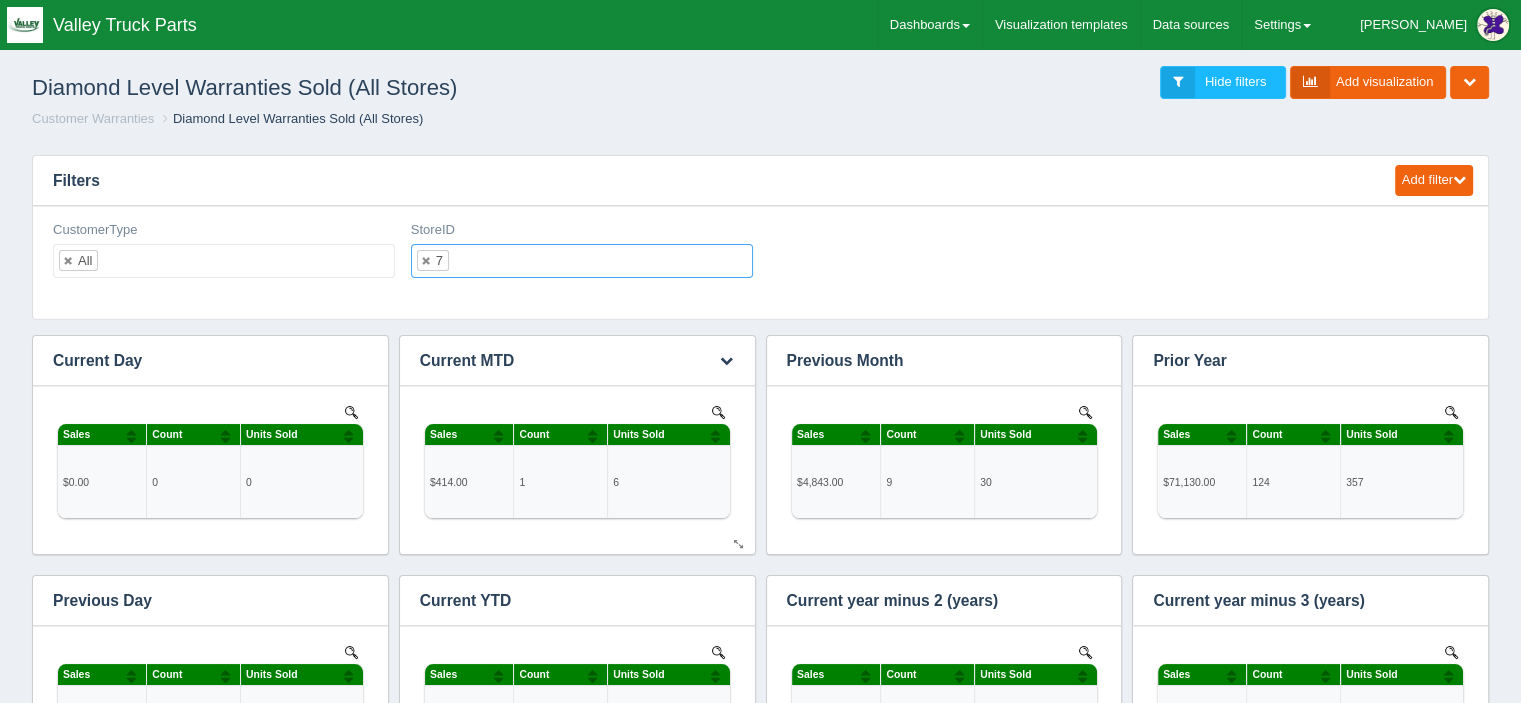 scroll, scrollTop: 0, scrollLeft: 0, axis: both 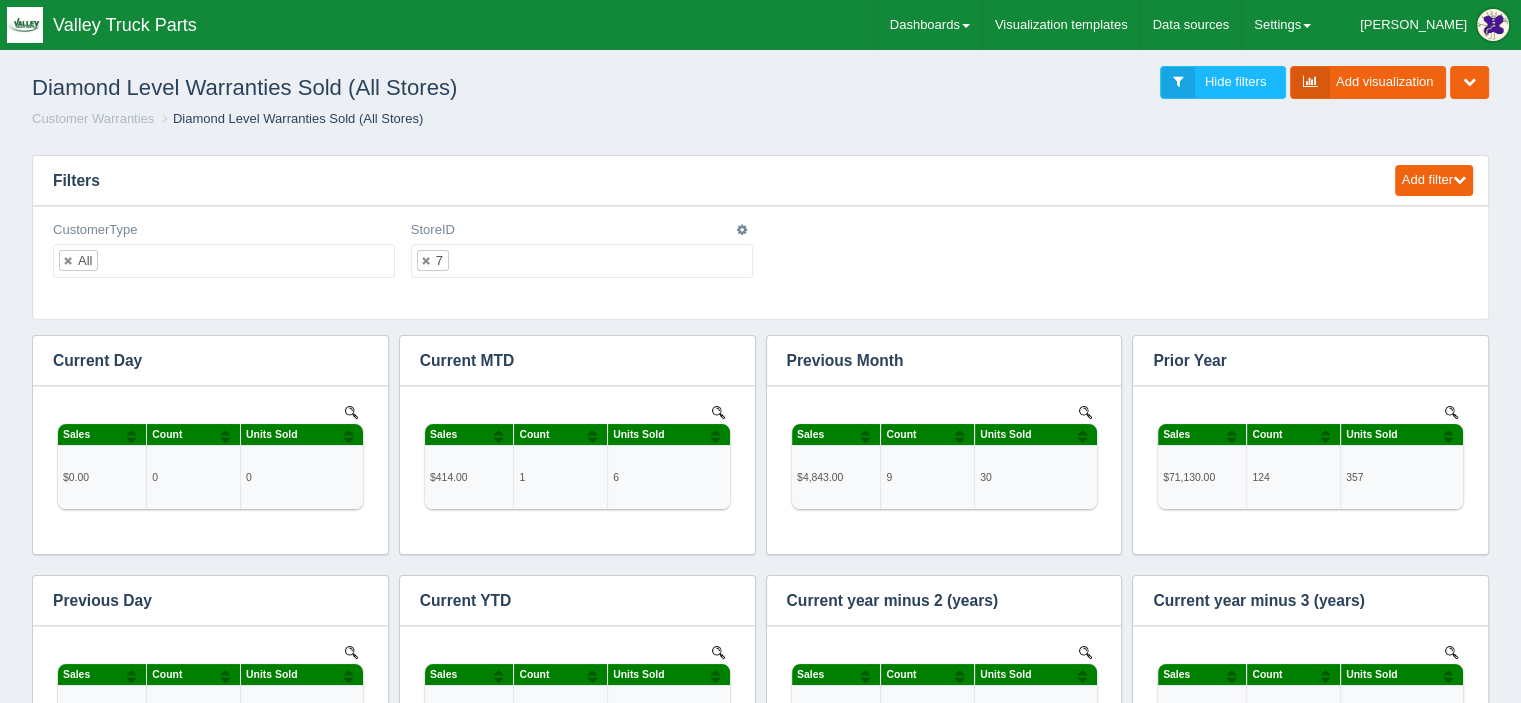 click on "7" at bounding box center (582, 261) 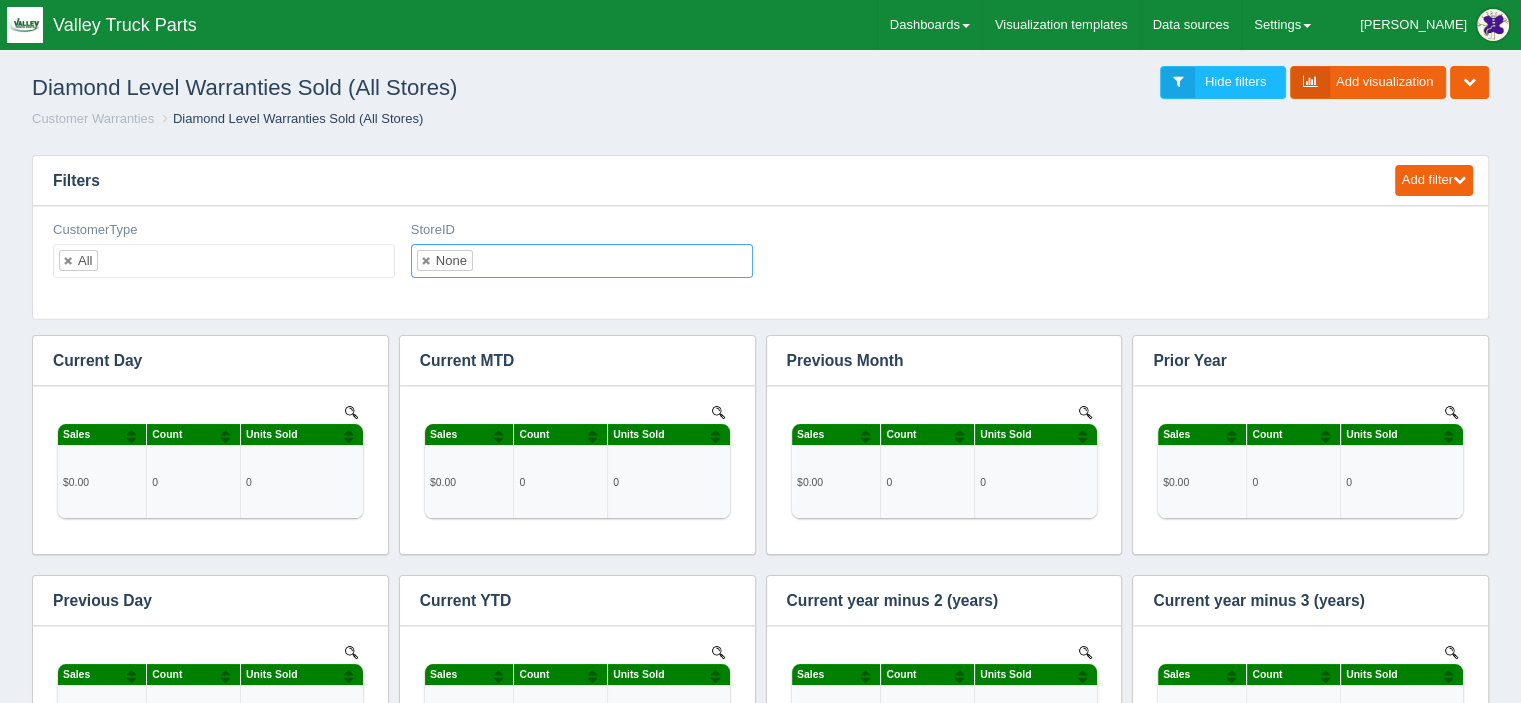 scroll, scrollTop: 0, scrollLeft: 0, axis: both 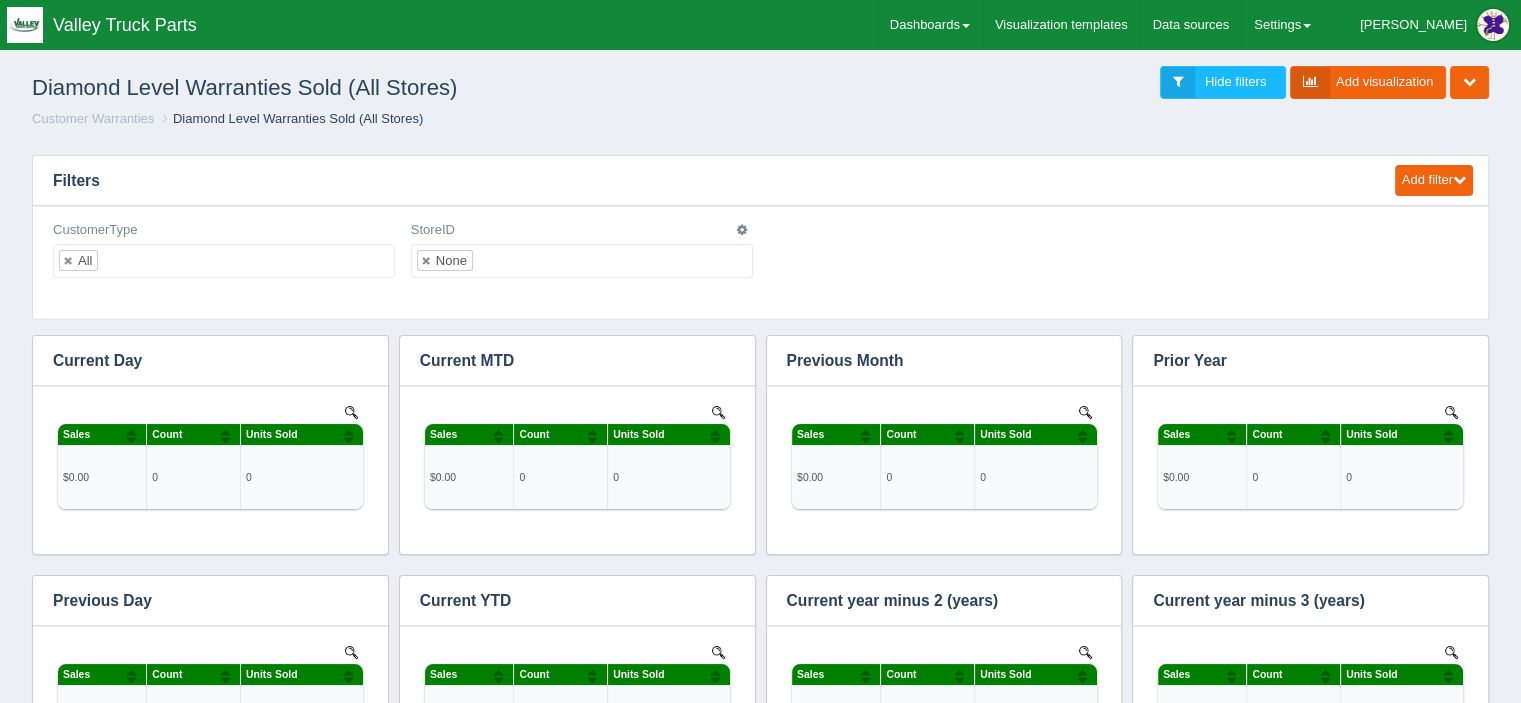 click on "None" at bounding box center [582, 261] 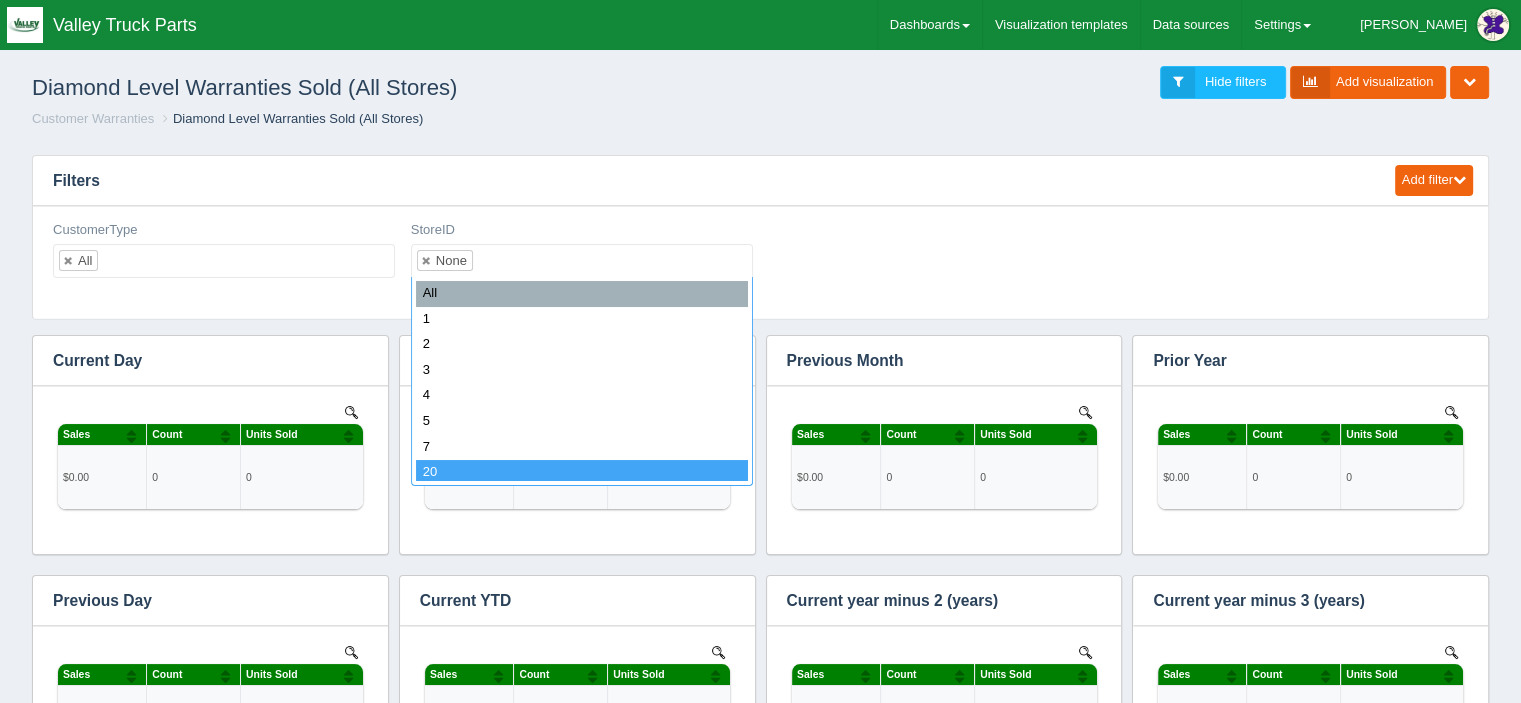 select on "20" 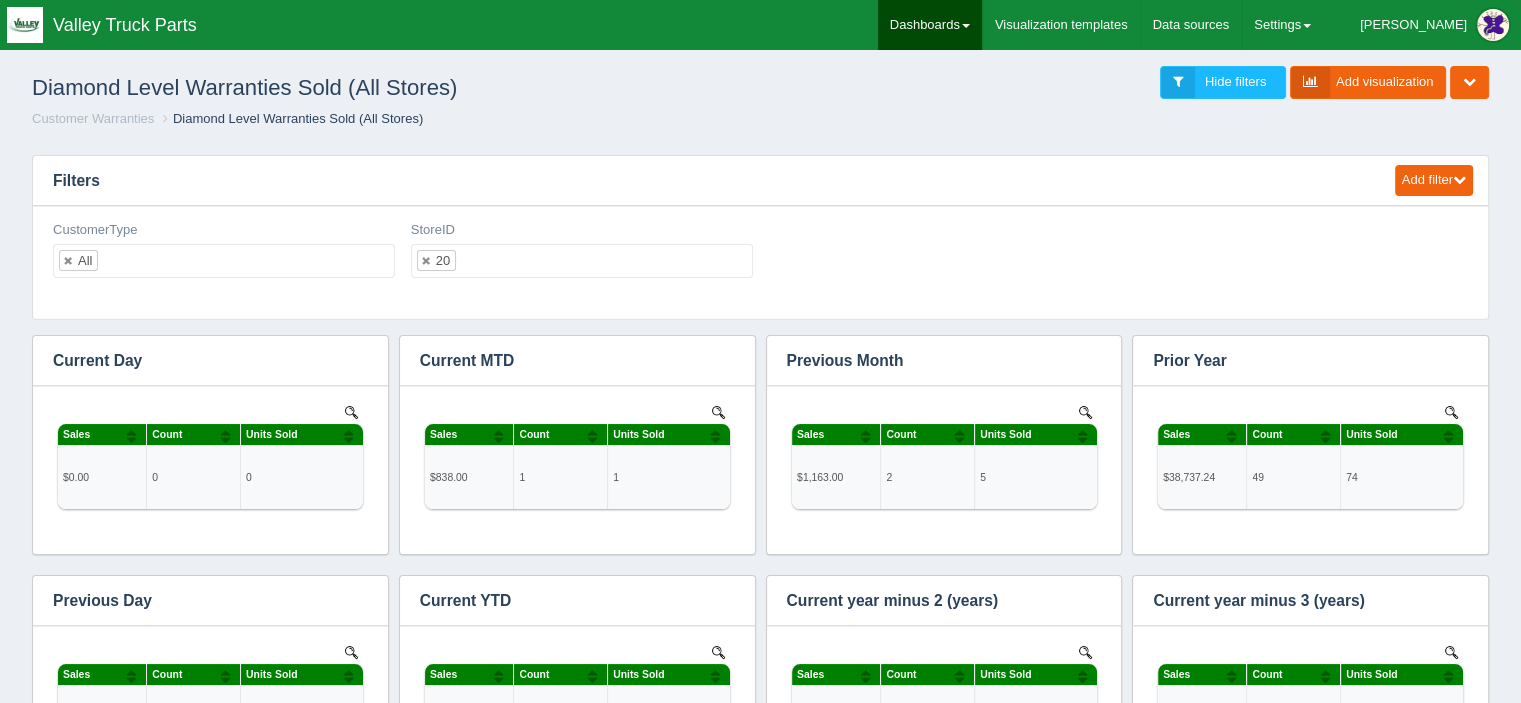 click on "Dashboards" at bounding box center (930, 25) 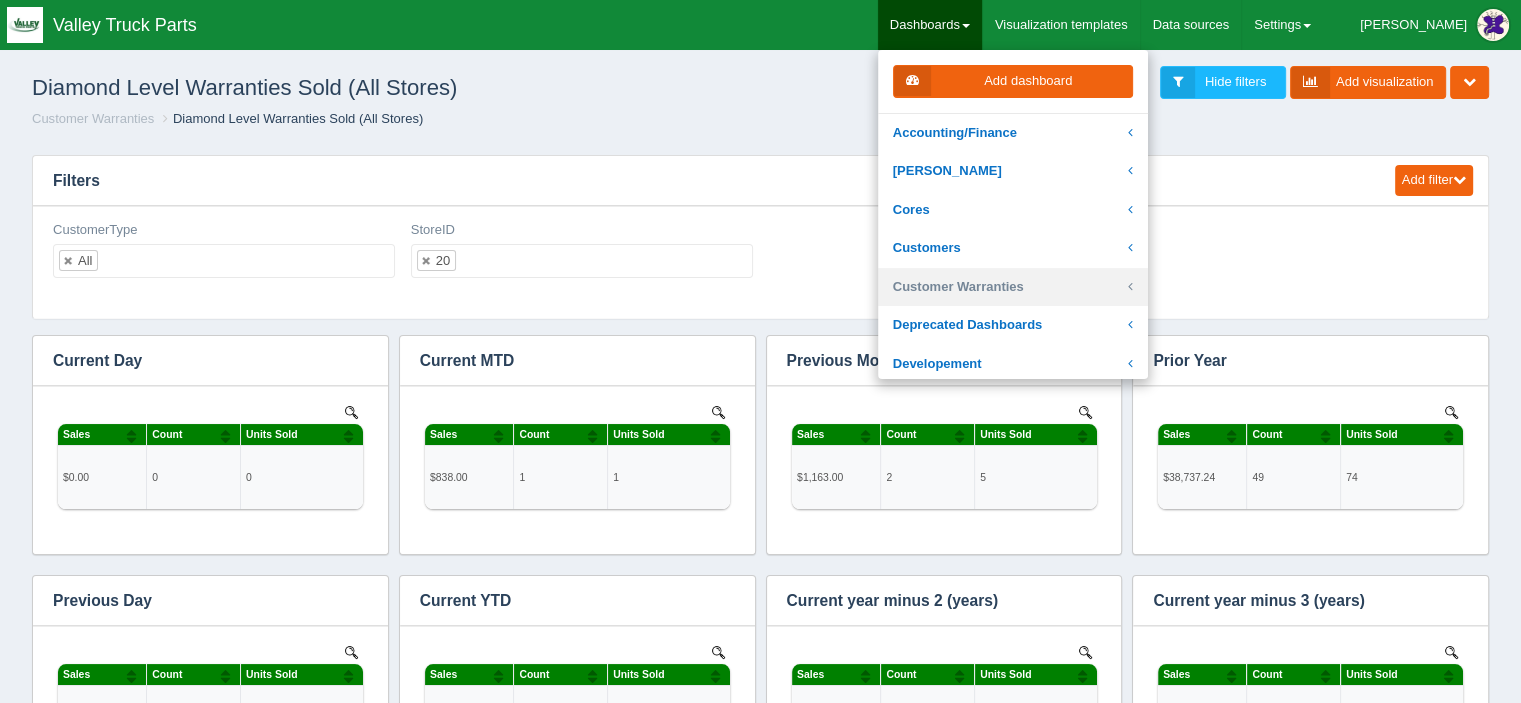 click on "Customer Warranties" at bounding box center (1013, 287) 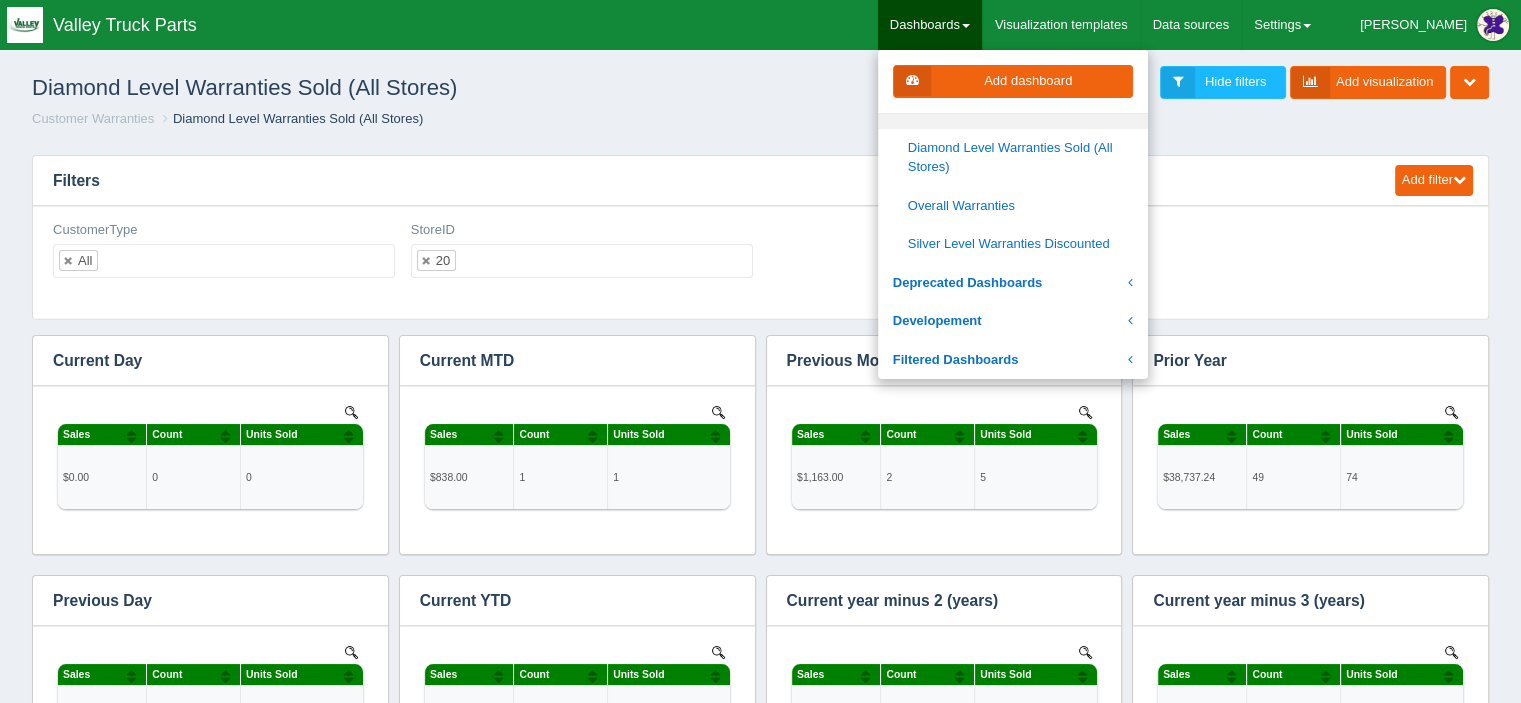 scroll, scrollTop: 200, scrollLeft: 0, axis: vertical 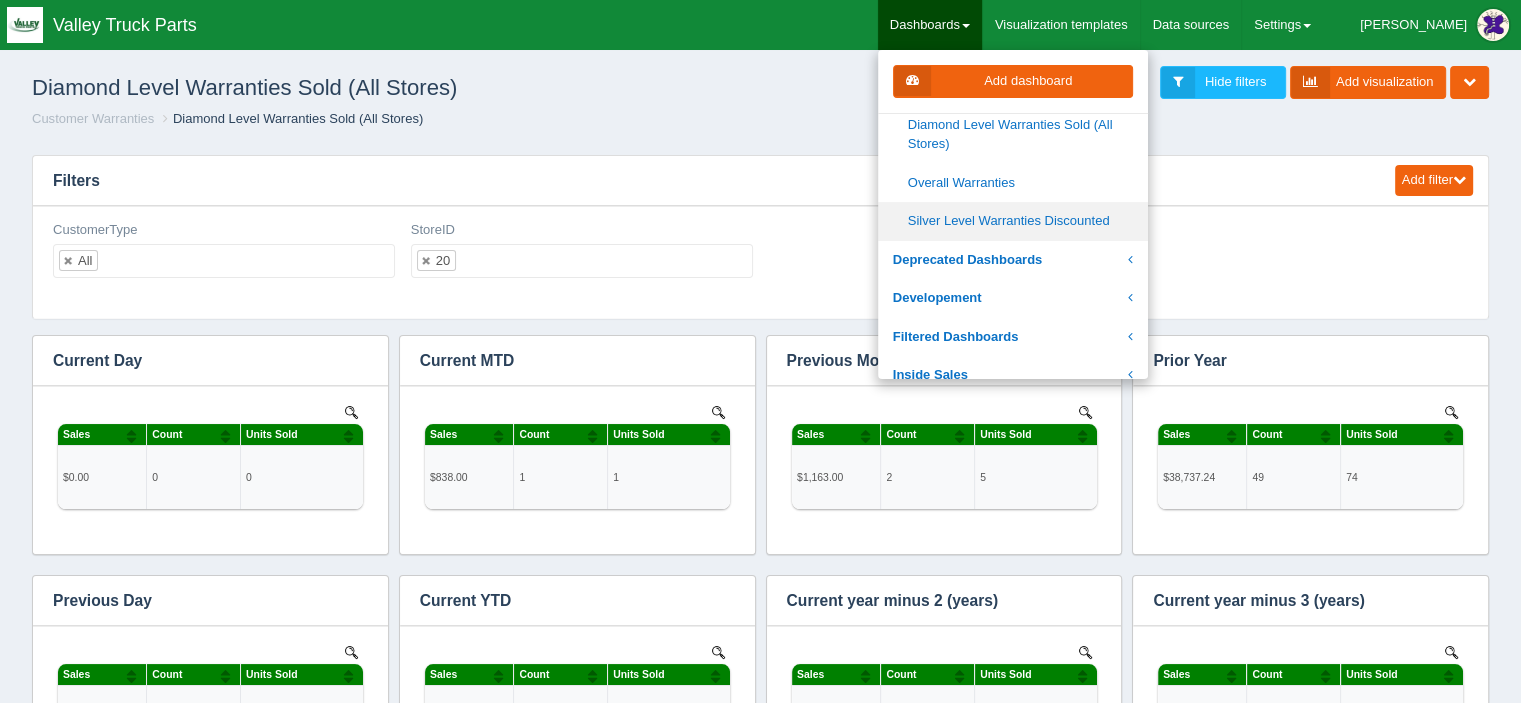click on "Silver Level Warranties Discounted" at bounding box center (1013, 221) 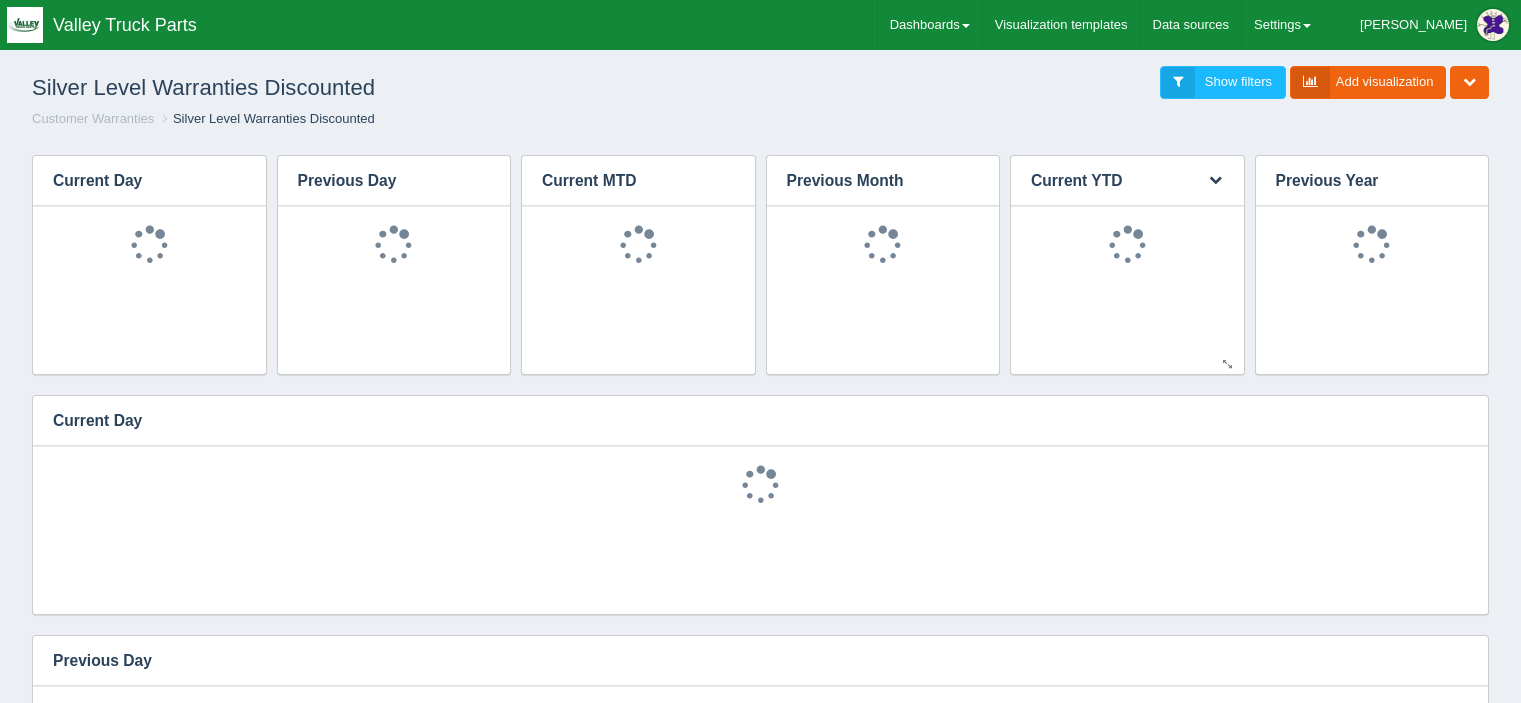 scroll, scrollTop: 0, scrollLeft: 0, axis: both 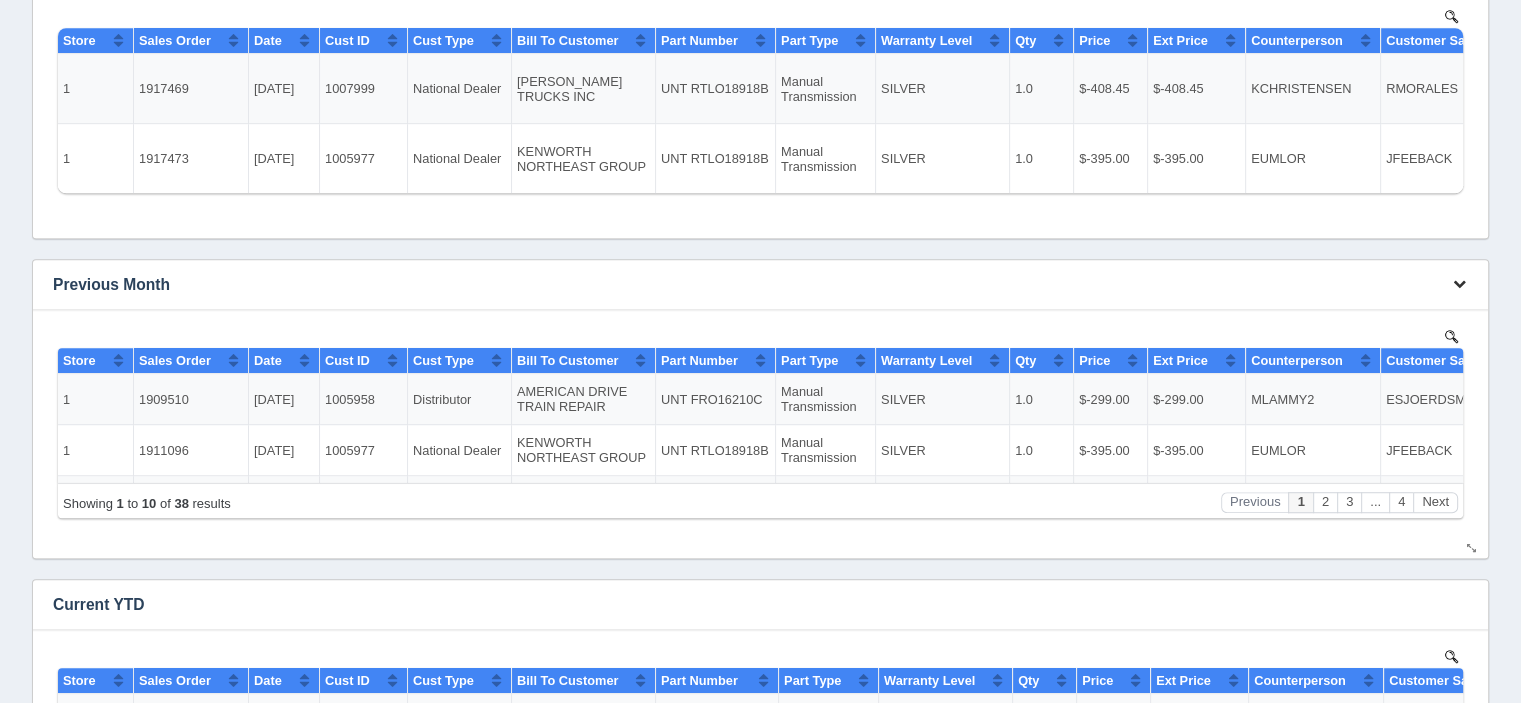 click at bounding box center [1459, 283] 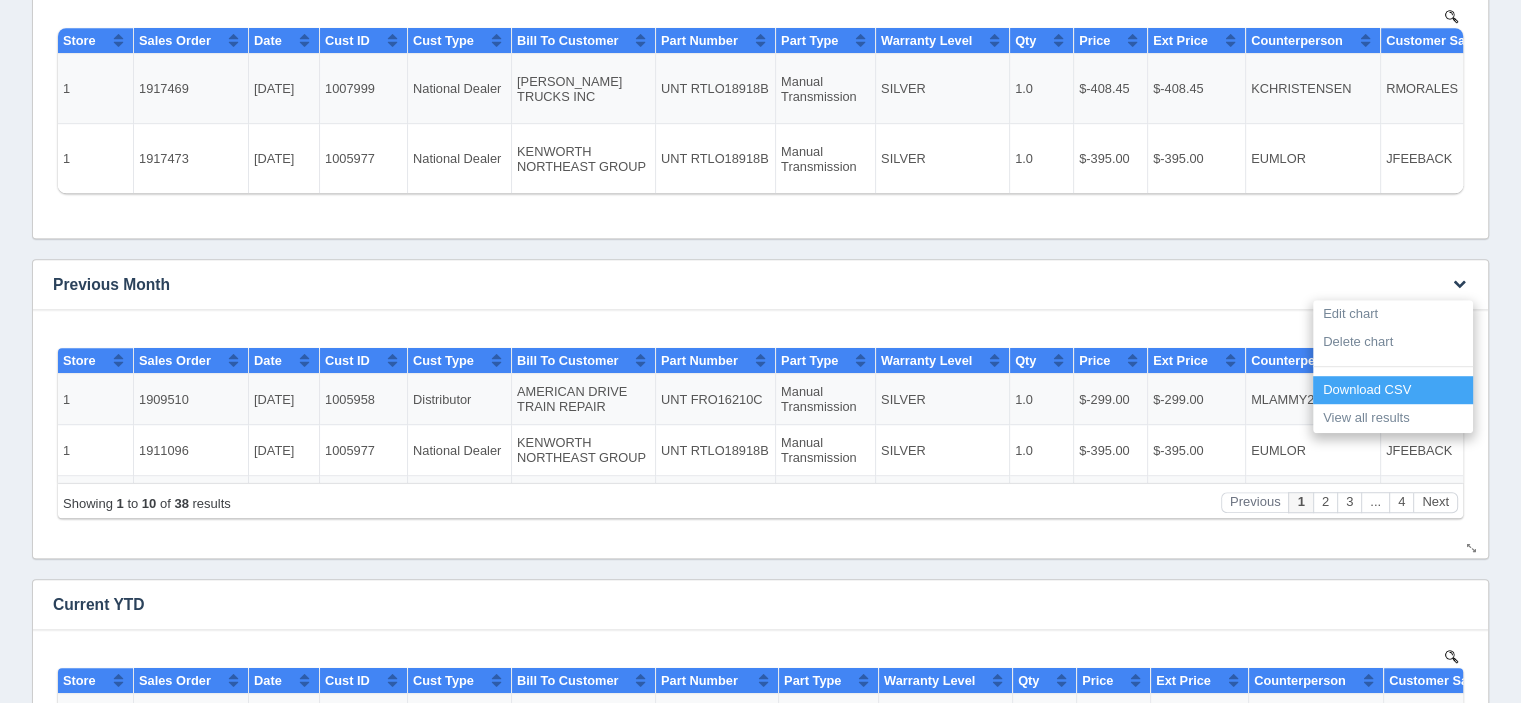 click on "Download CSV" at bounding box center (1393, 390) 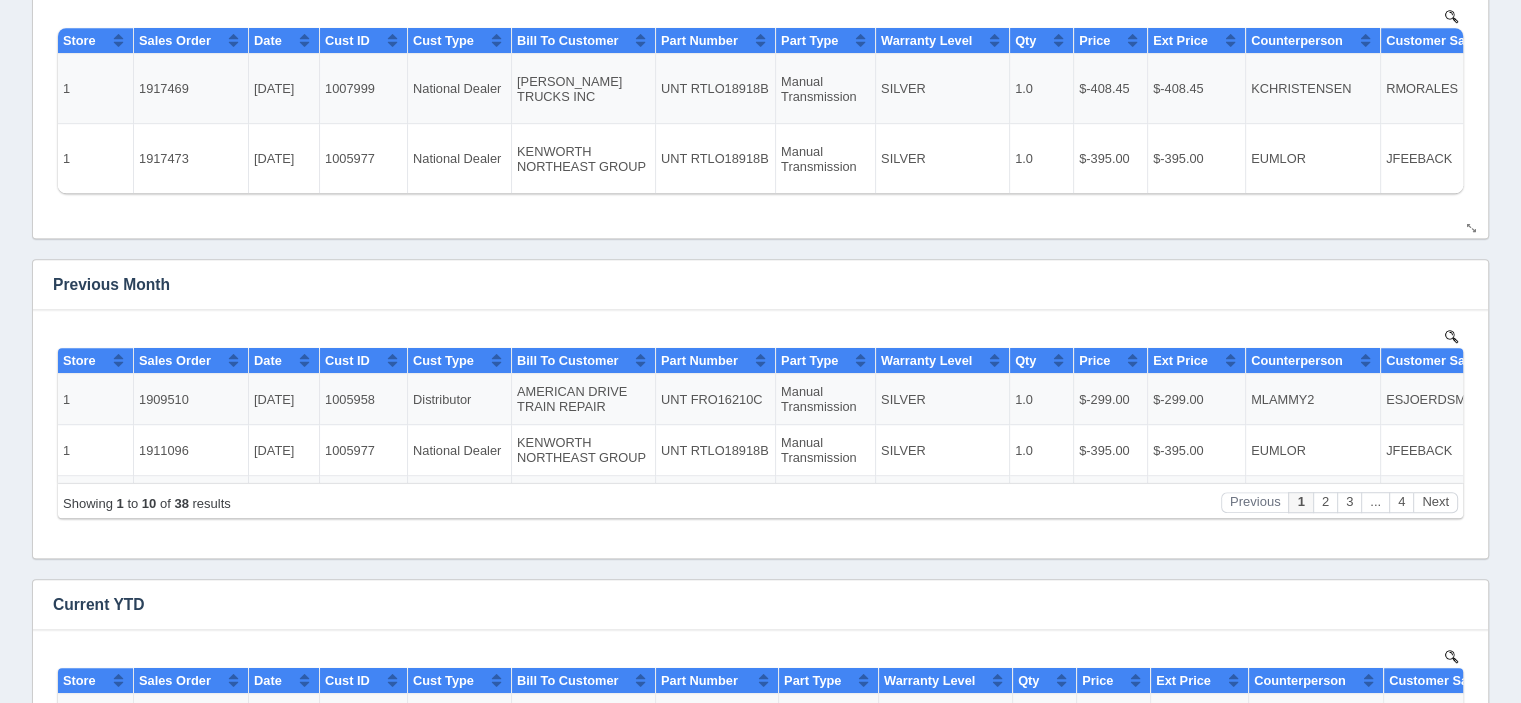 scroll, scrollTop: 1156, scrollLeft: 0, axis: vertical 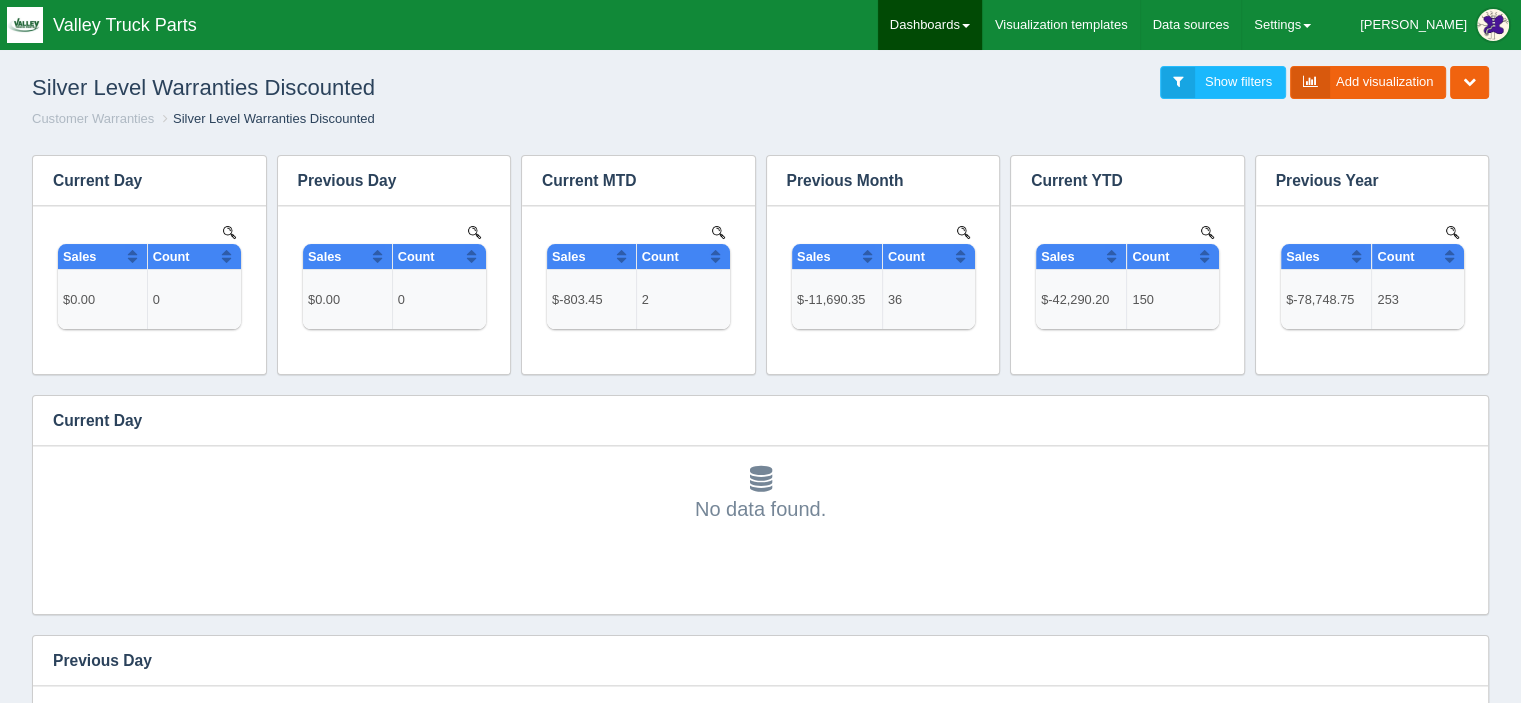 click on "Dashboards" at bounding box center (930, 25) 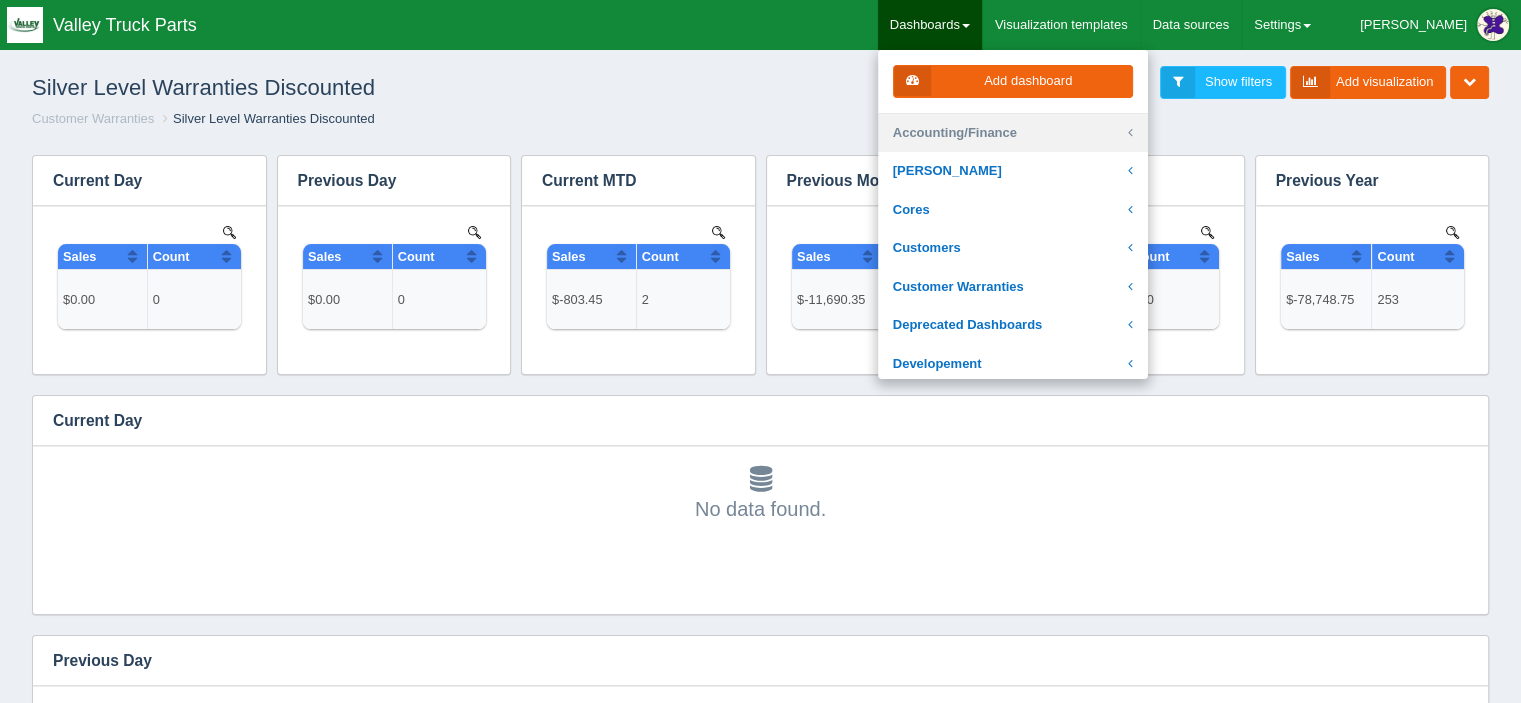 click on "Accounting/Finance" at bounding box center [1013, 133] 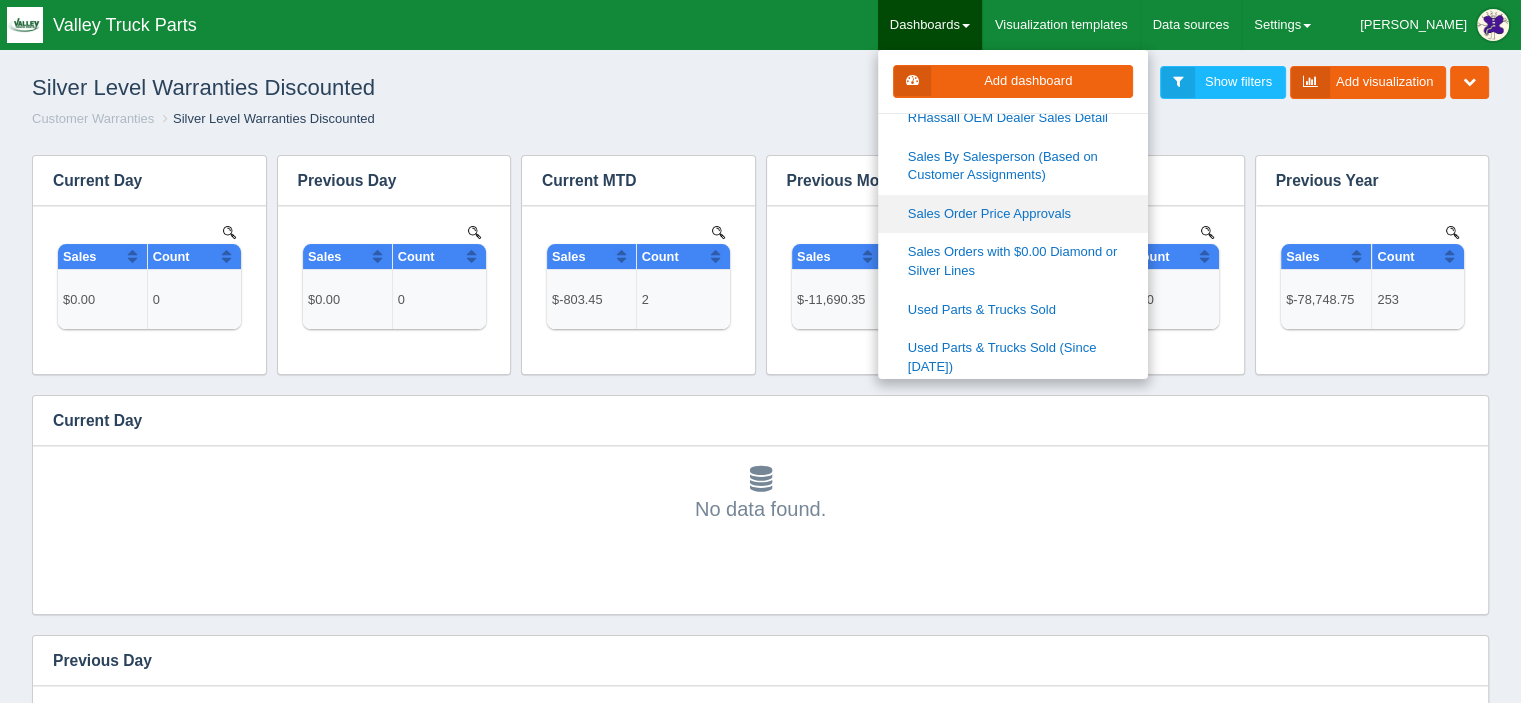 scroll, scrollTop: 500, scrollLeft: 0, axis: vertical 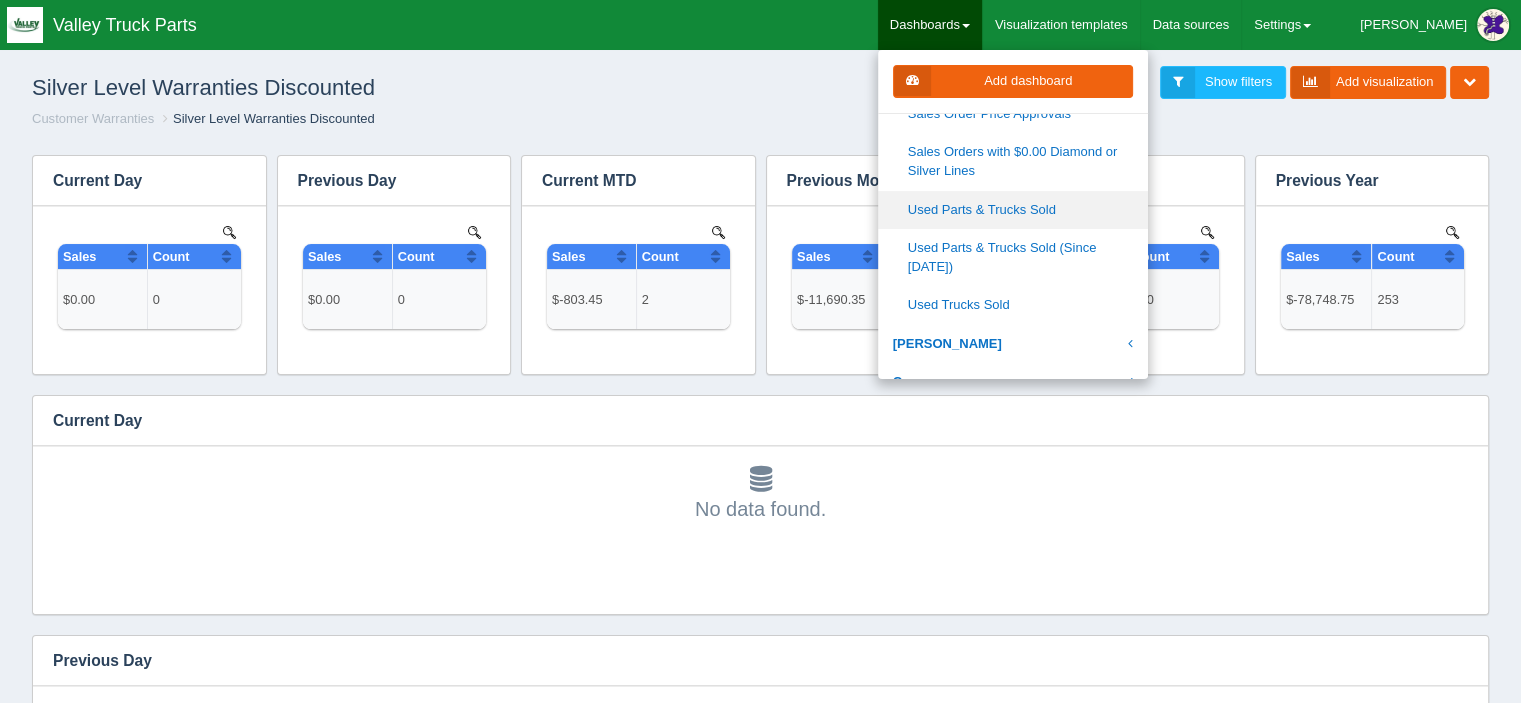 click on "Used Parts & Trucks Sold" at bounding box center (1013, 210) 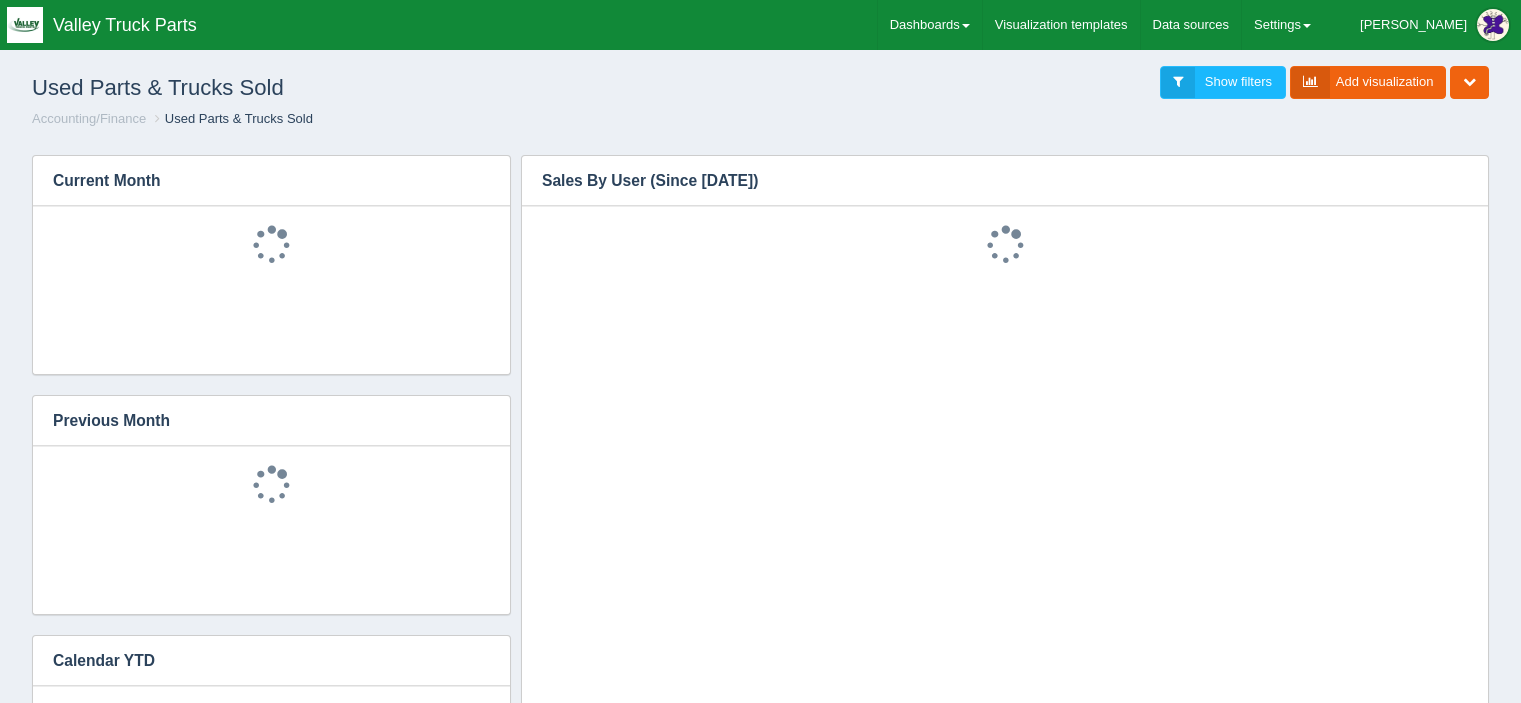 scroll, scrollTop: 0, scrollLeft: 0, axis: both 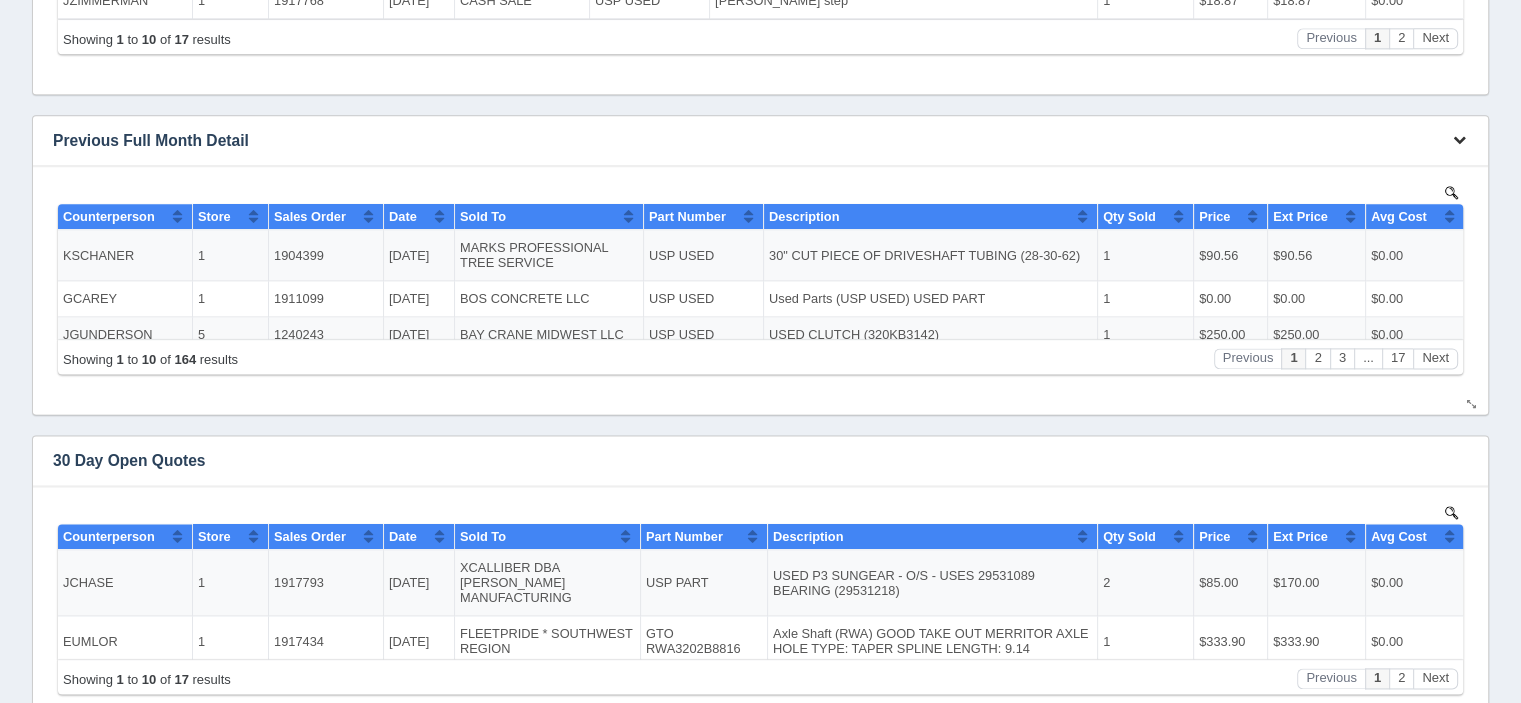click at bounding box center [1459, 139] 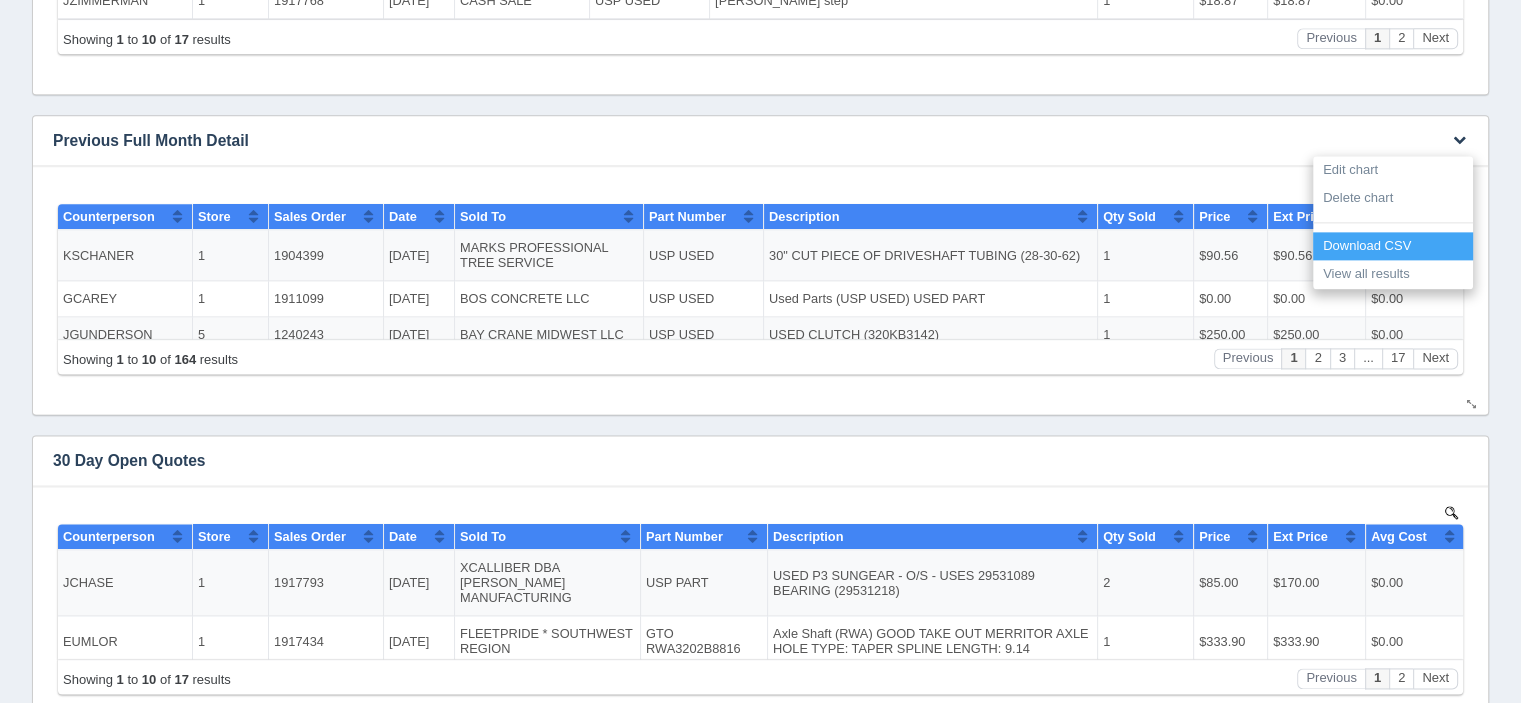 click on "Download CSV" at bounding box center (1393, 246) 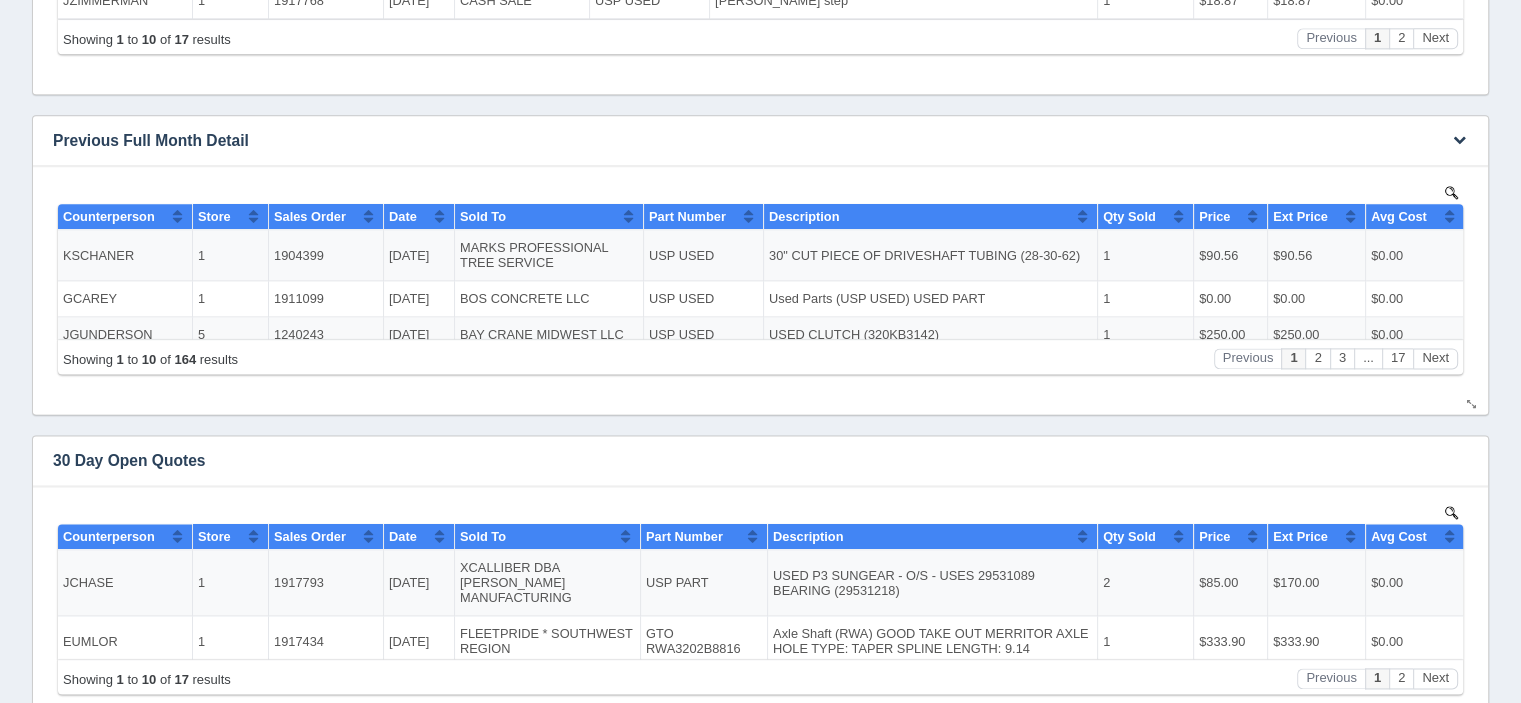 click on "$90.56" at bounding box center (1317, 254) 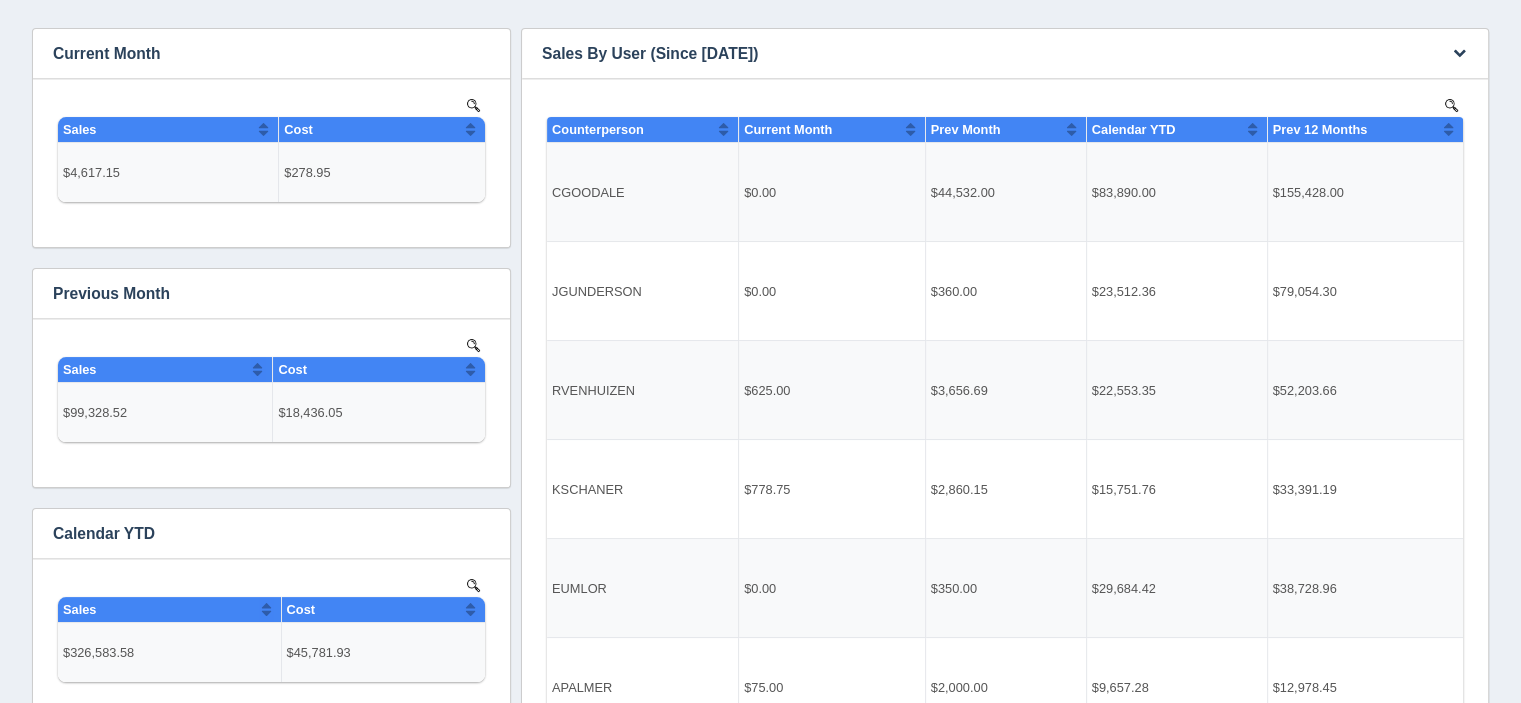 scroll, scrollTop: 0, scrollLeft: 0, axis: both 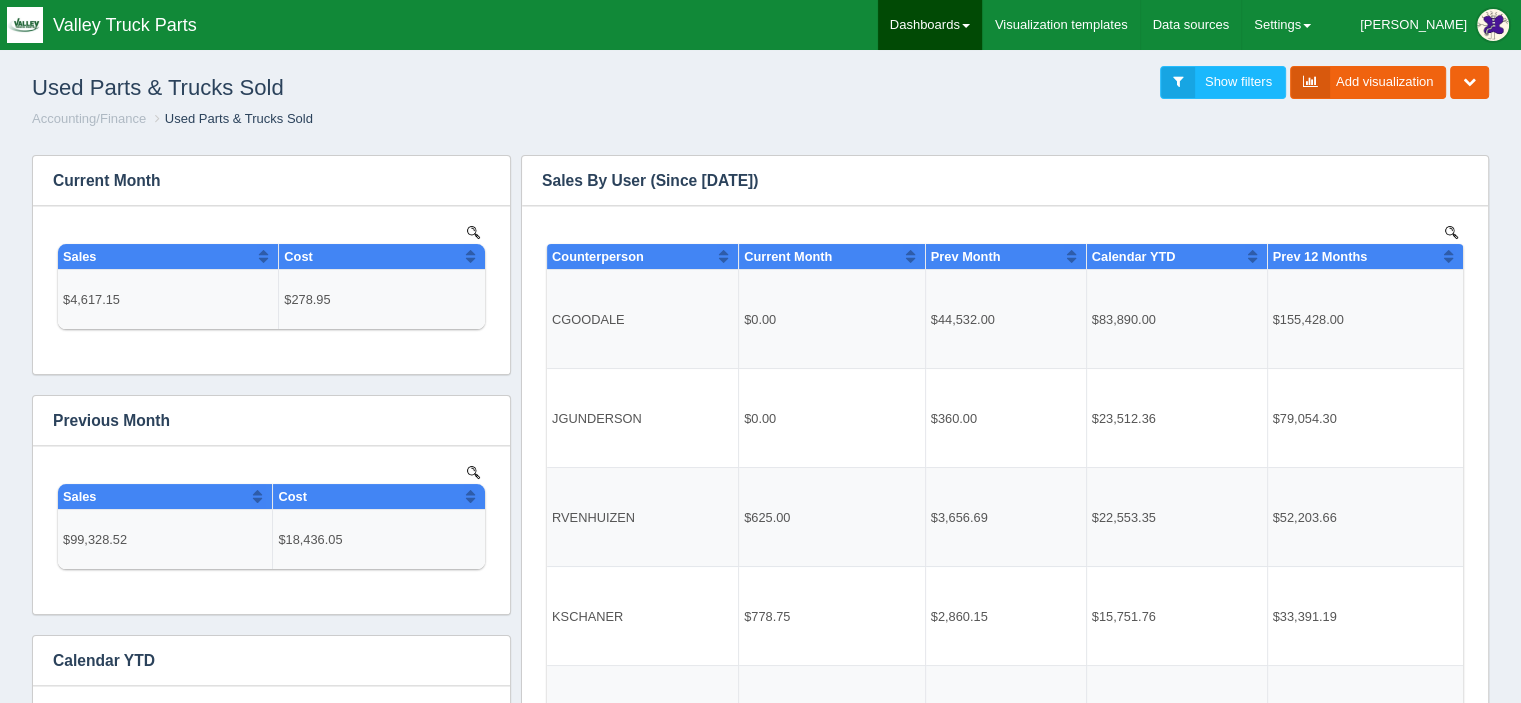click on "Dashboards" at bounding box center (930, 25) 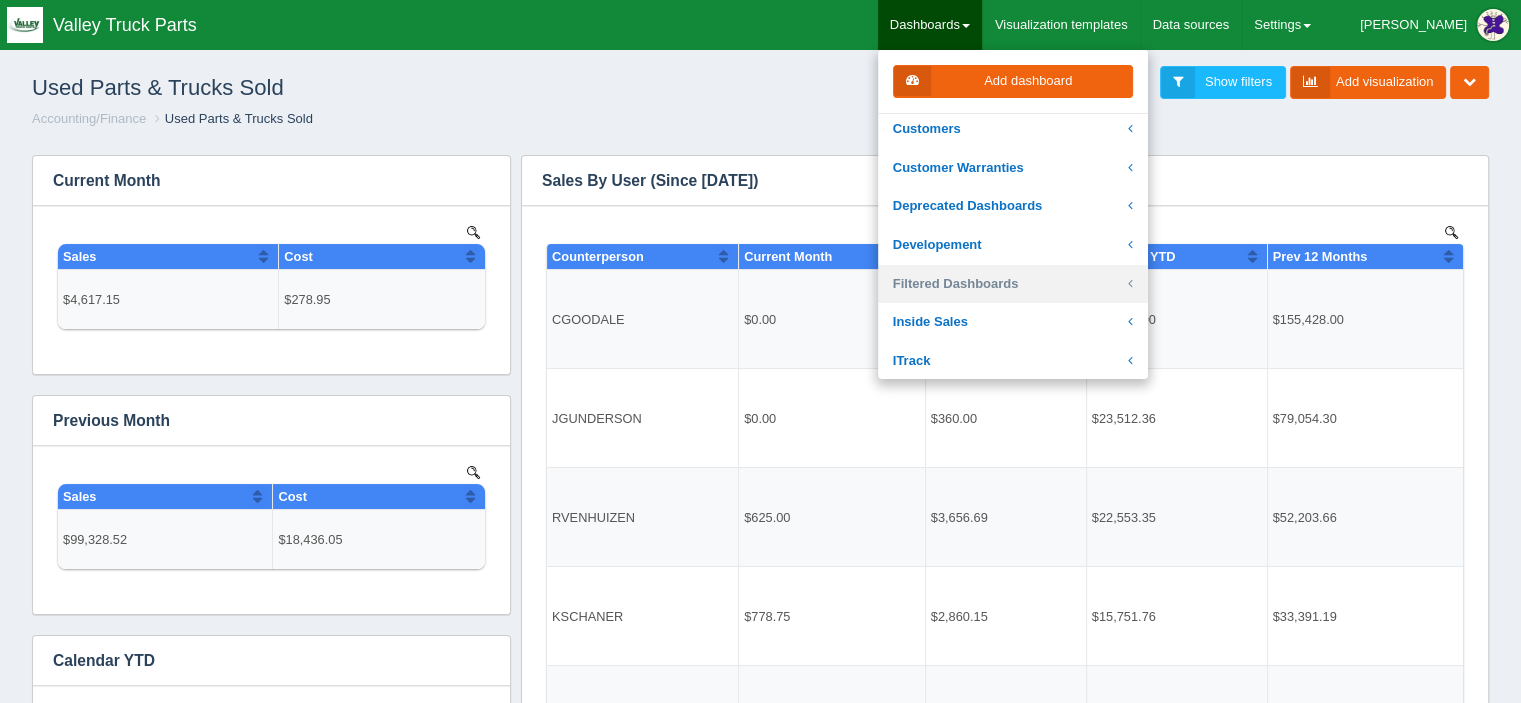 scroll, scrollTop: 0, scrollLeft: 0, axis: both 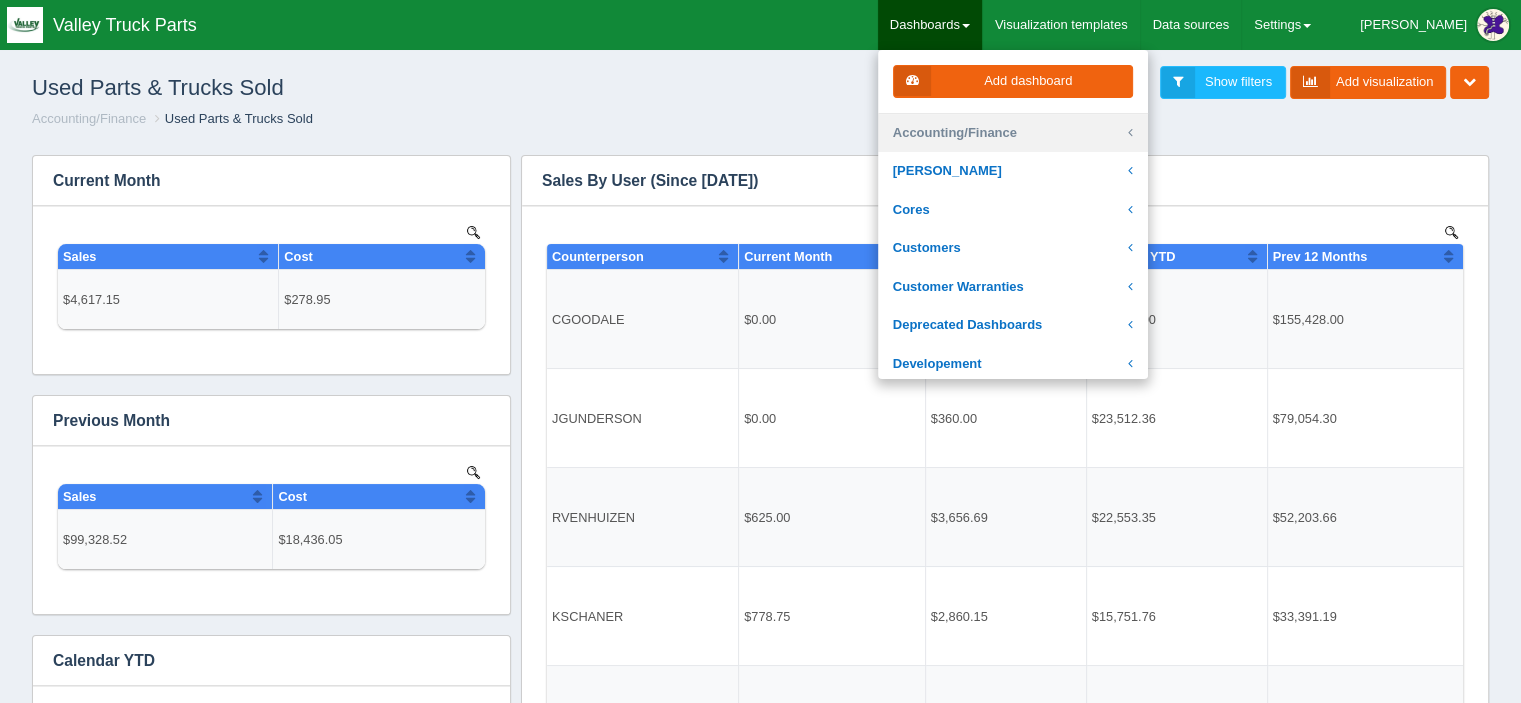 click on "Accounting/Finance" at bounding box center (1013, 133) 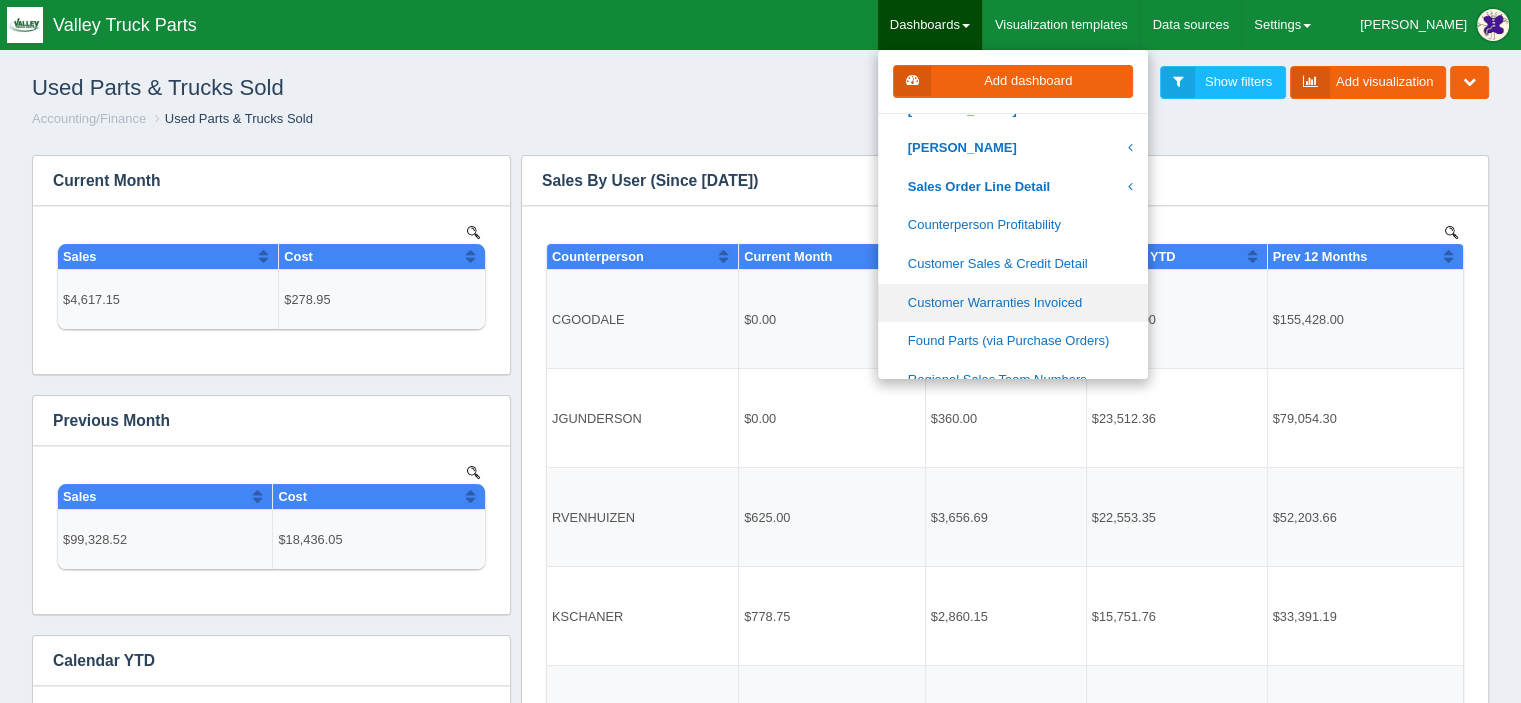 scroll, scrollTop: 0, scrollLeft: 0, axis: both 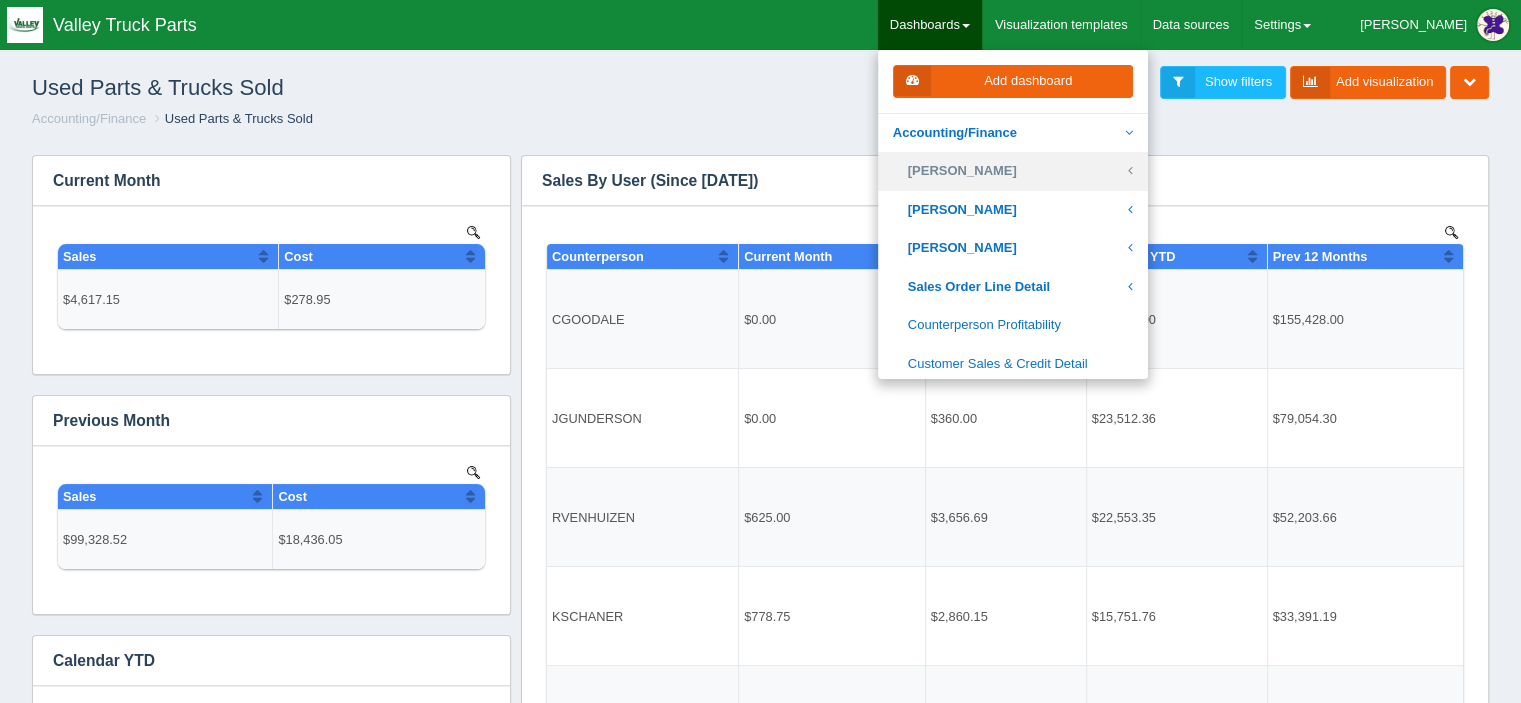 click on "[PERSON_NAME]" at bounding box center [1013, 171] 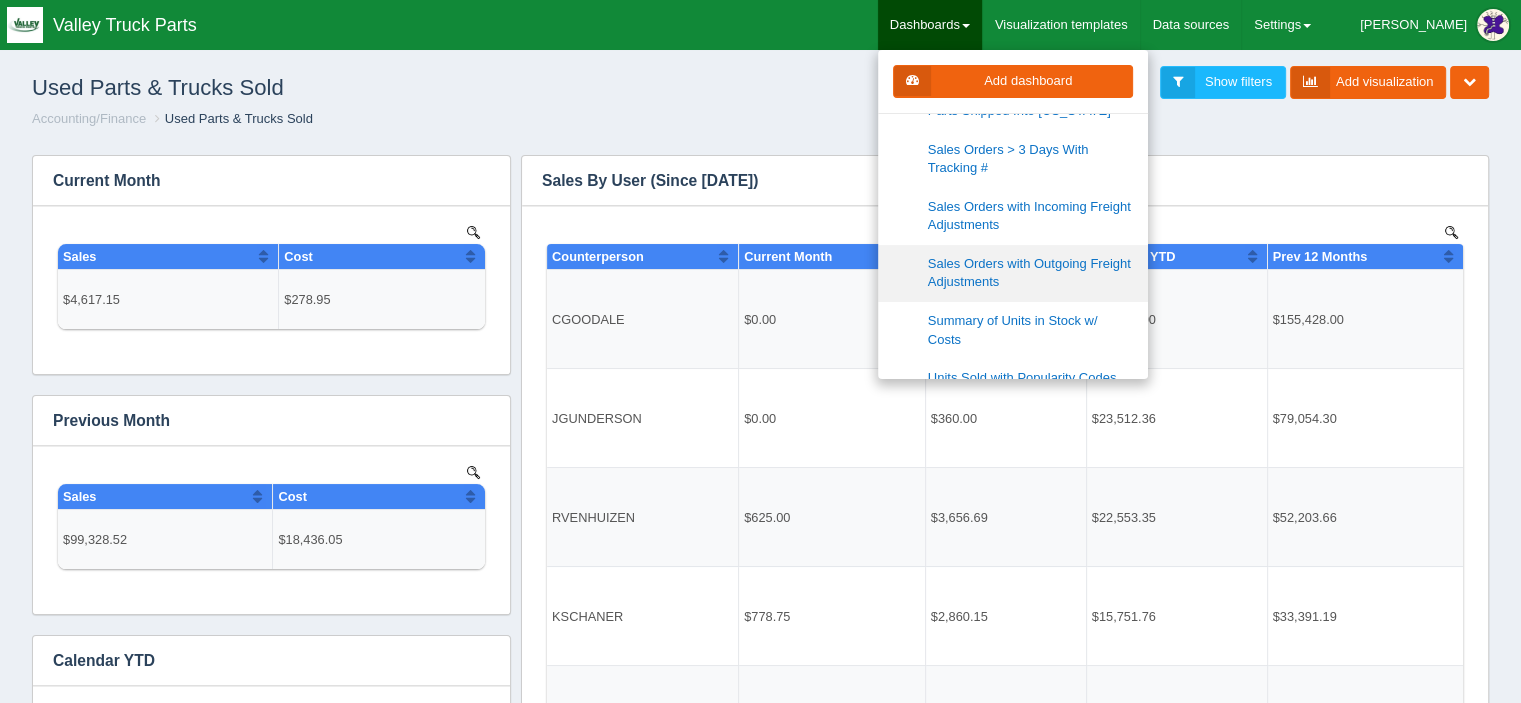 scroll, scrollTop: 600, scrollLeft: 0, axis: vertical 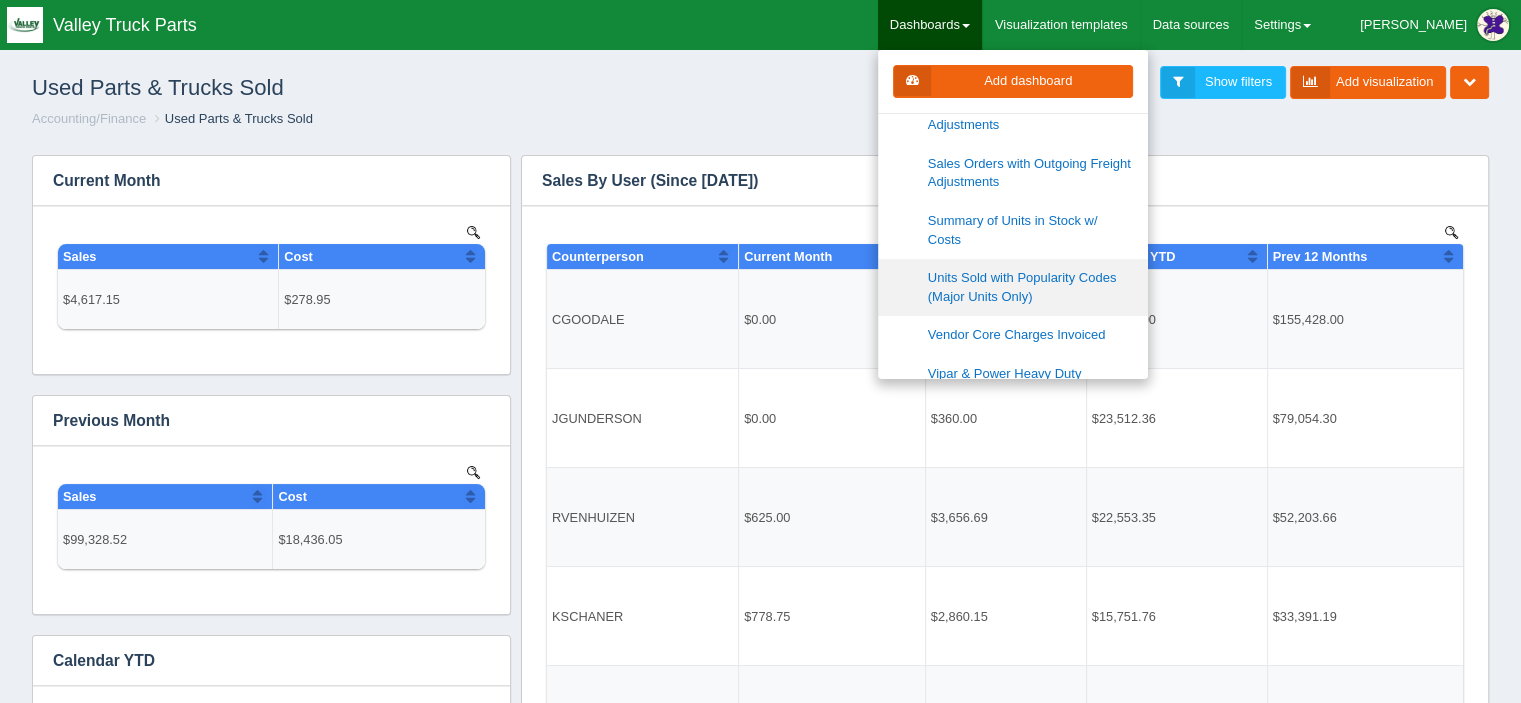 click on "Units Sold with Popularity Codes (Major Units Only)" at bounding box center [1013, 287] 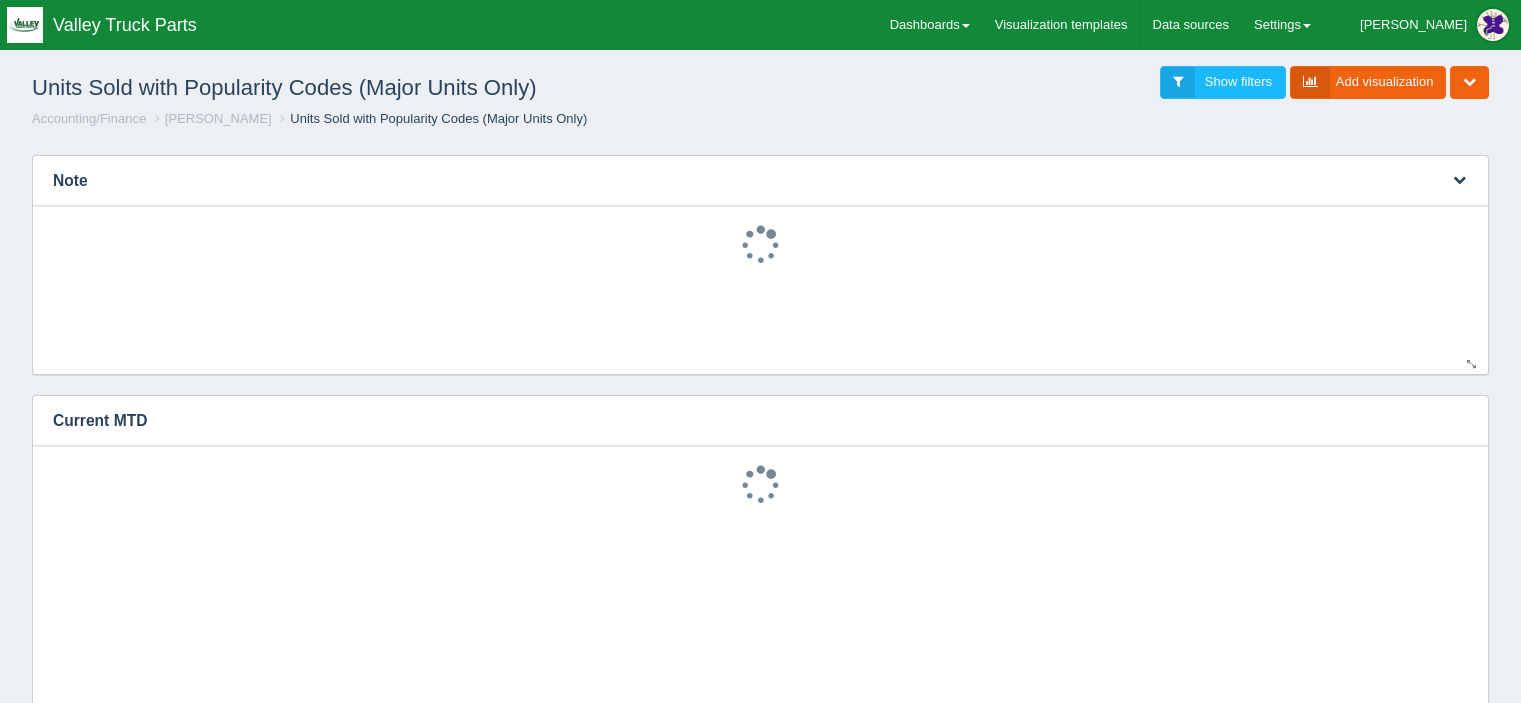 scroll, scrollTop: 0, scrollLeft: 0, axis: both 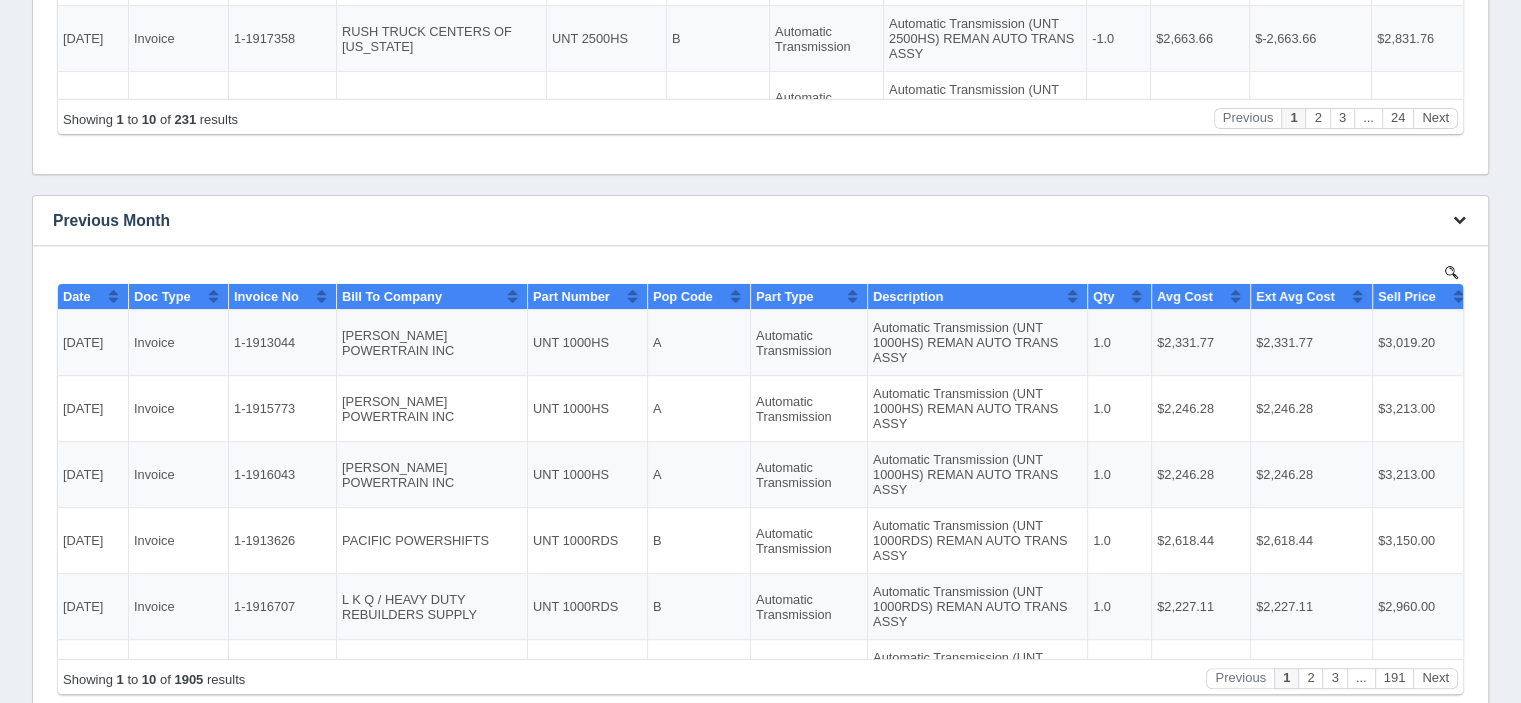 click at bounding box center [1459, 219] 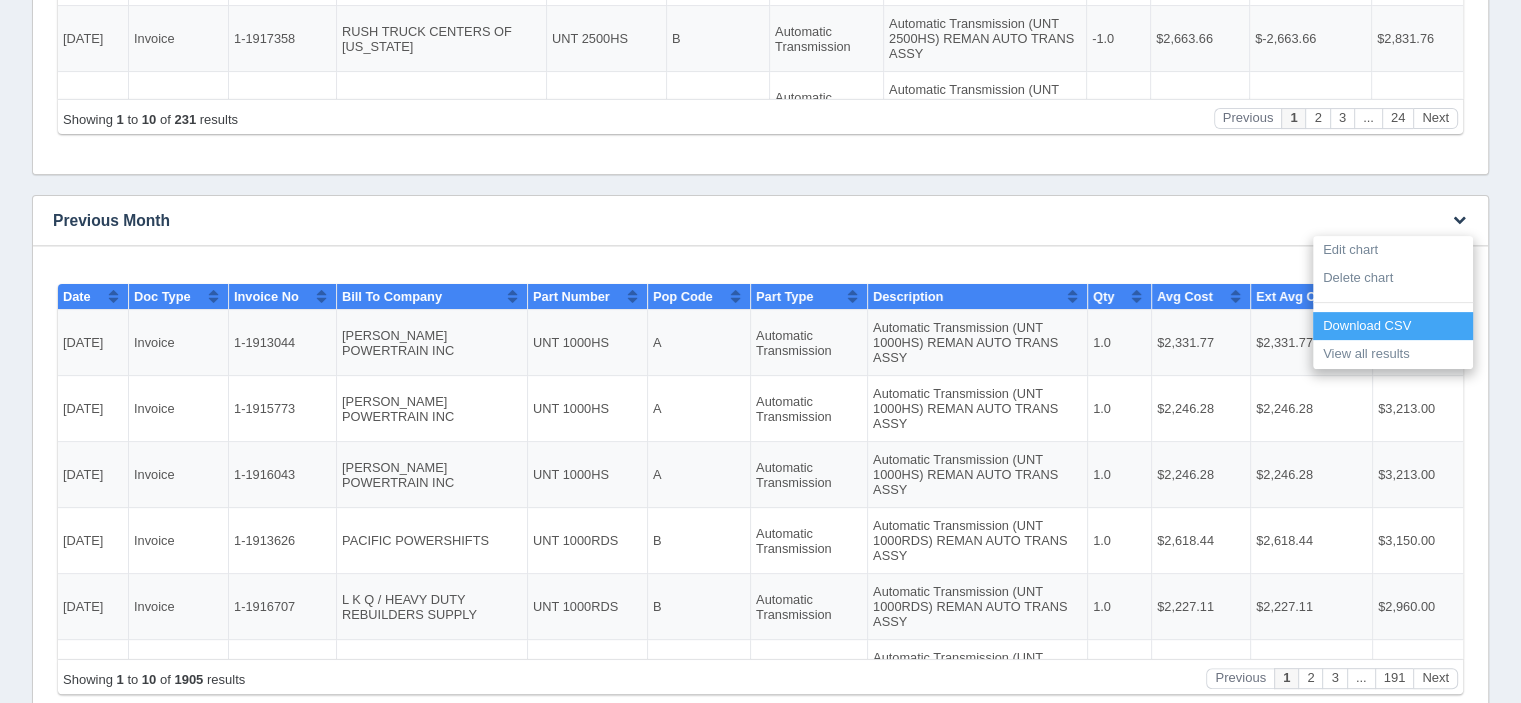click on "Download CSV" at bounding box center (1393, 326) 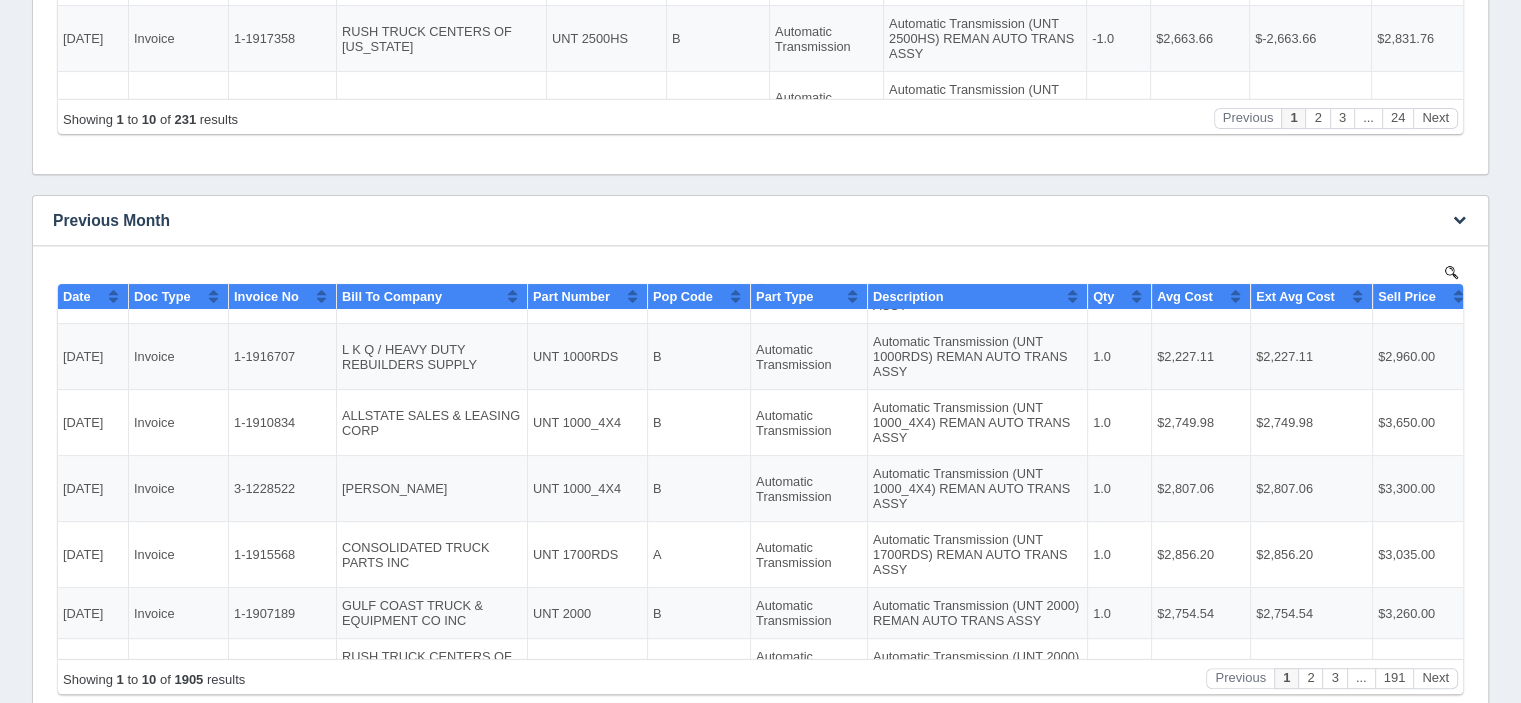 scroll, scrollTop: 276, scrollLeft: 0, axis: vertical 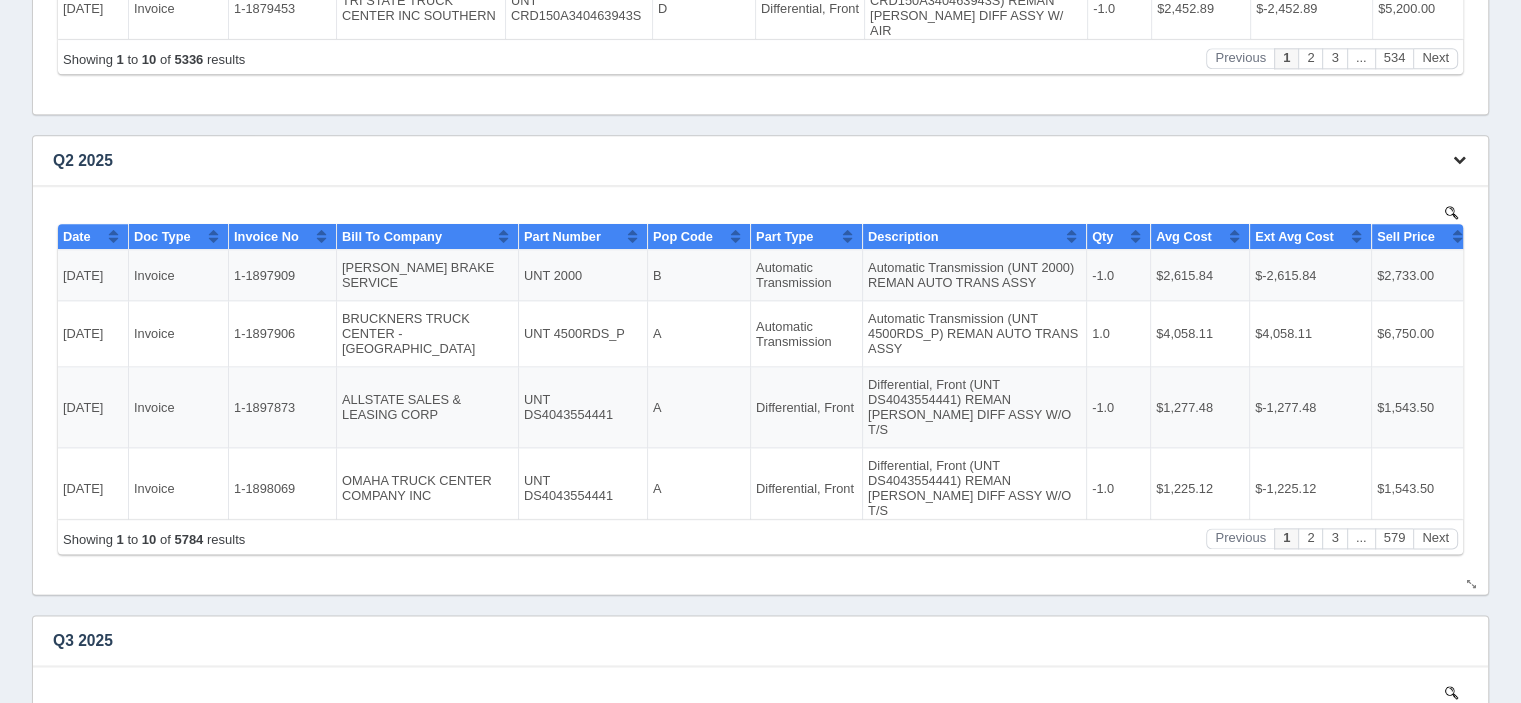 click at bounding box center (1459, 159) 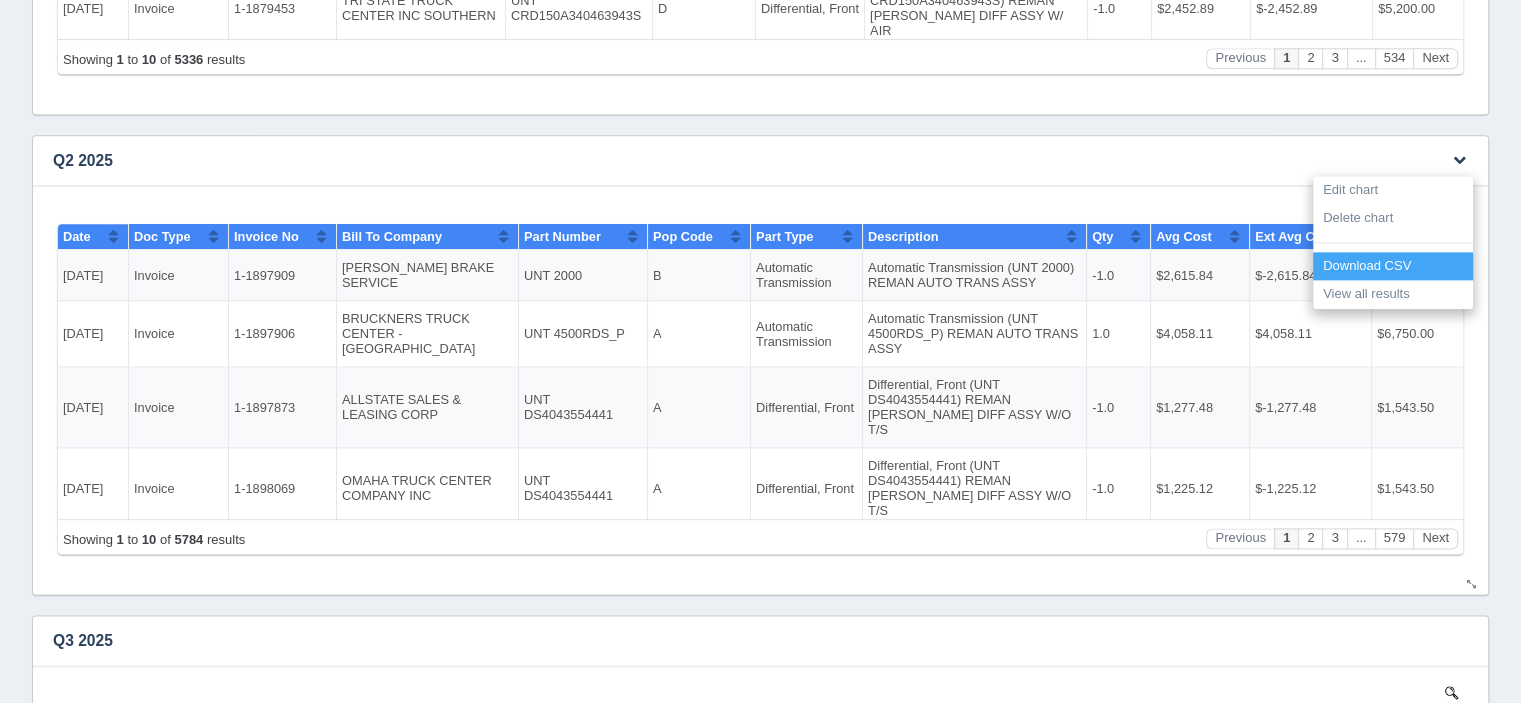 click on "Download CSV" at bounding box center [1393, 266] 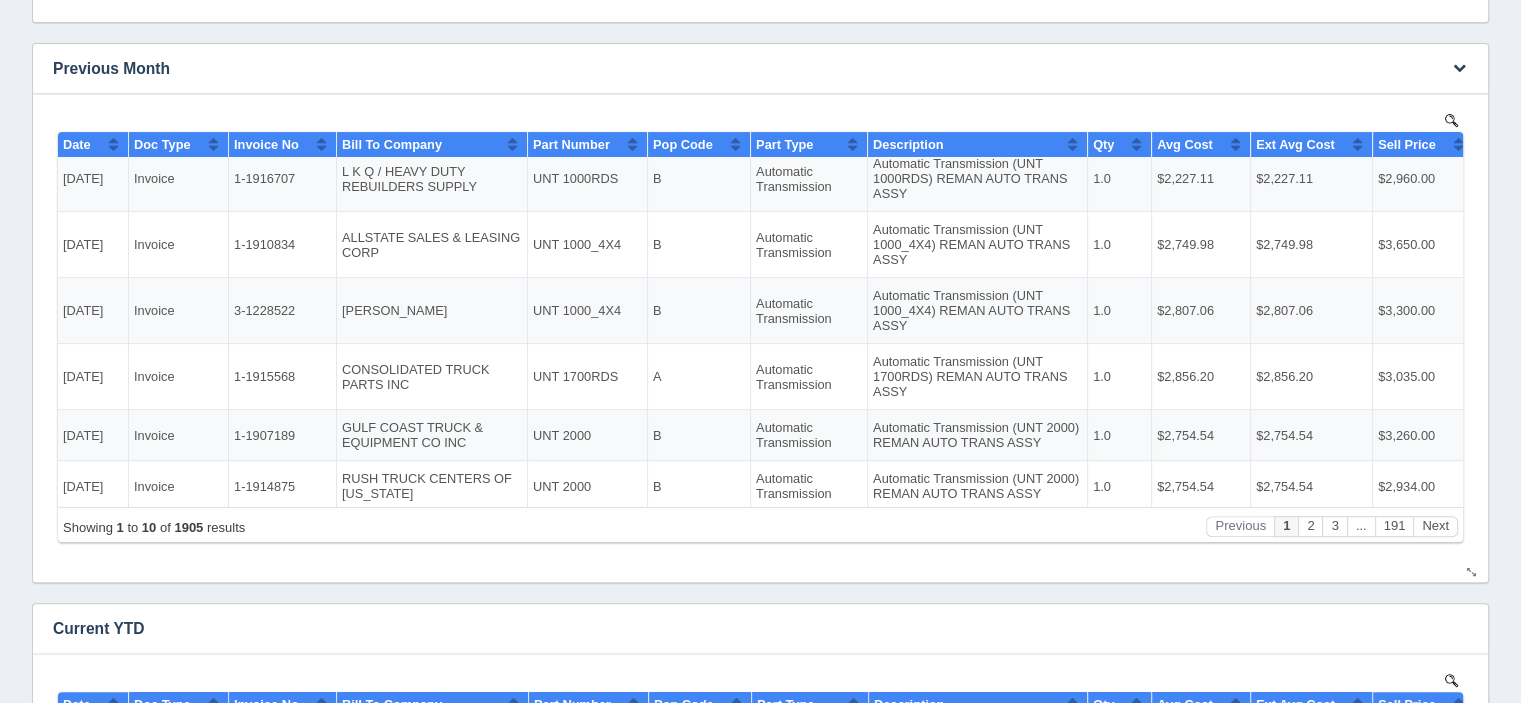 scroll, scrollTop: 400, scrollLeft: 0, axis: vertical 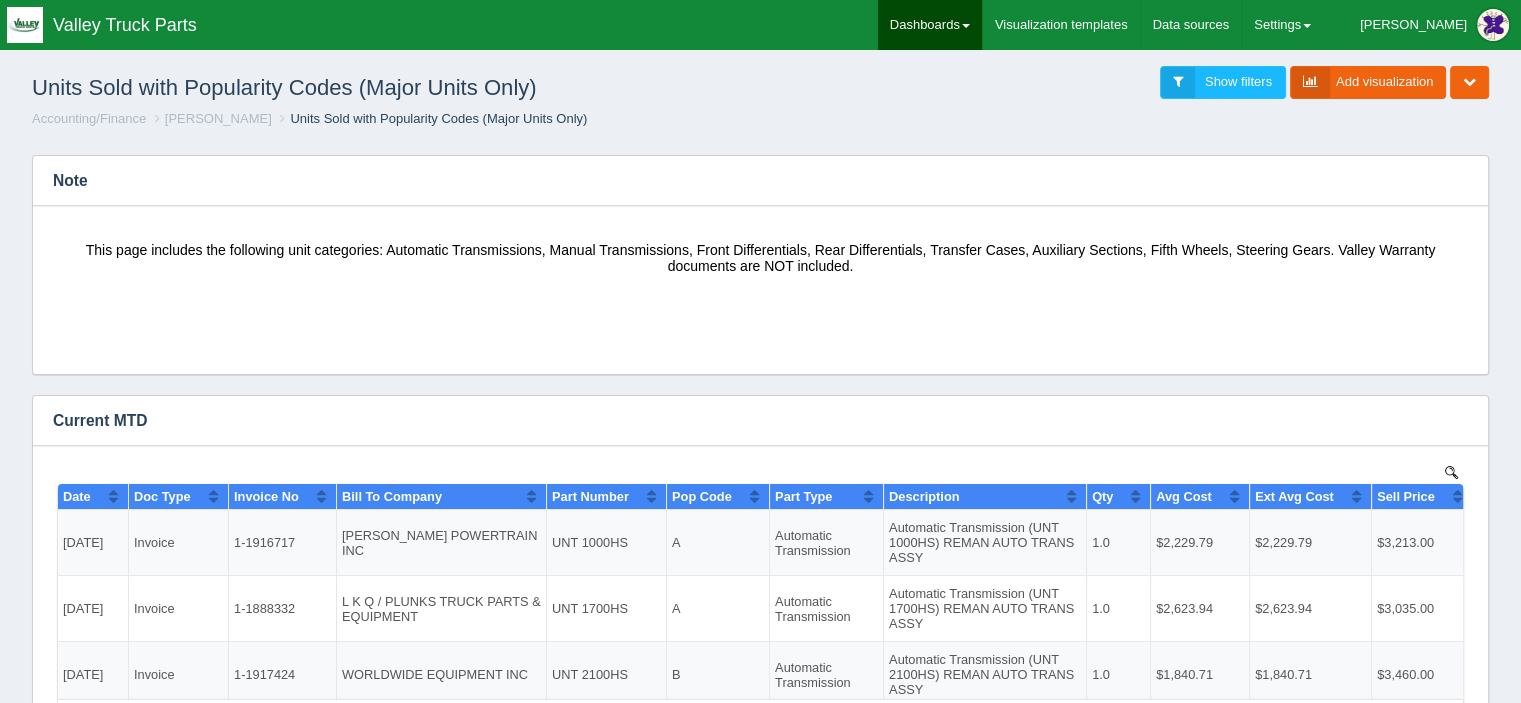 click on "Dashboards" at bounding box center (930, 25) 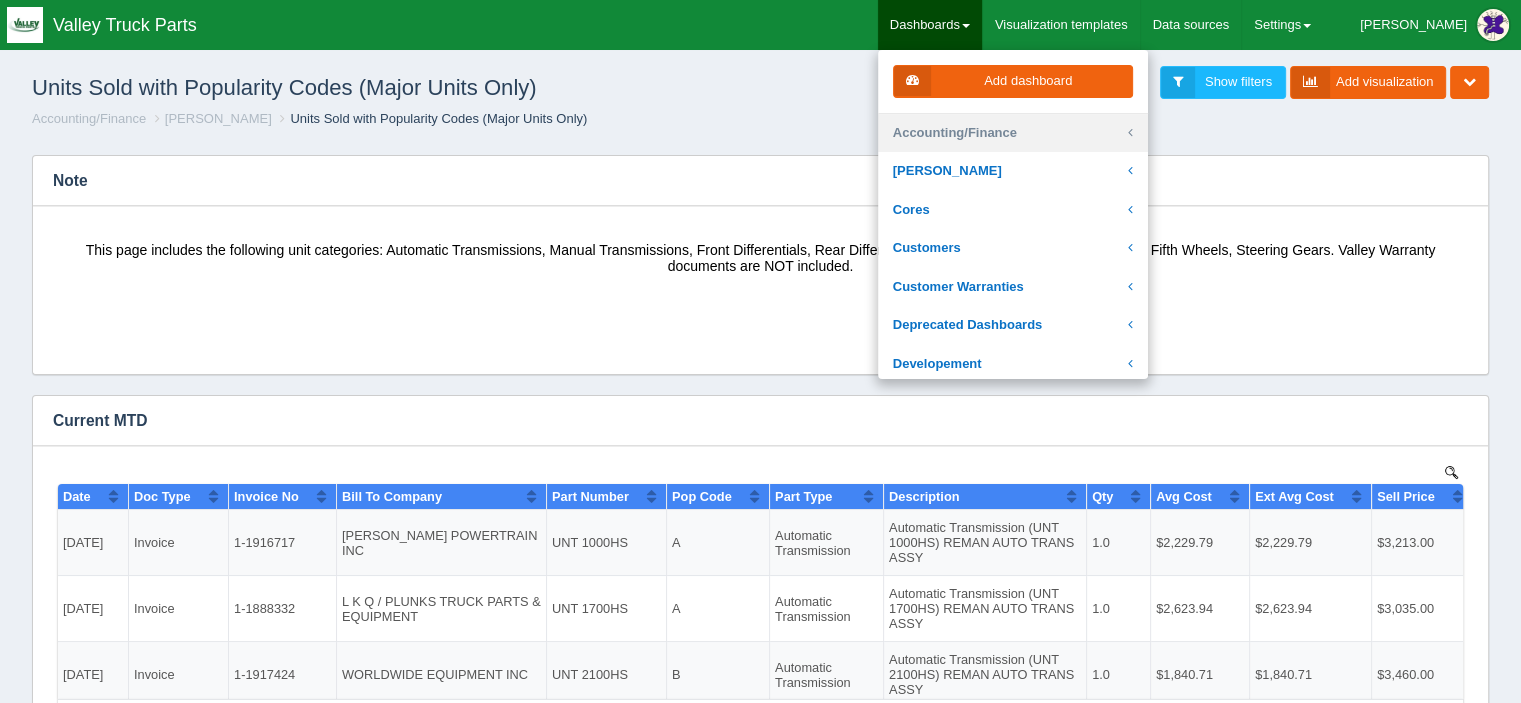 click on "Accounting/Finance" at bounding box center (1013, 133) 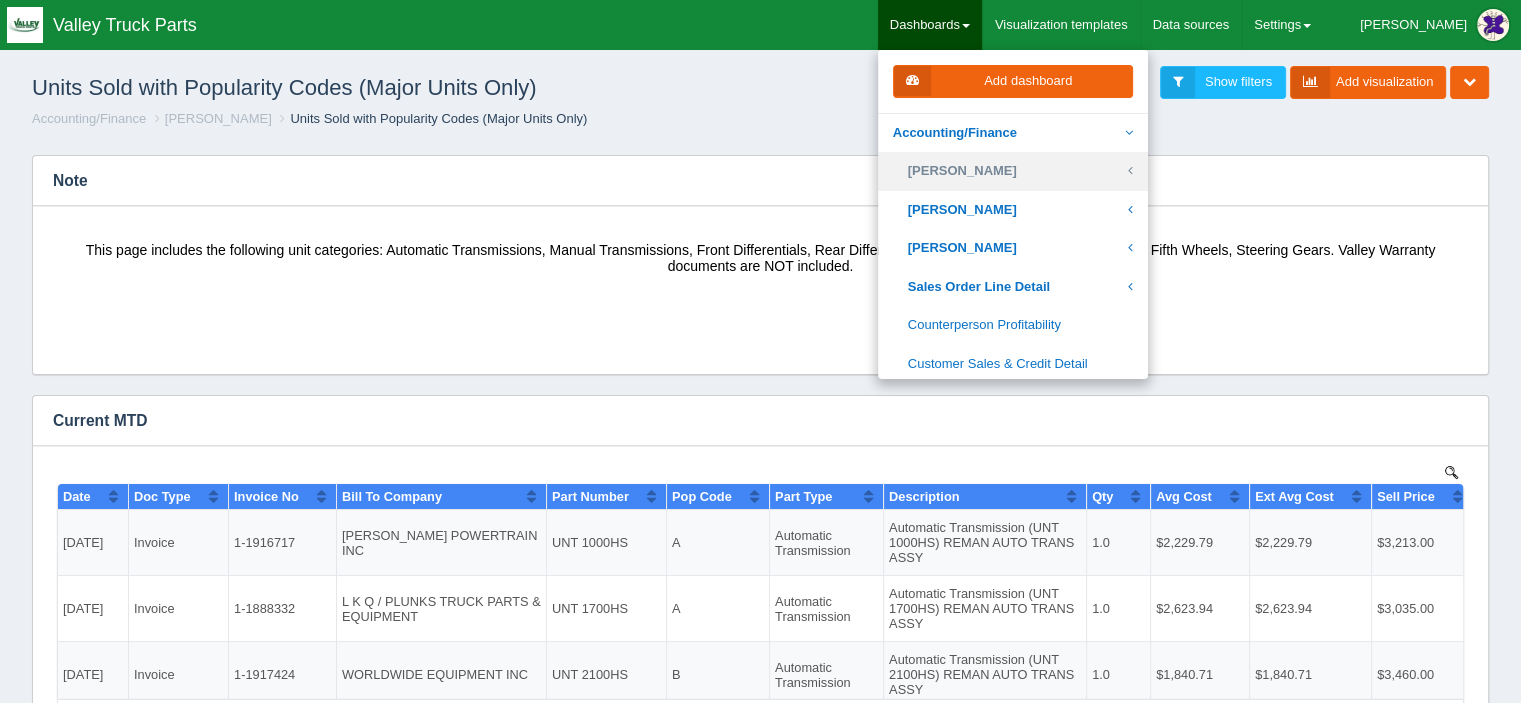 click on "[PERSON_NAME]" at bounding box center (1013, 171) 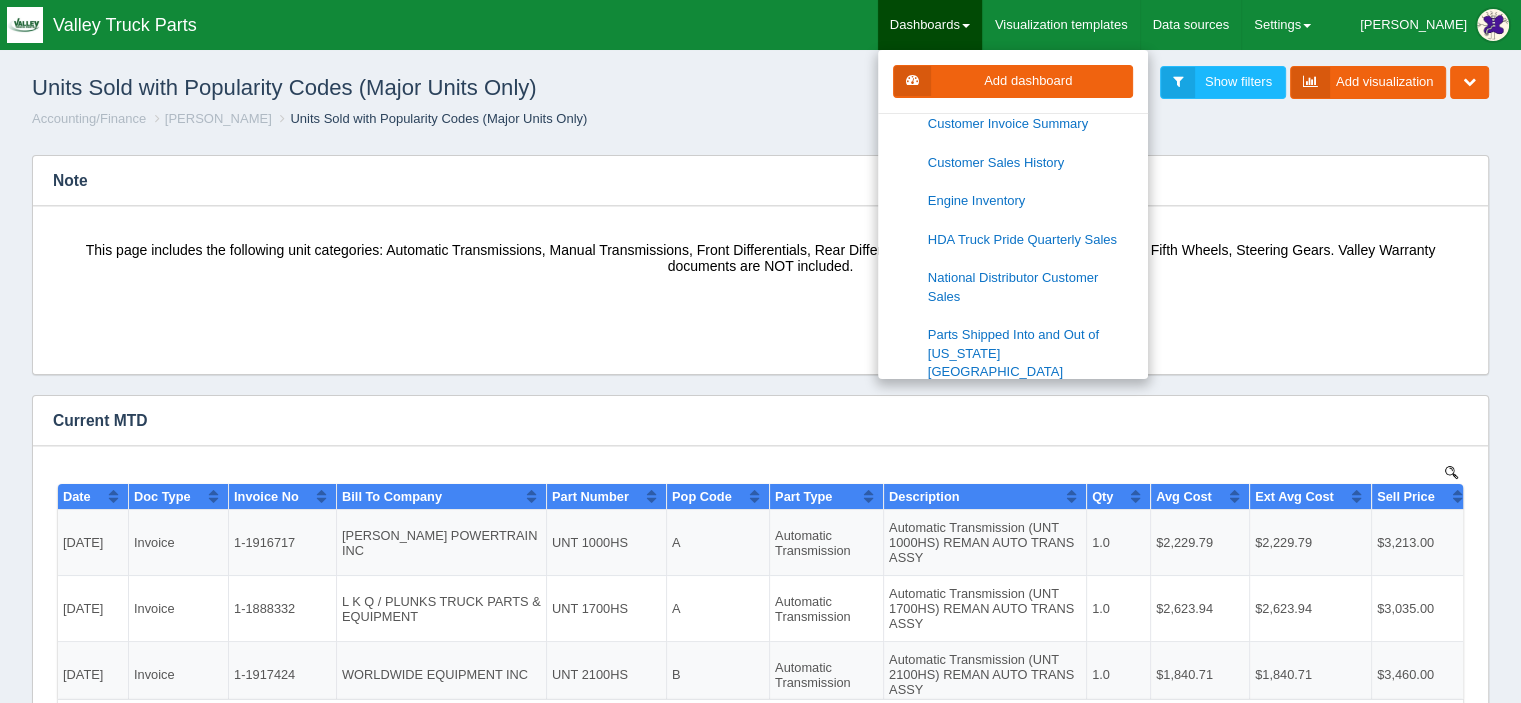 scroll, scrollTop: 0, scrollLeft: 0, axis: both 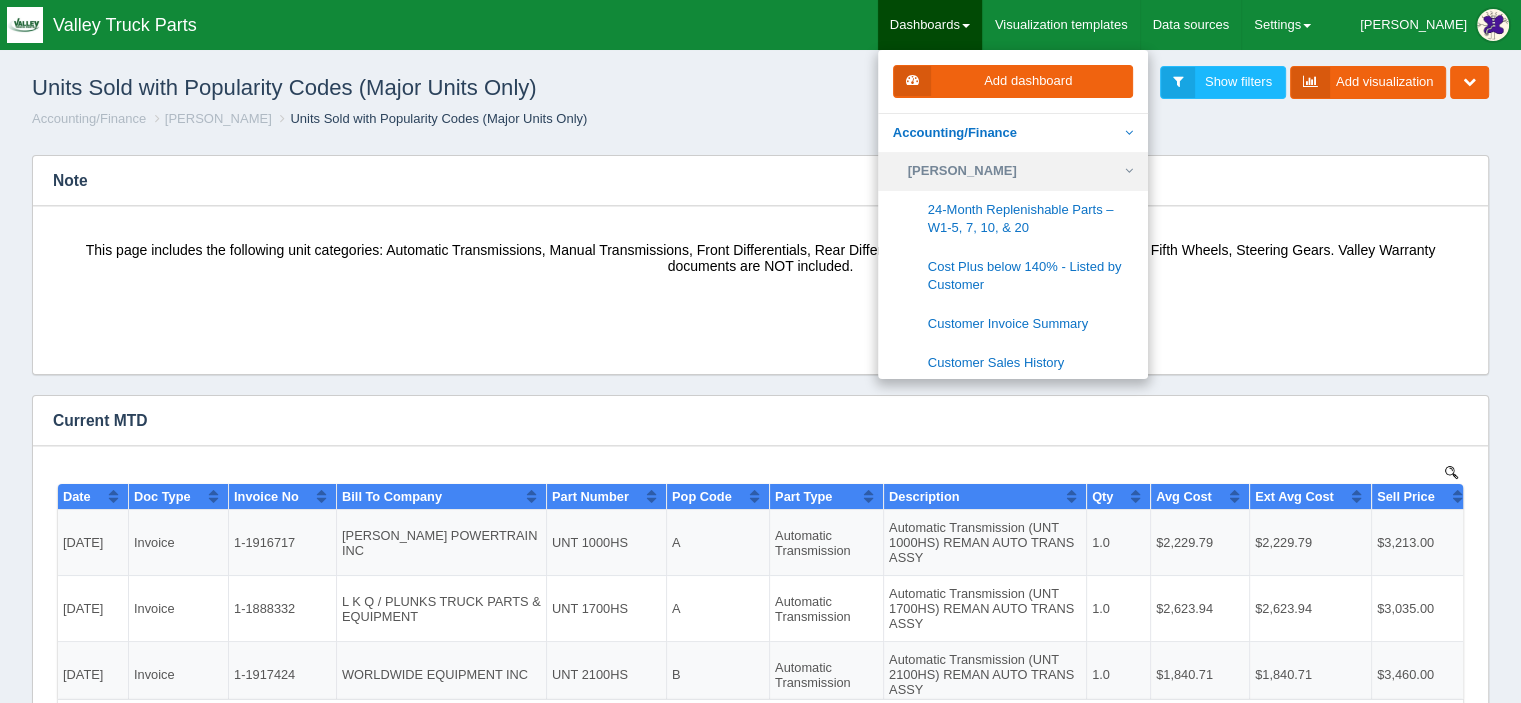 click at bounding box center (1129, 171) 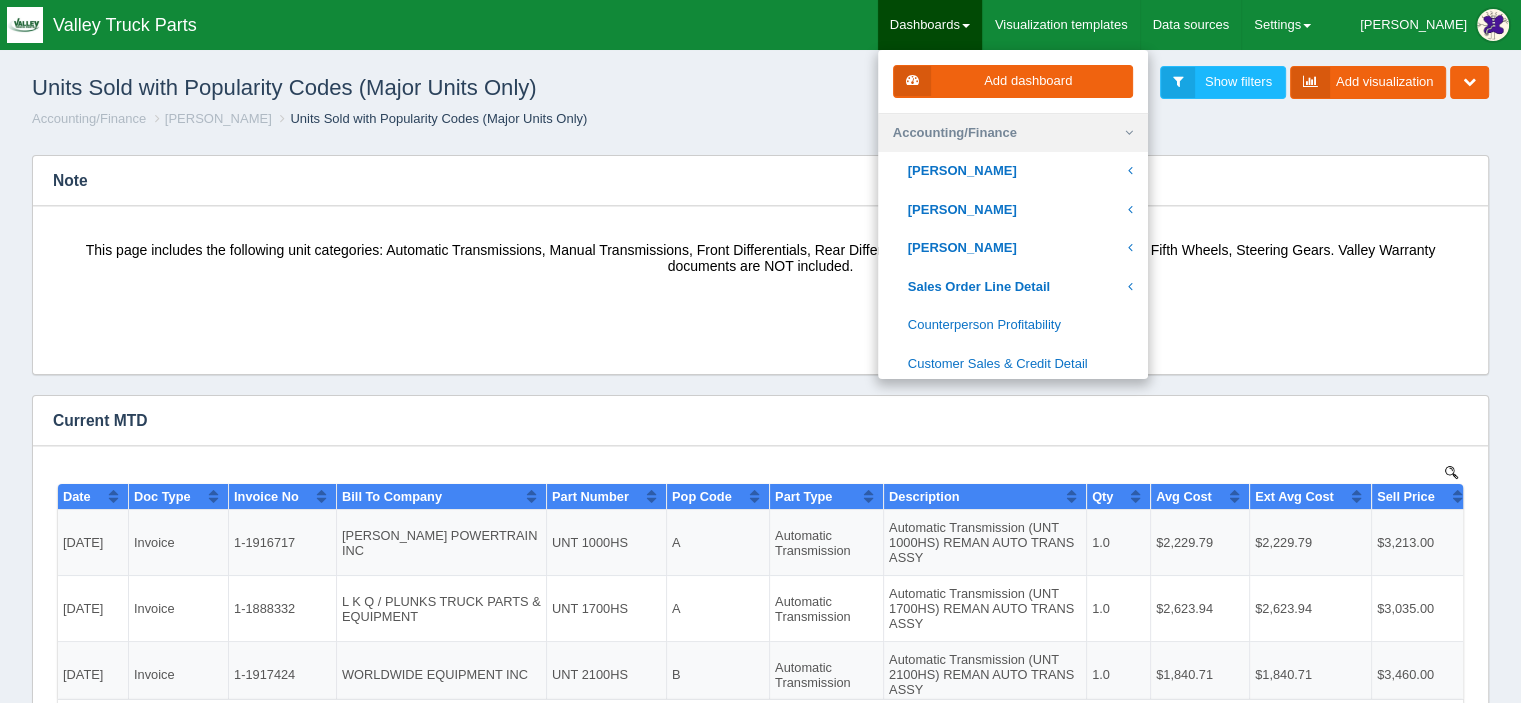 click at bounding box center (1129, 133) 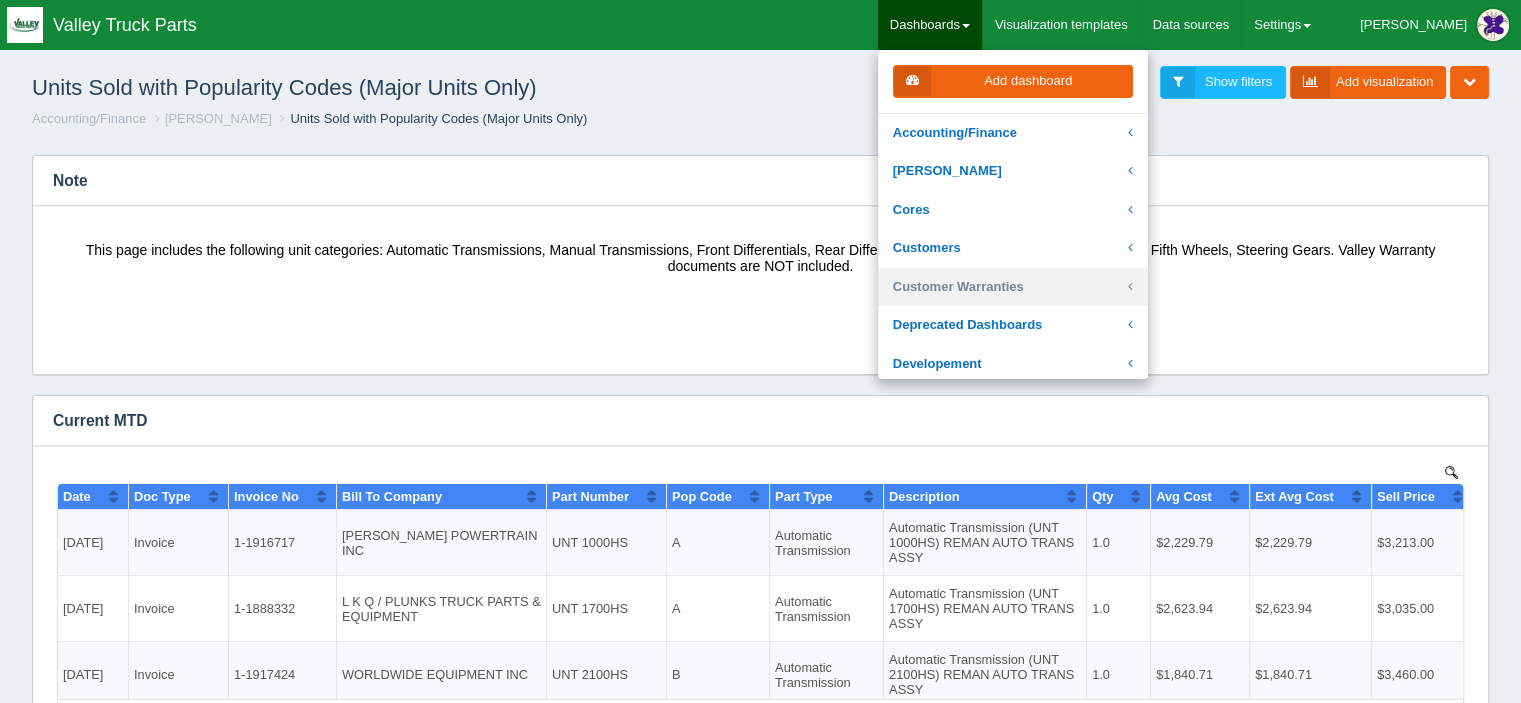 click on "Customer Warranties" at bounding box center (1013, 287) 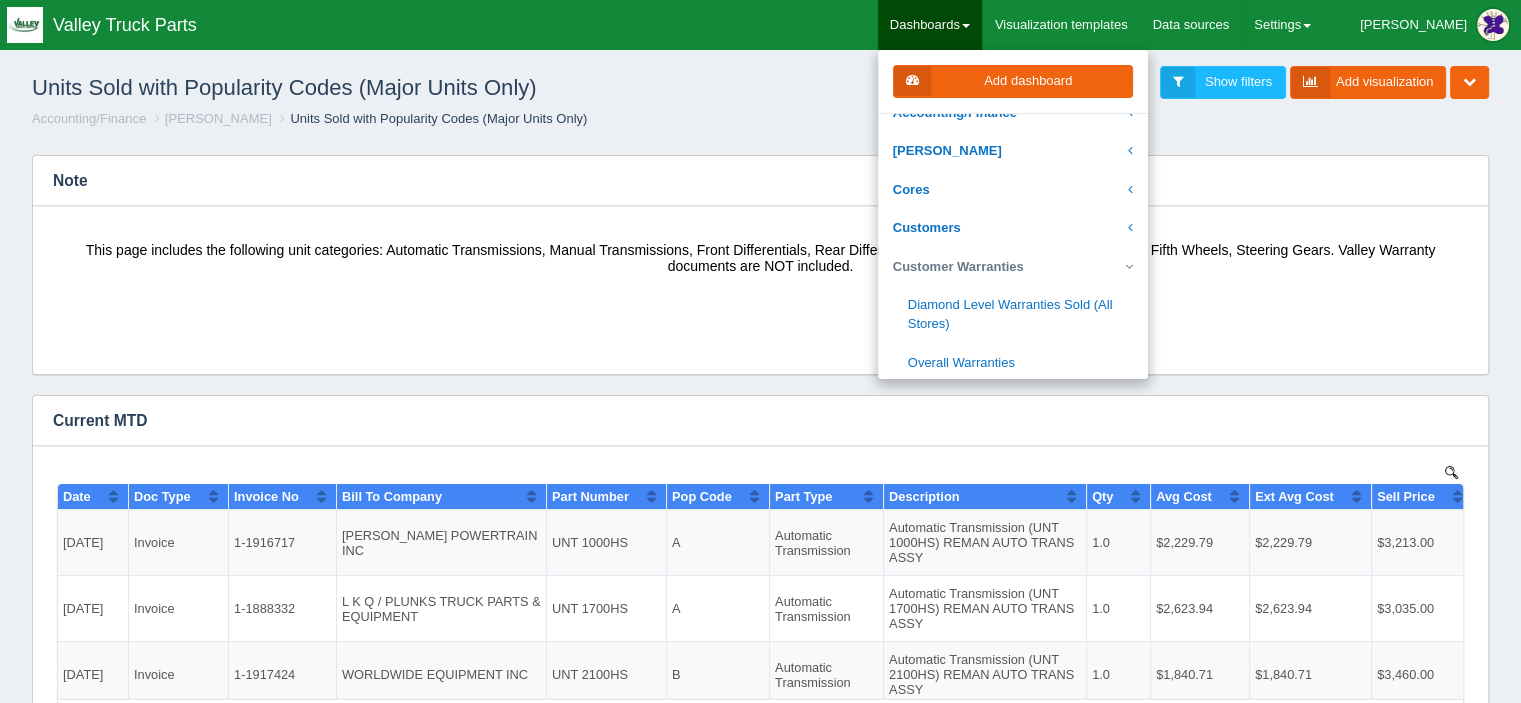 scroll, scrollTop: 0, scrollLeft: 0, axis: both 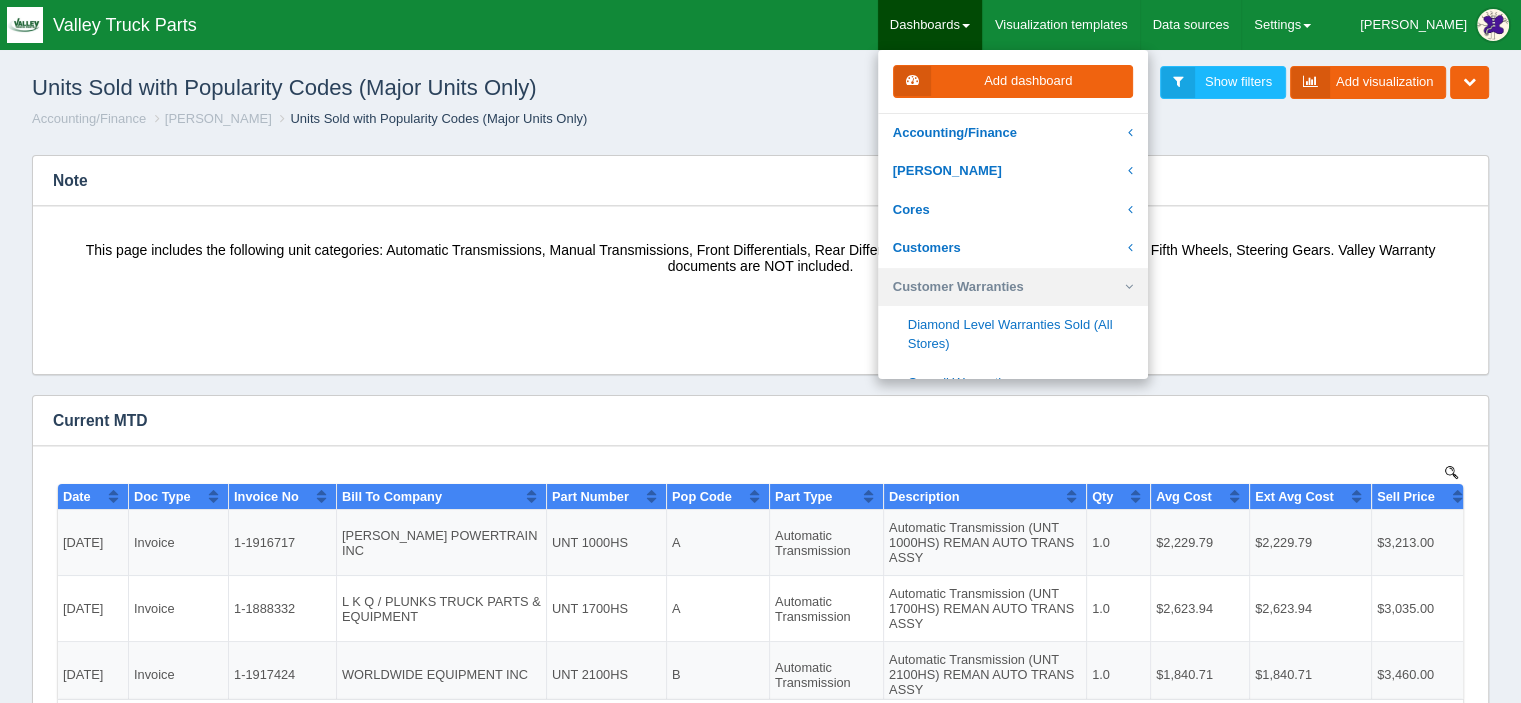 click on "Customer Warranties" at bounding box center (1013, 287) 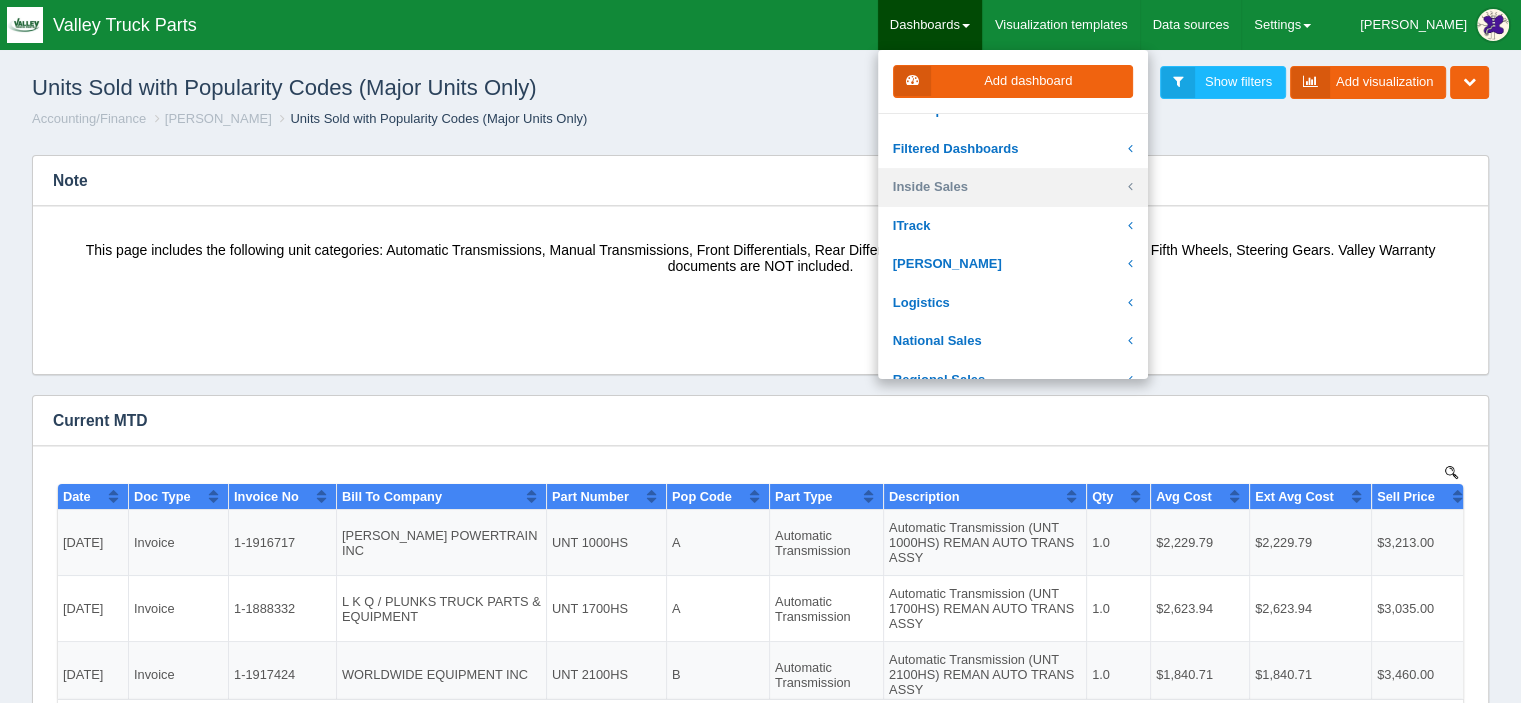 scroll, scrollTop: 300, scrollLeft: 0, axis: vertical 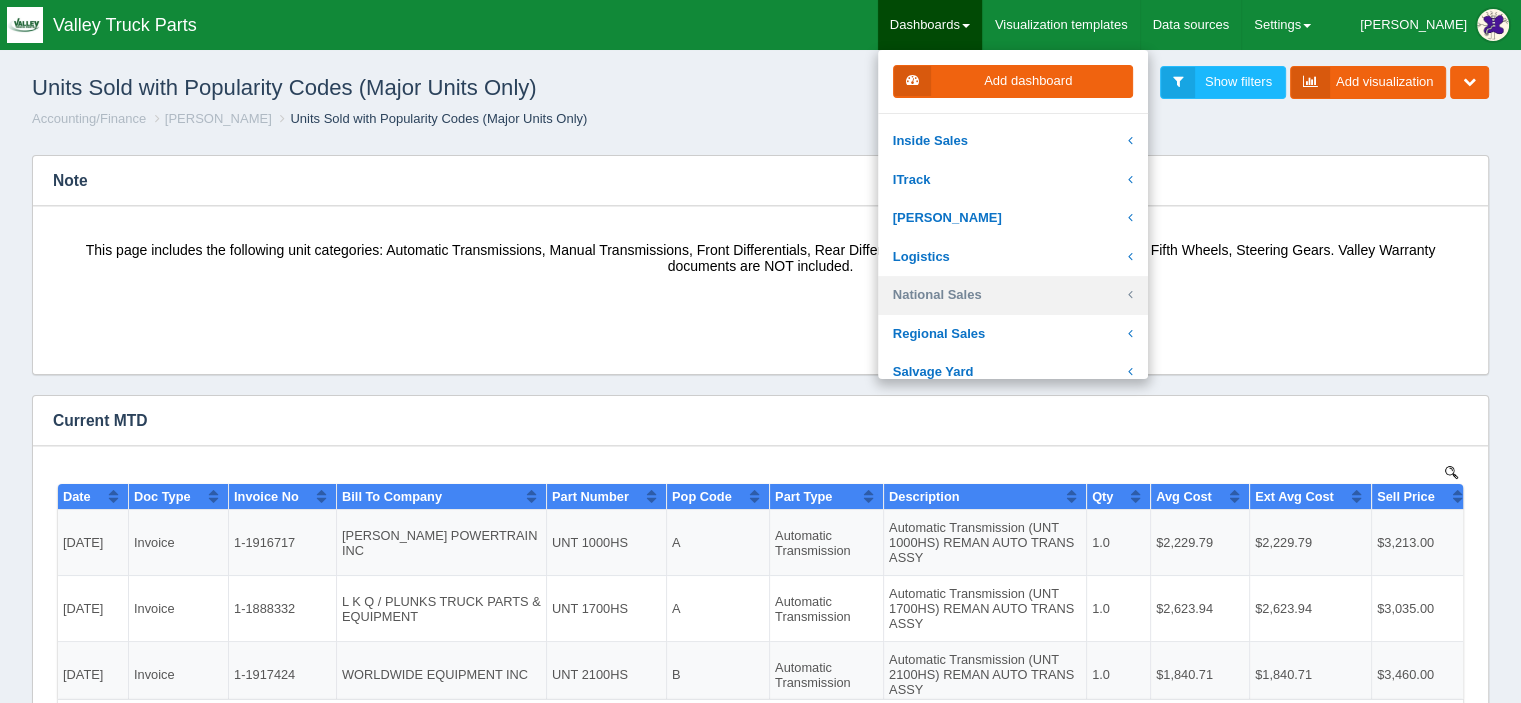 click on "National Sales" at bounding box center (1013, 295) 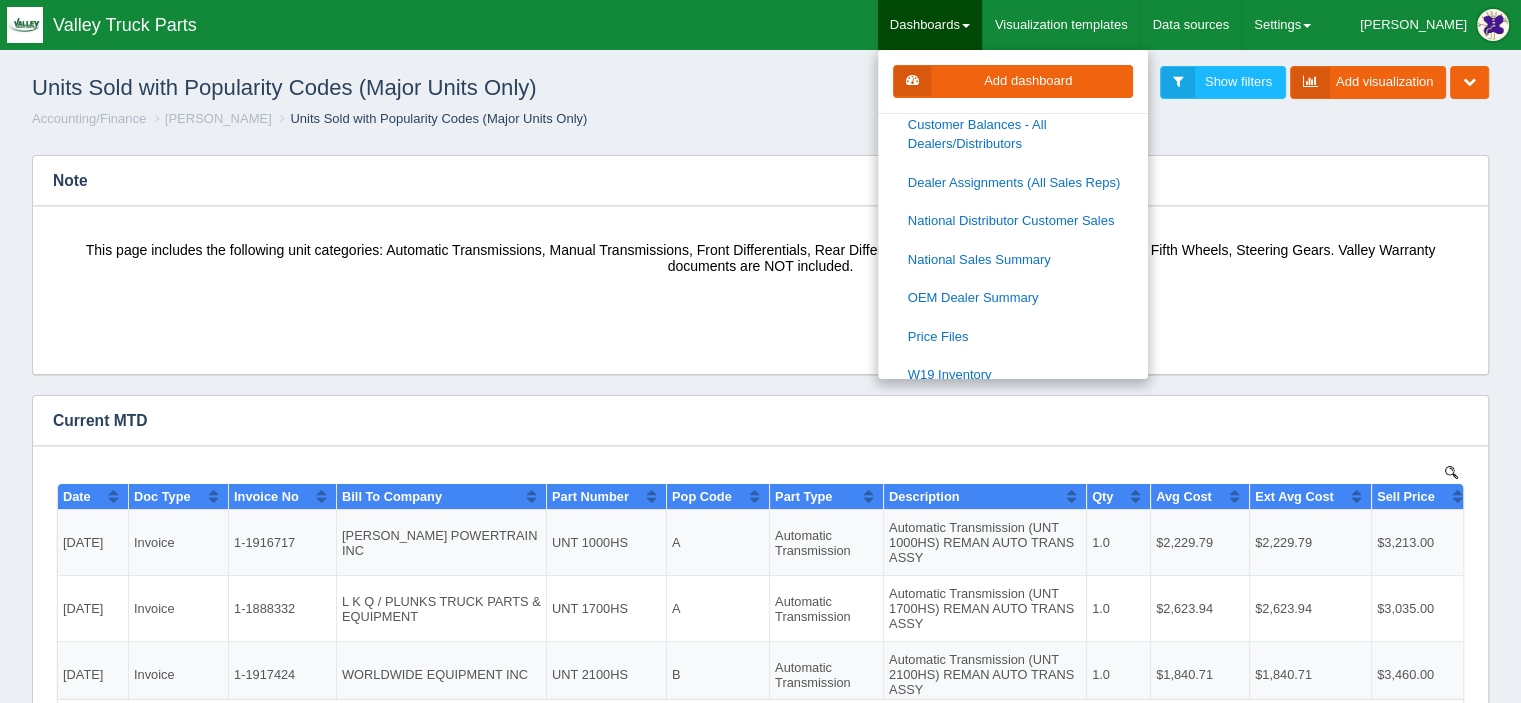 scroll, scrollTop: 1200, scrollLeft: 0, axis: vertical 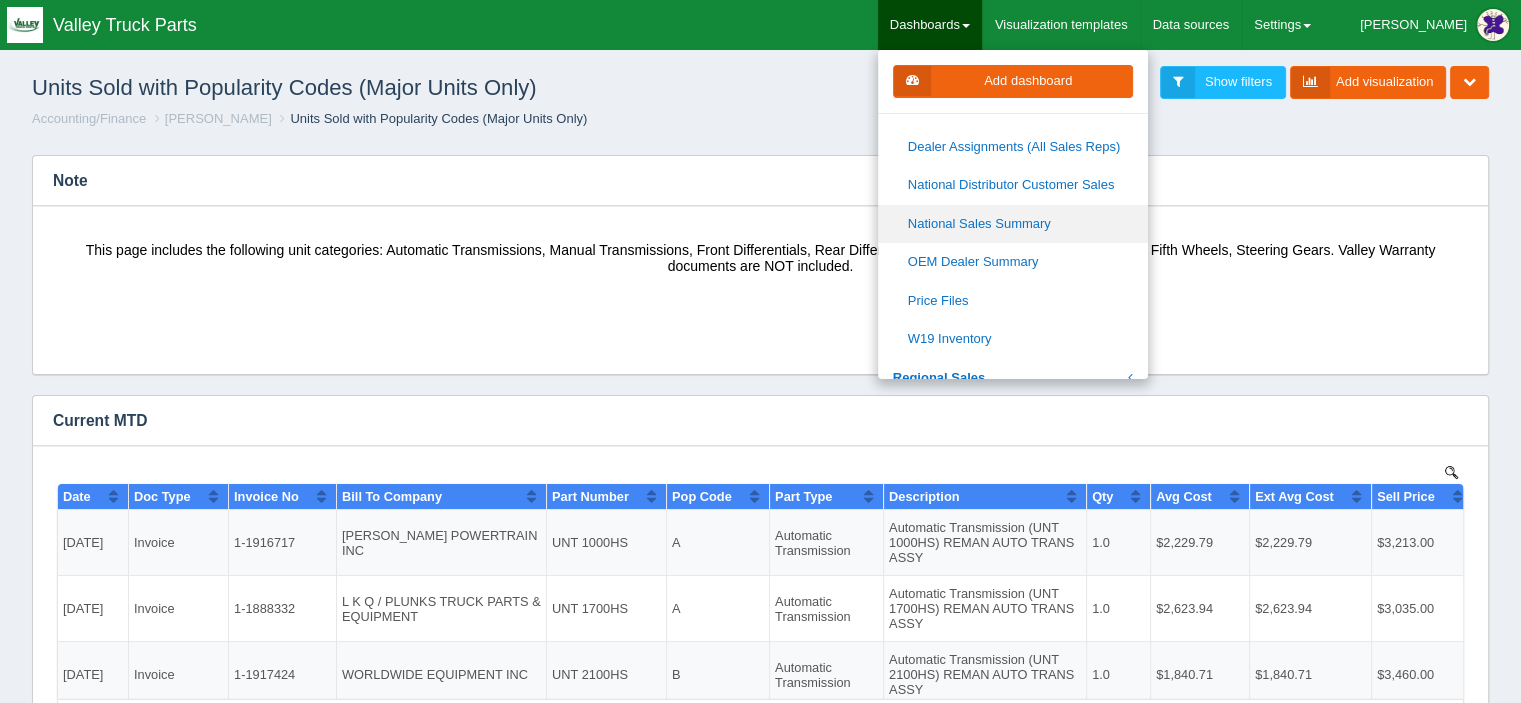 click on "National Sales Summary" at bounding box center [1013, 224] 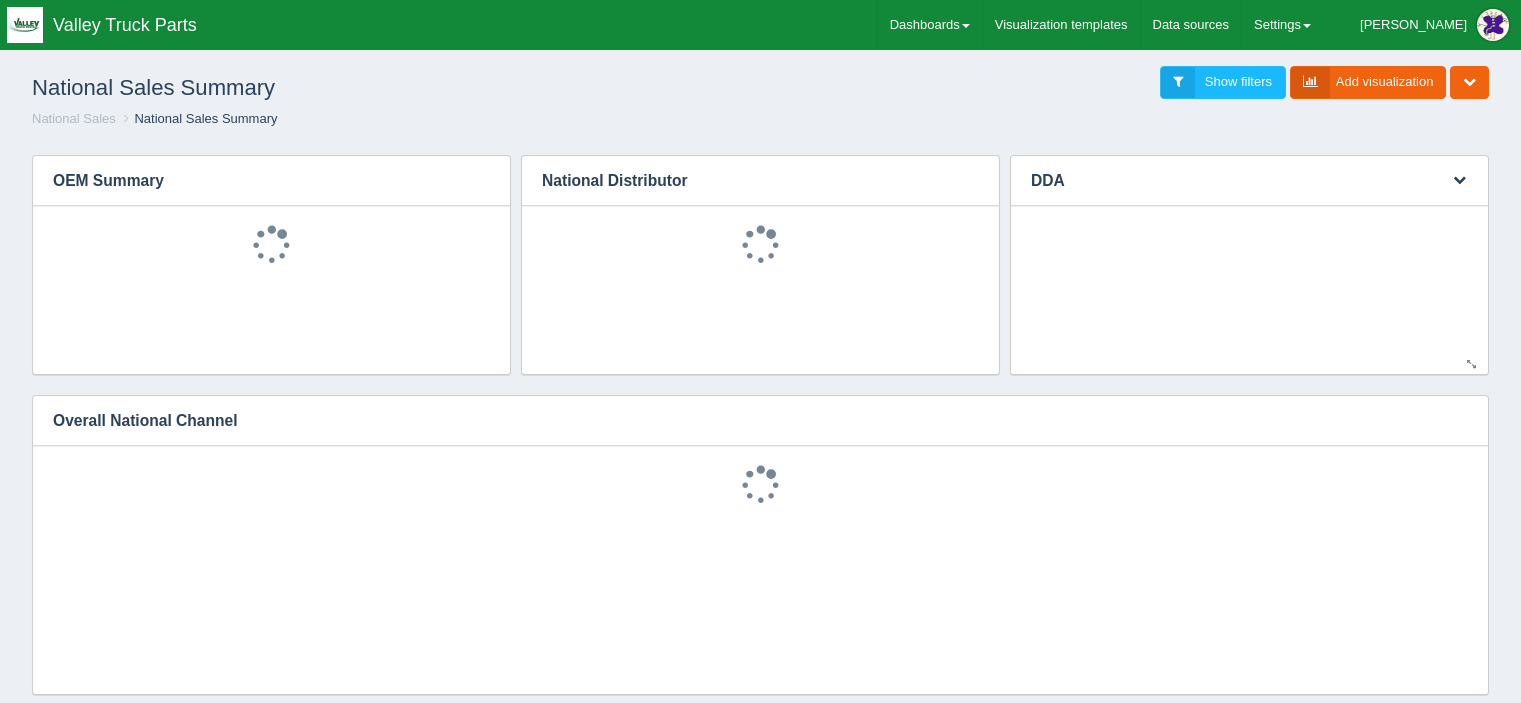 scroll, scrollTop: 0, scrollLeft: 0, axis: both 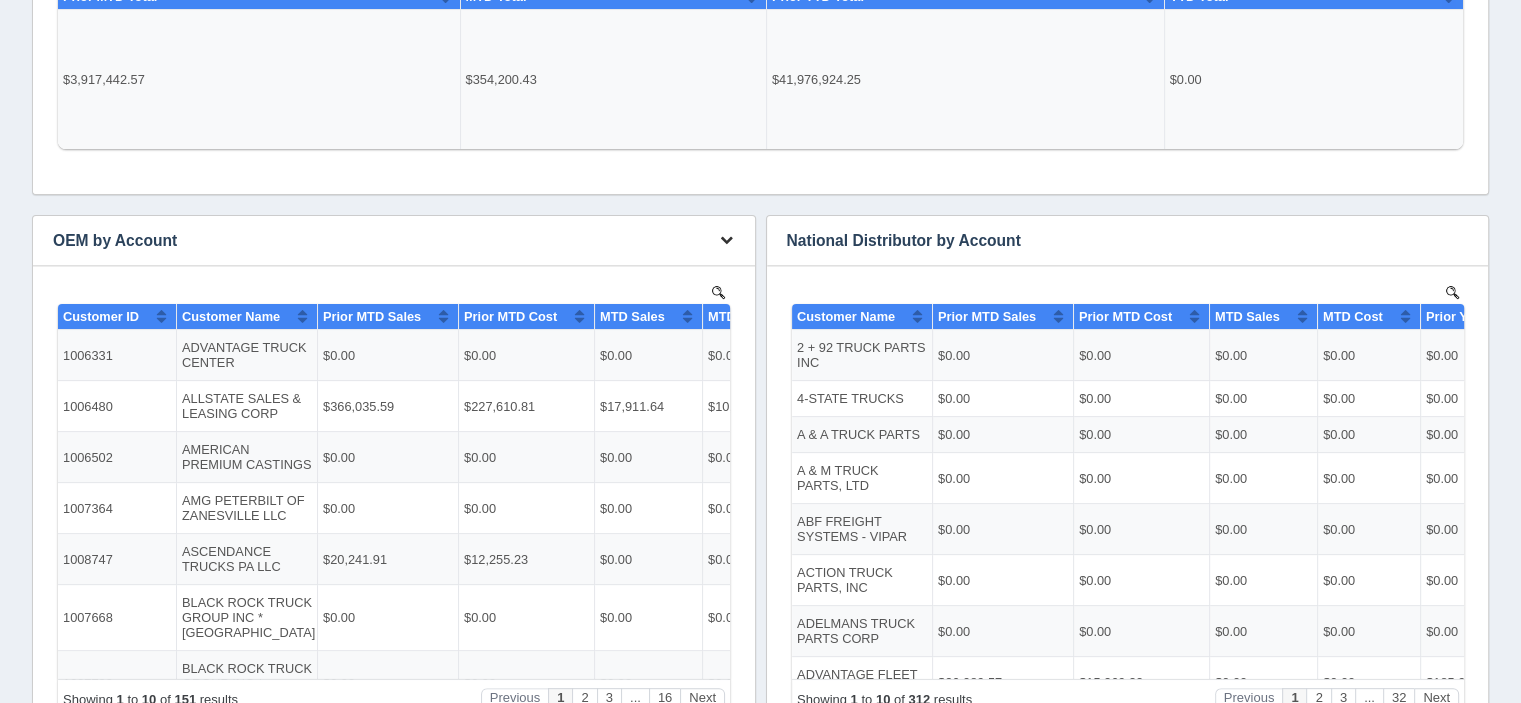 click at bounding box center [726, 239] 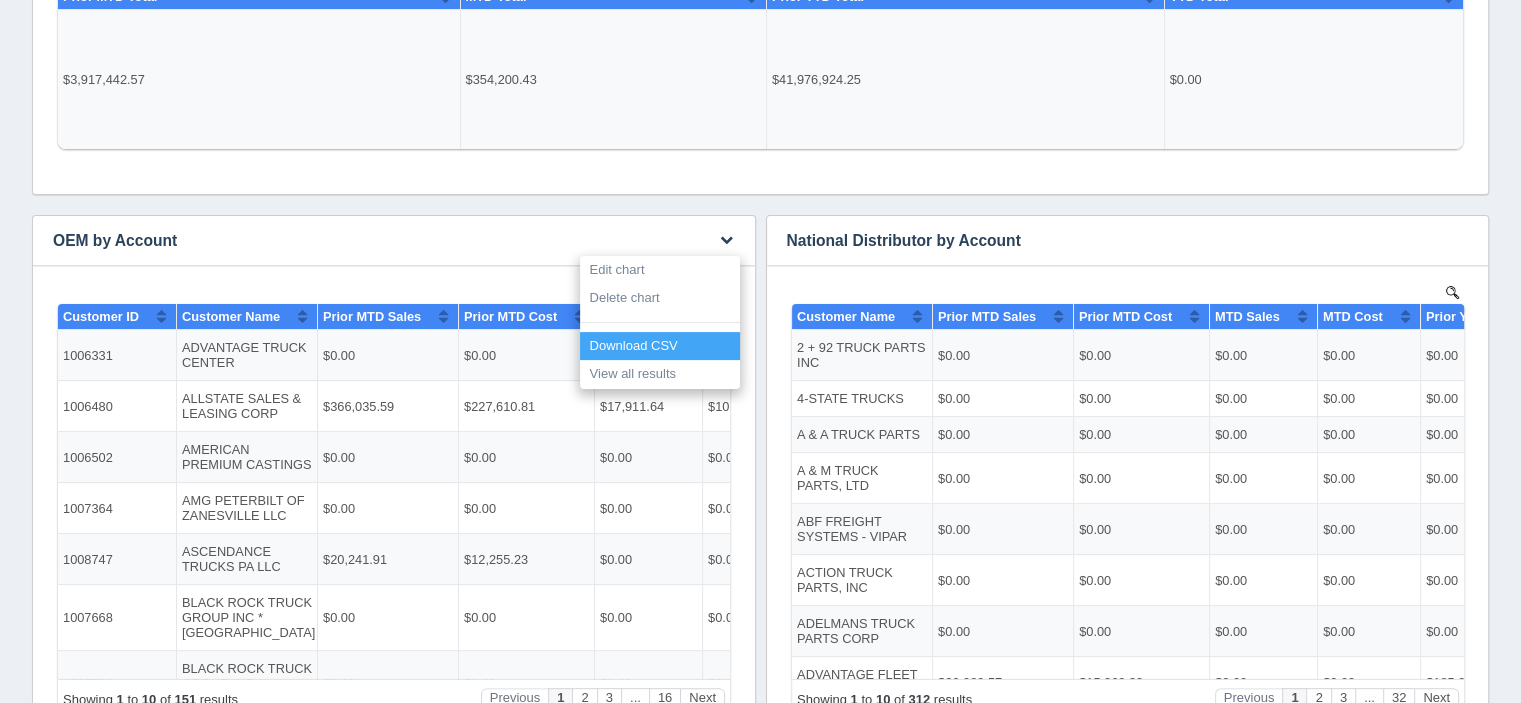 click on "Download CSV" at bounding box center [660, 346] 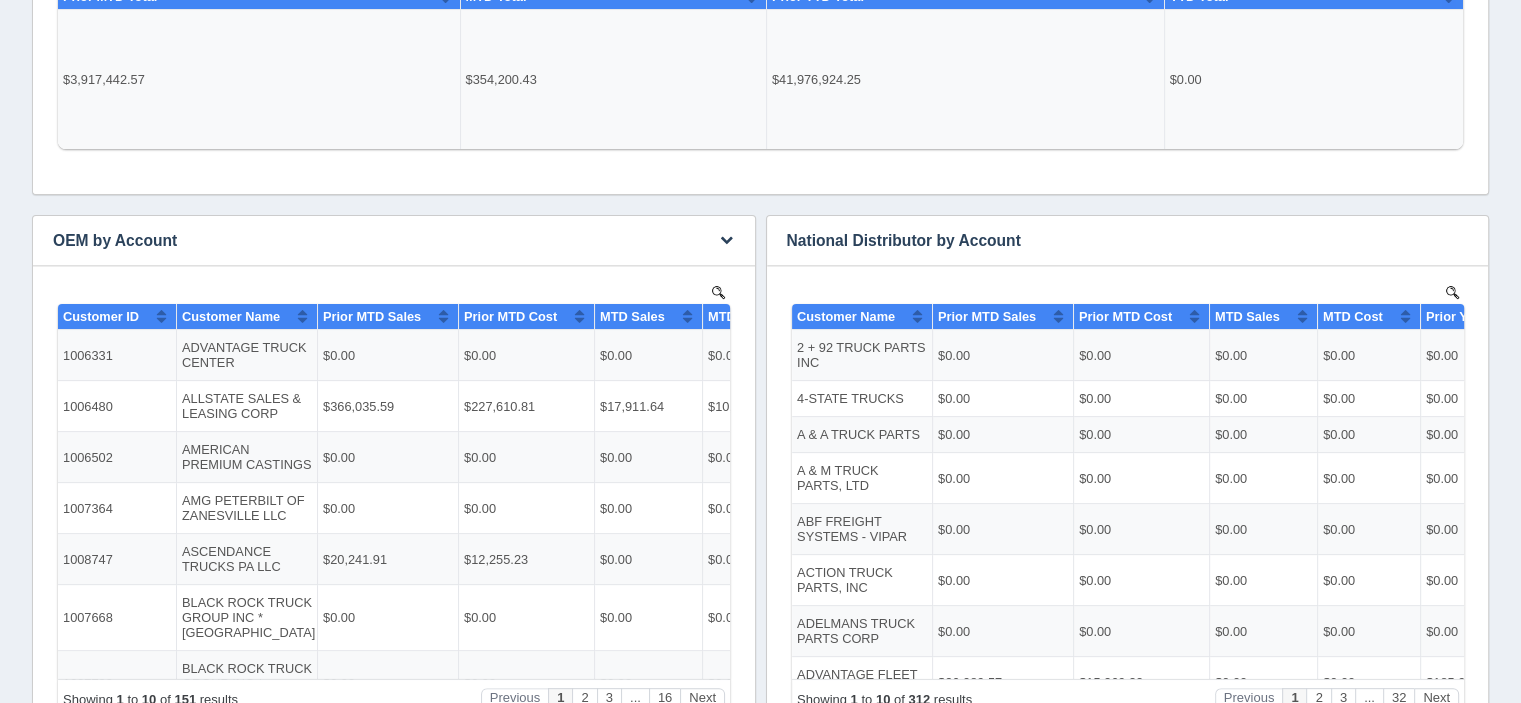 click on "$0.00" at bounding box center [649, 354] 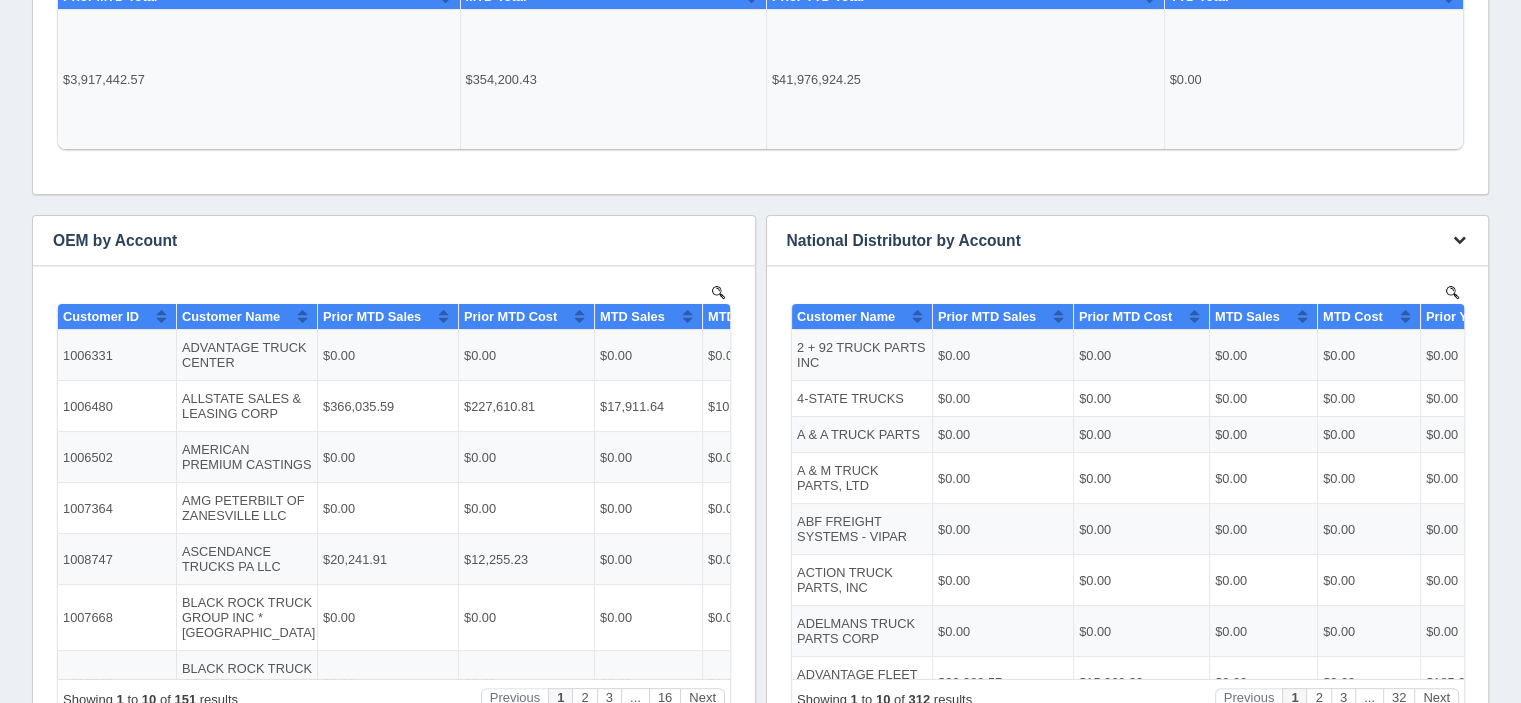 click at bounding box center (1459, 239) 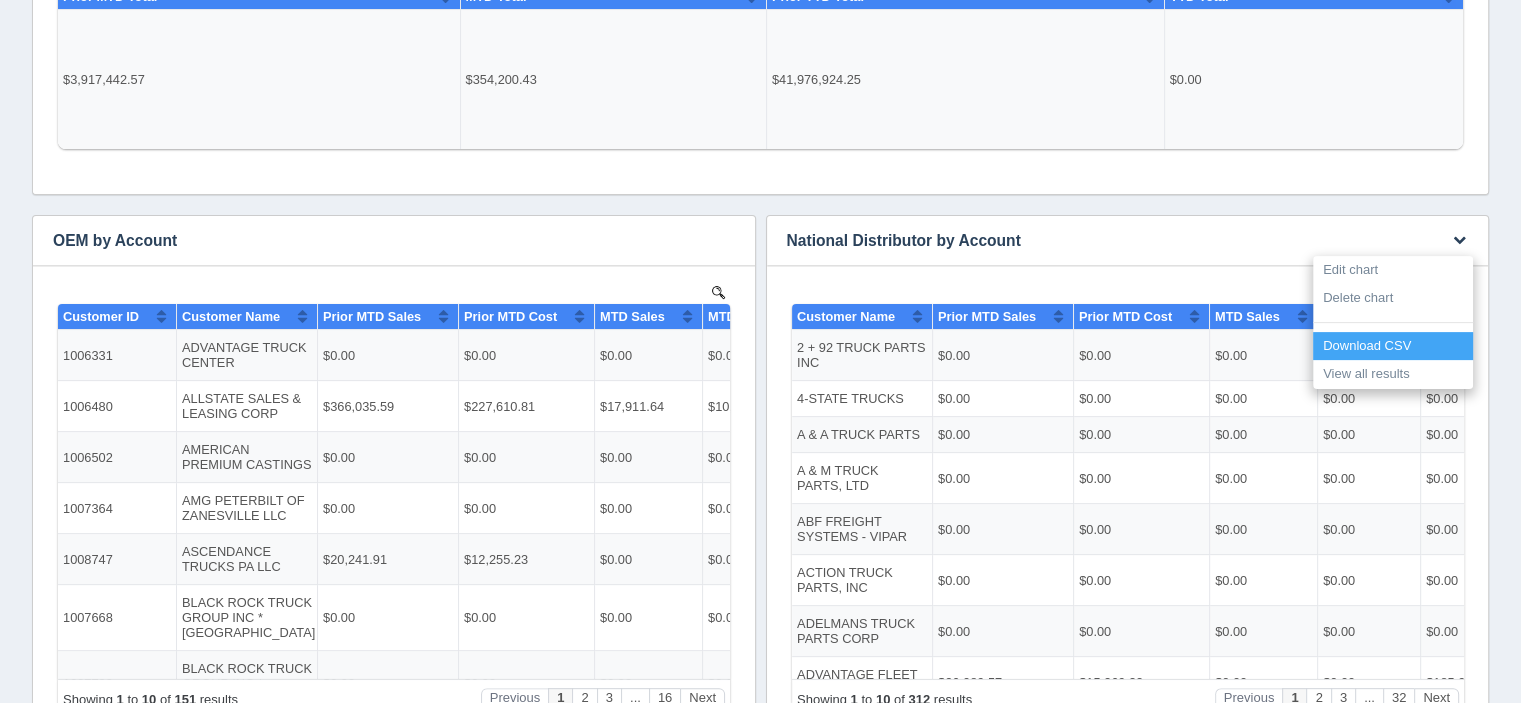 click on "Download CSV" at bounding box center (1393, 346) 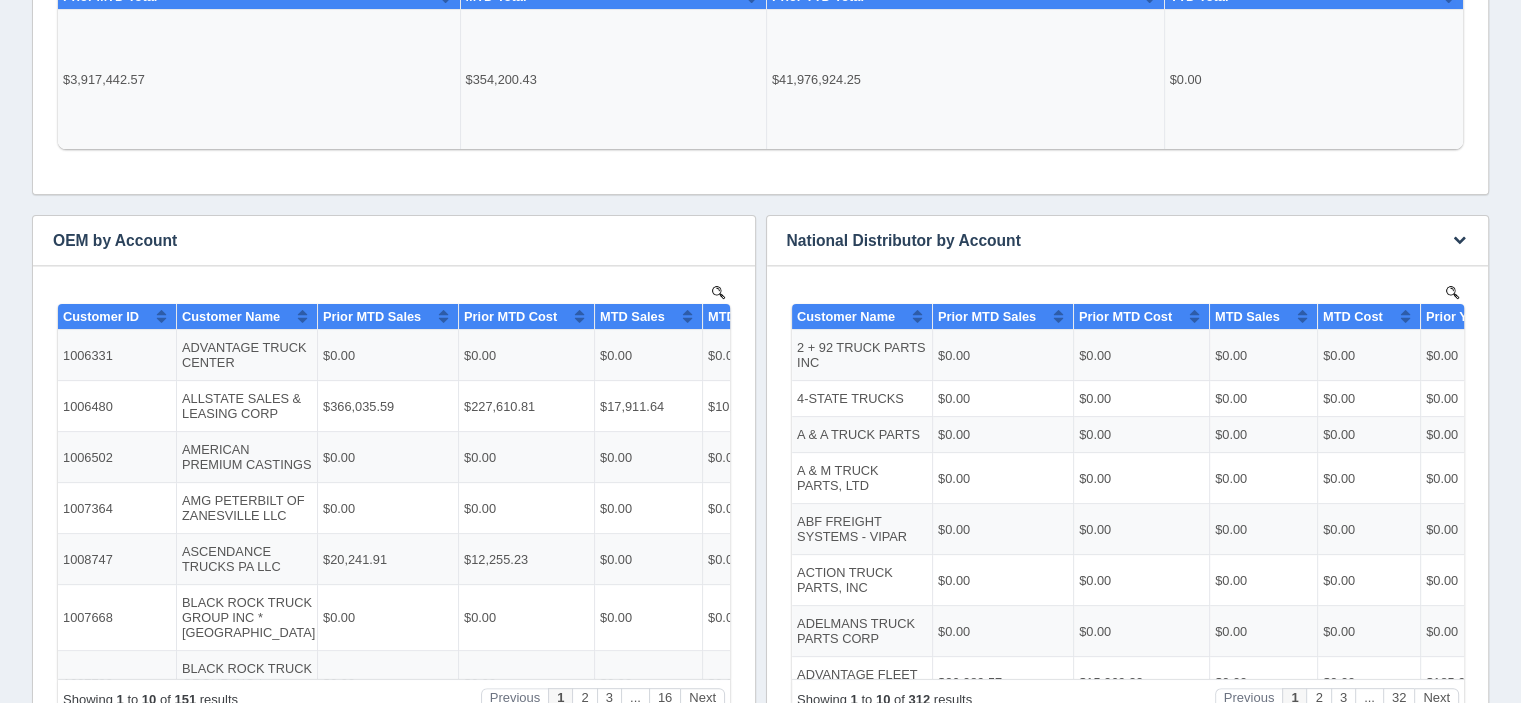 click on "$0.00" at bounding box center (1368, 354) 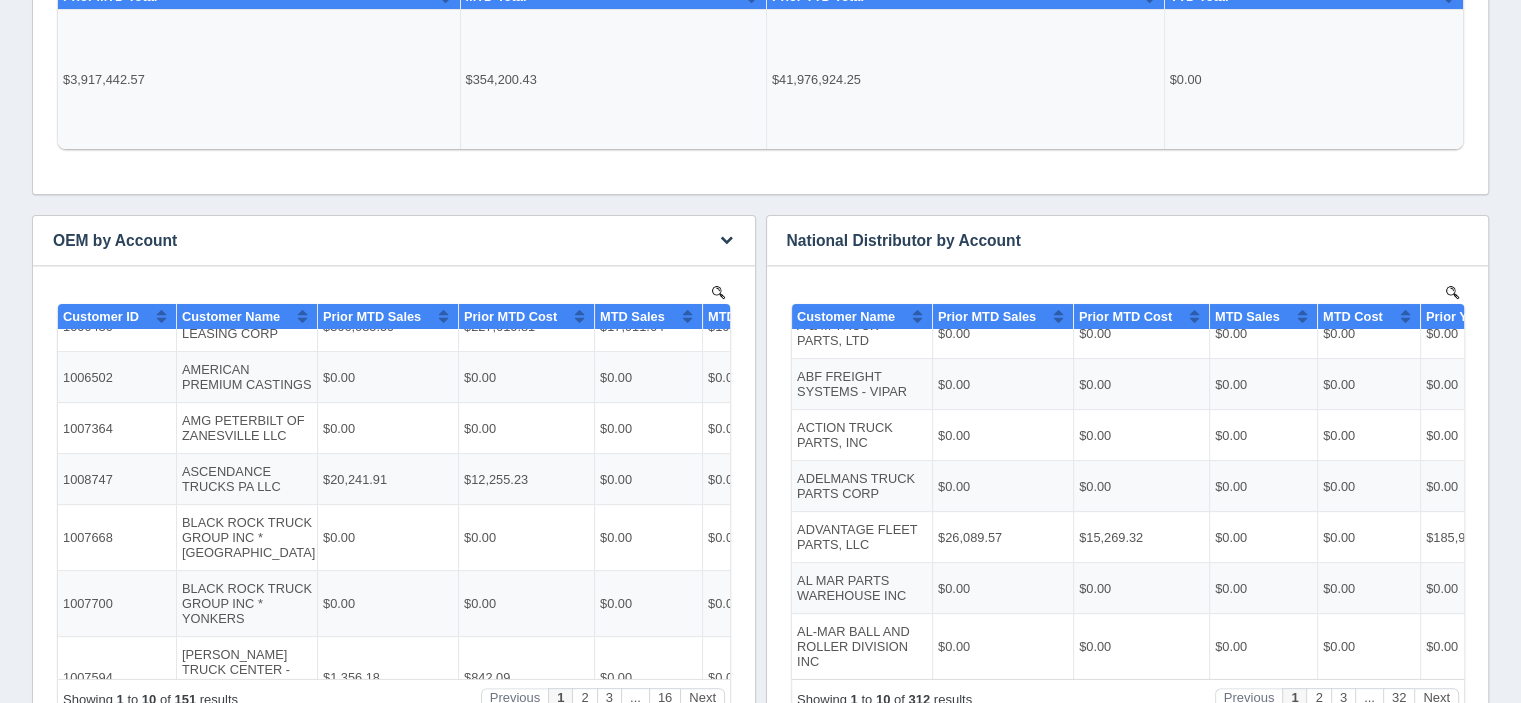 scroll, scrollTop: 189, scrollLeft: 0, axis: vertical 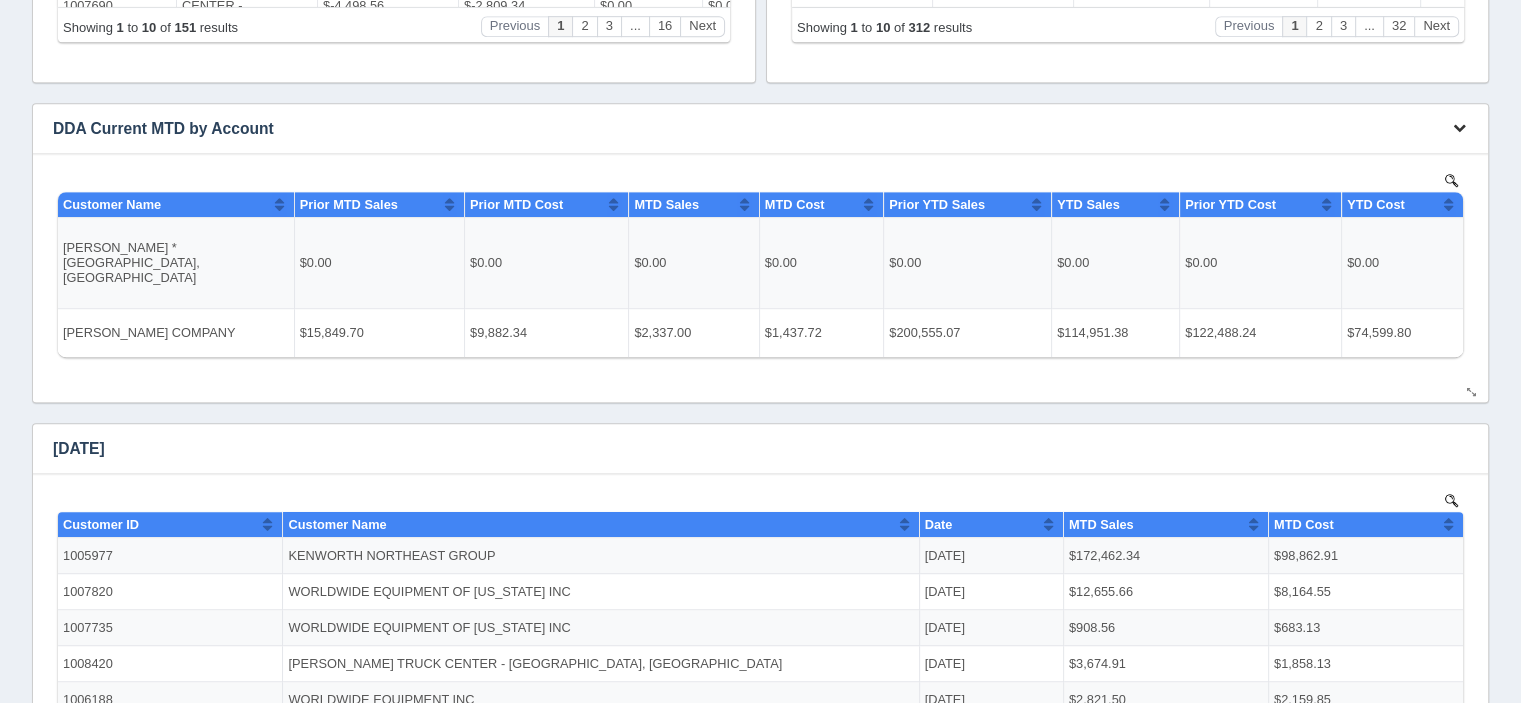 click at bounding box center (1459, 127) 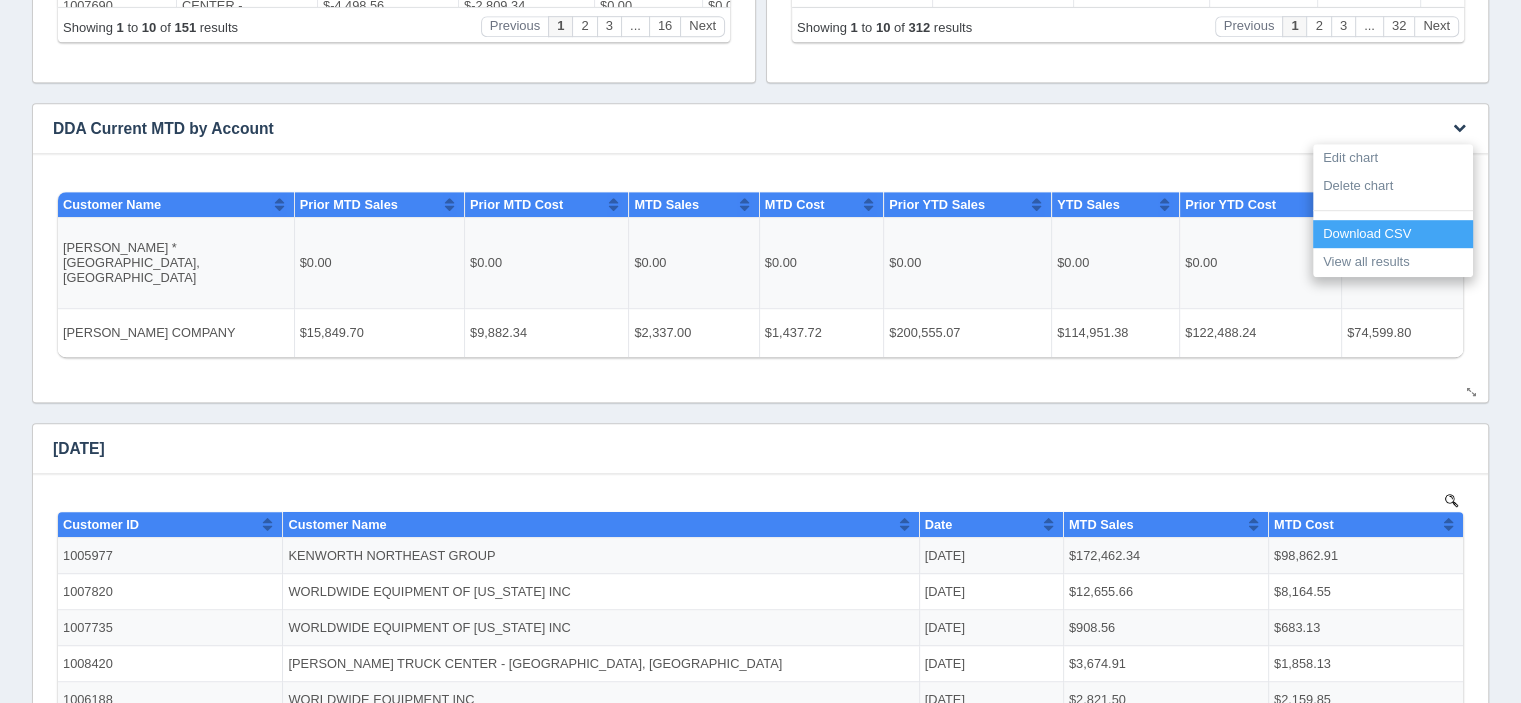 click on "Download CSV" at bounding box center (1393, 234) 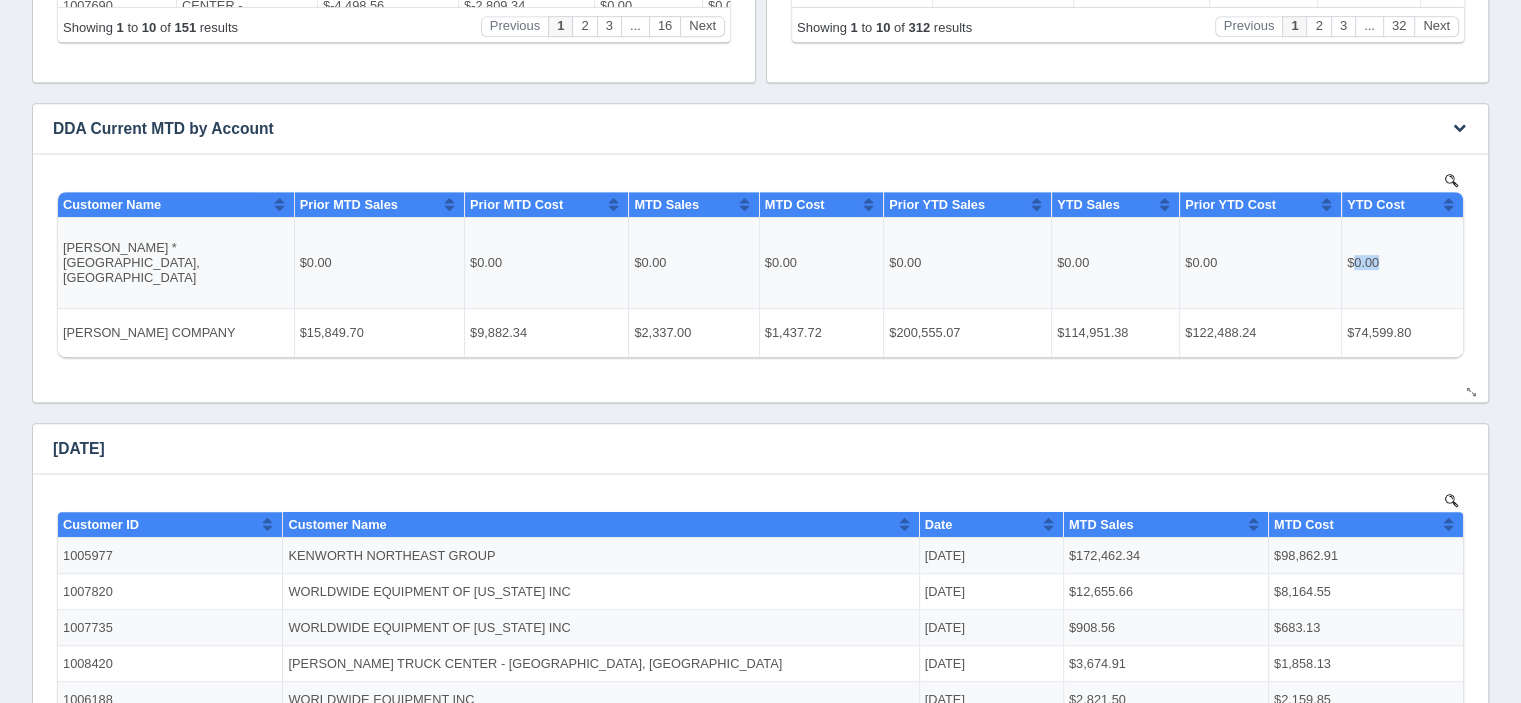 click on "$0.00" at bounding box center (1402, 262) 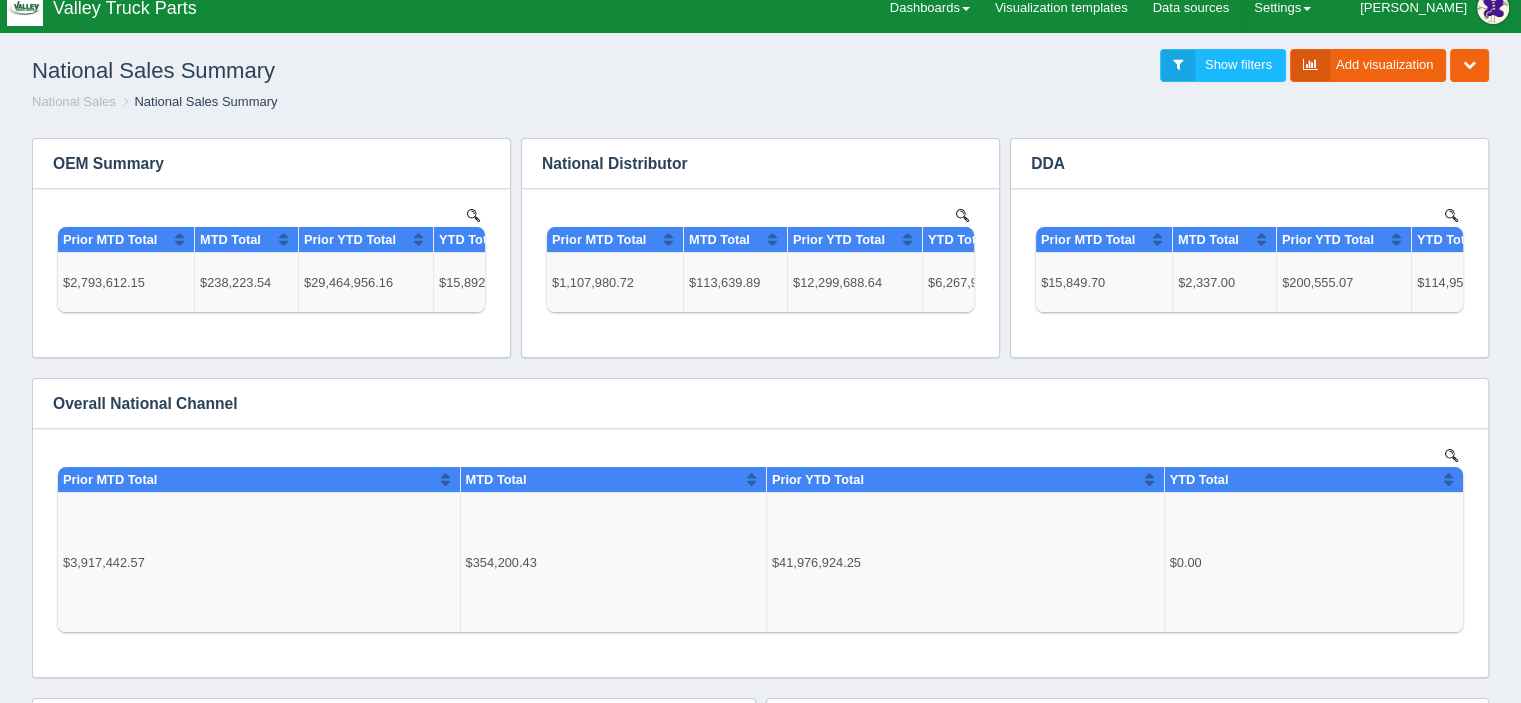 scroll, scrollTop: 0, scrollLeft: 0, axis: both 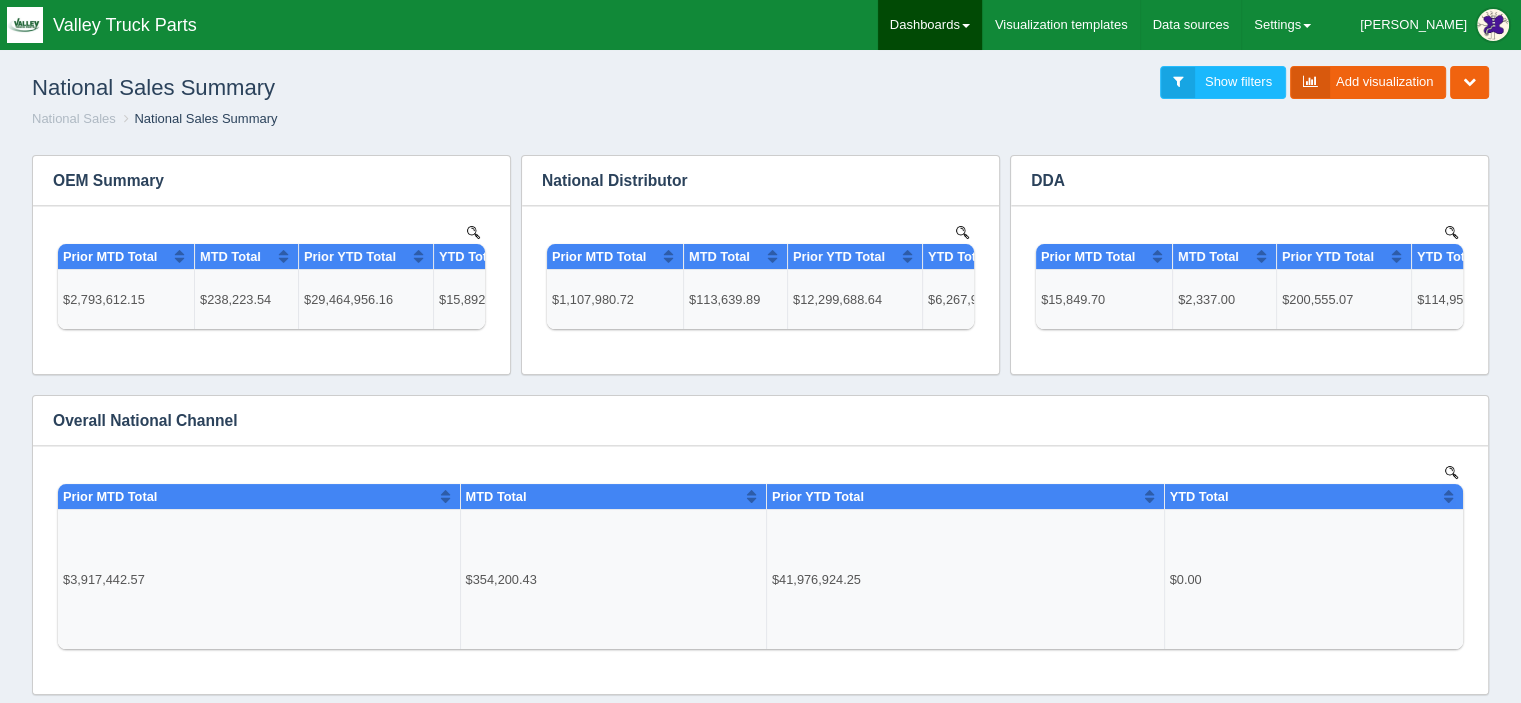 click on "Dashboards" at bounding box center [930, 25] 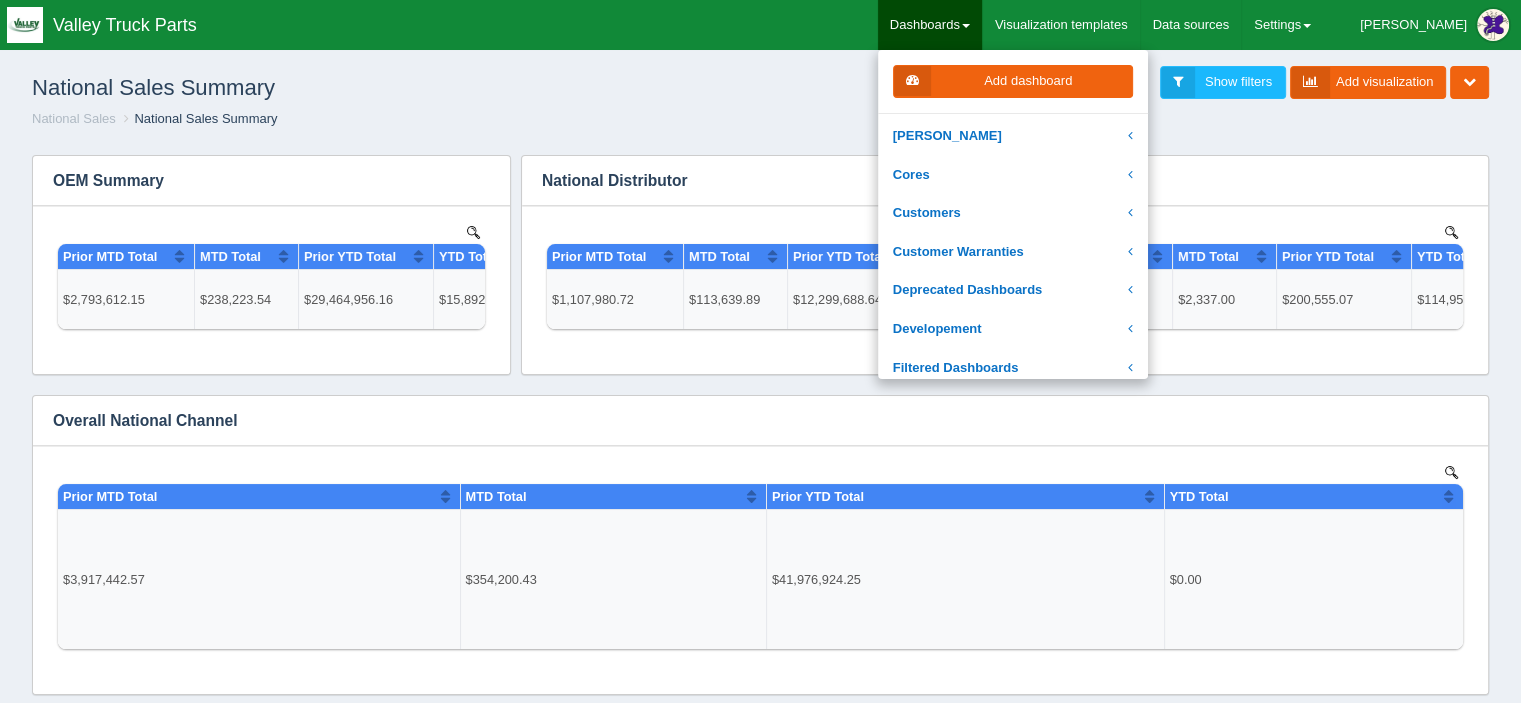 scroll, scrollTop: 0, scrollLeft: 0, axis: both 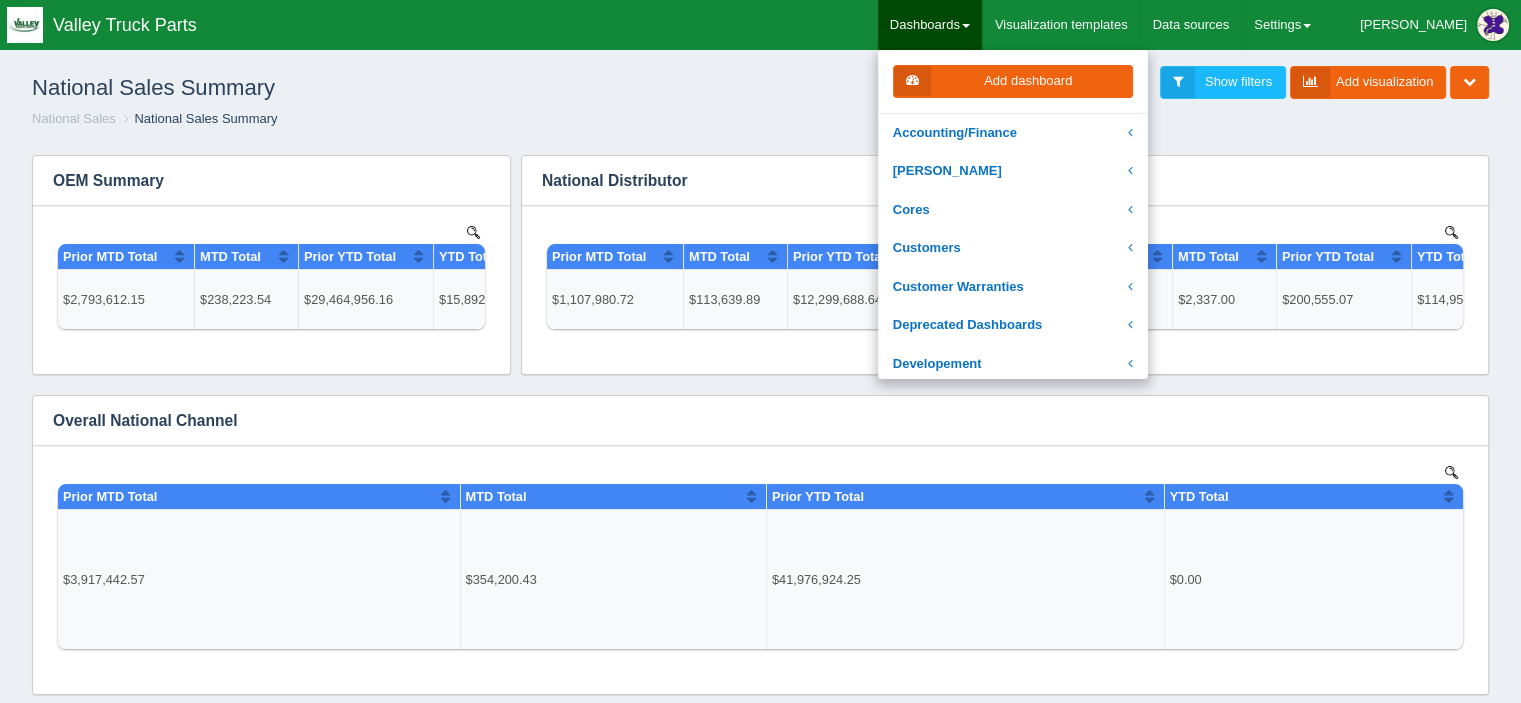 click on "National Sales
National Sales Summary" at bounding box center [760, 119] 